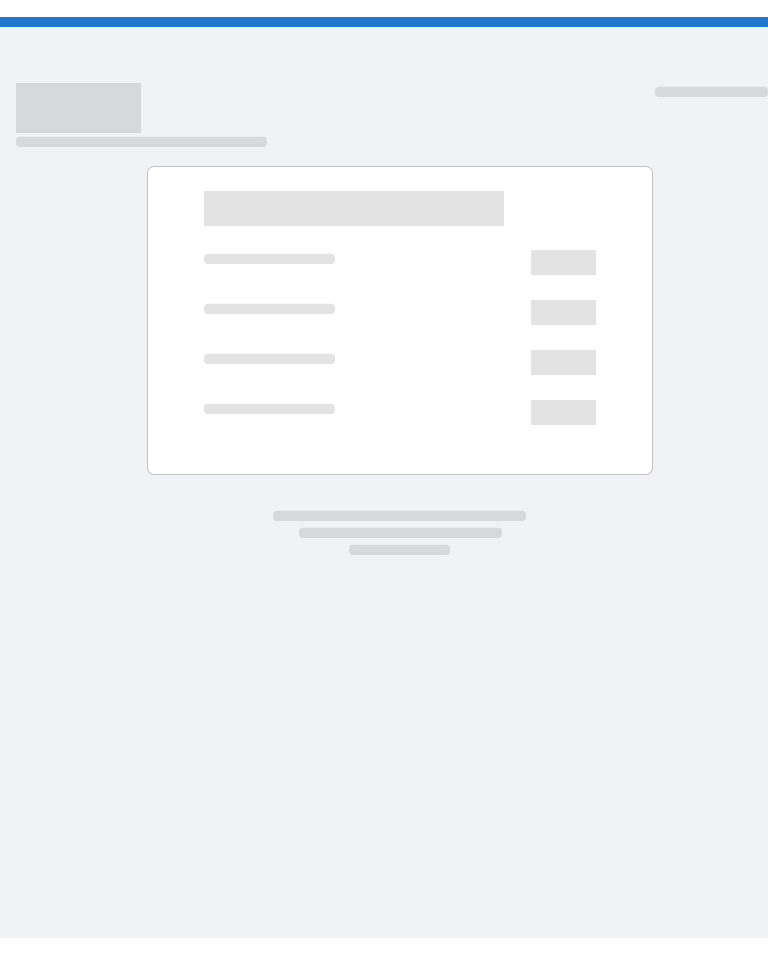 scroll, scrollTop: 0, scrollLeft: 0, axis: both 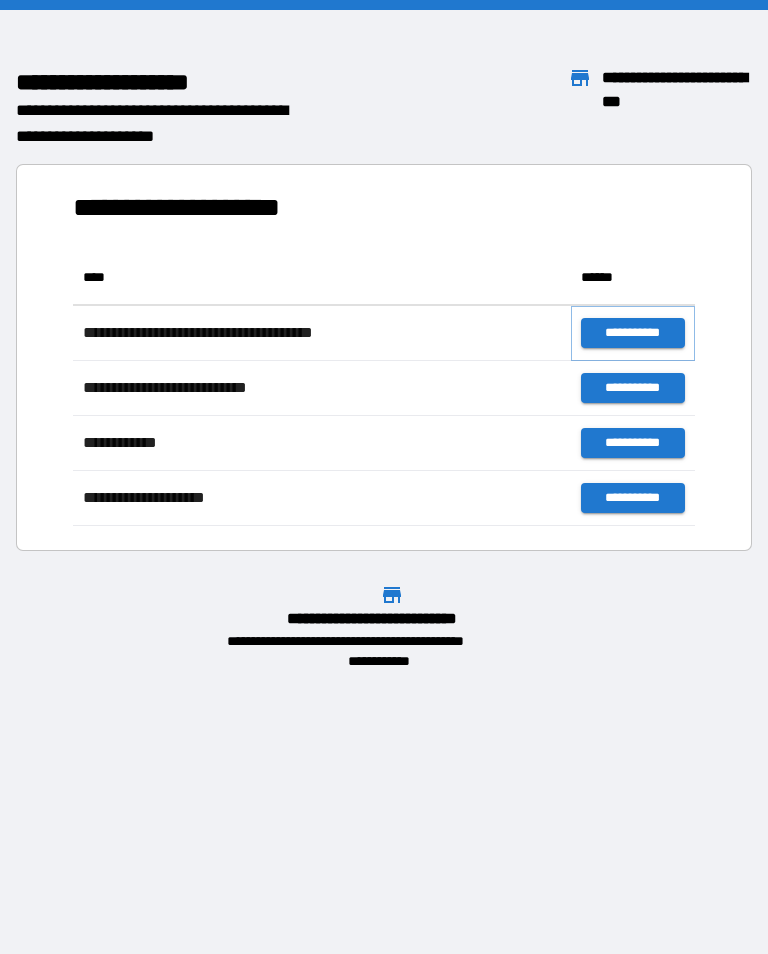 click on "**********" at bounding box center [633, 333] 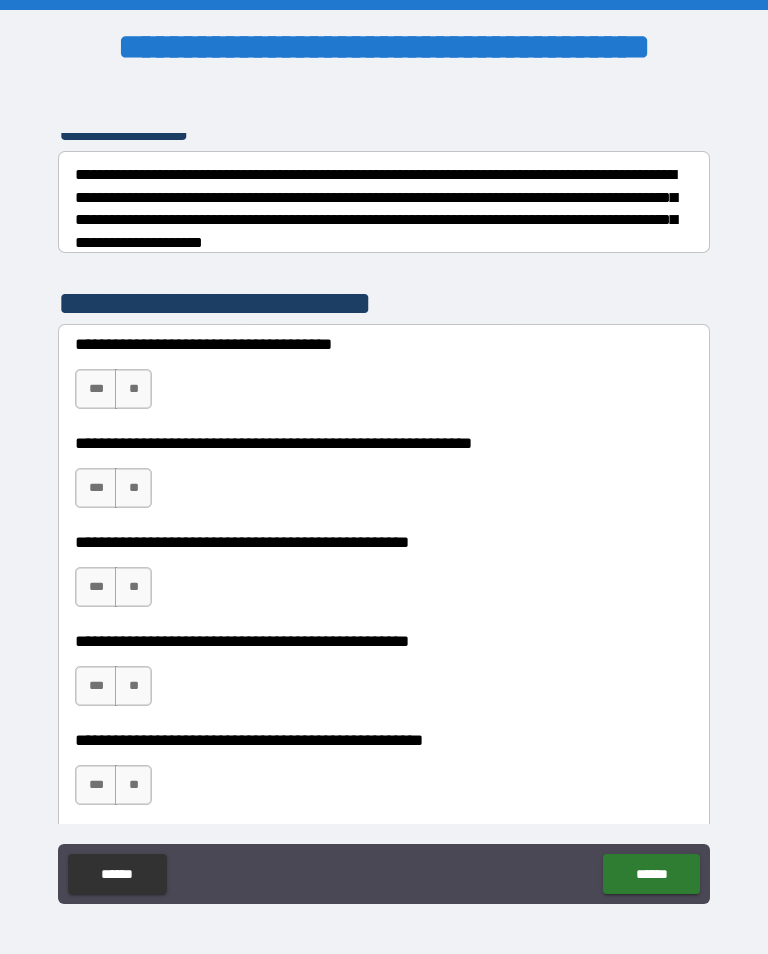 scroll, scrollTop: 299, scrollLeft: 0, axis: vertical 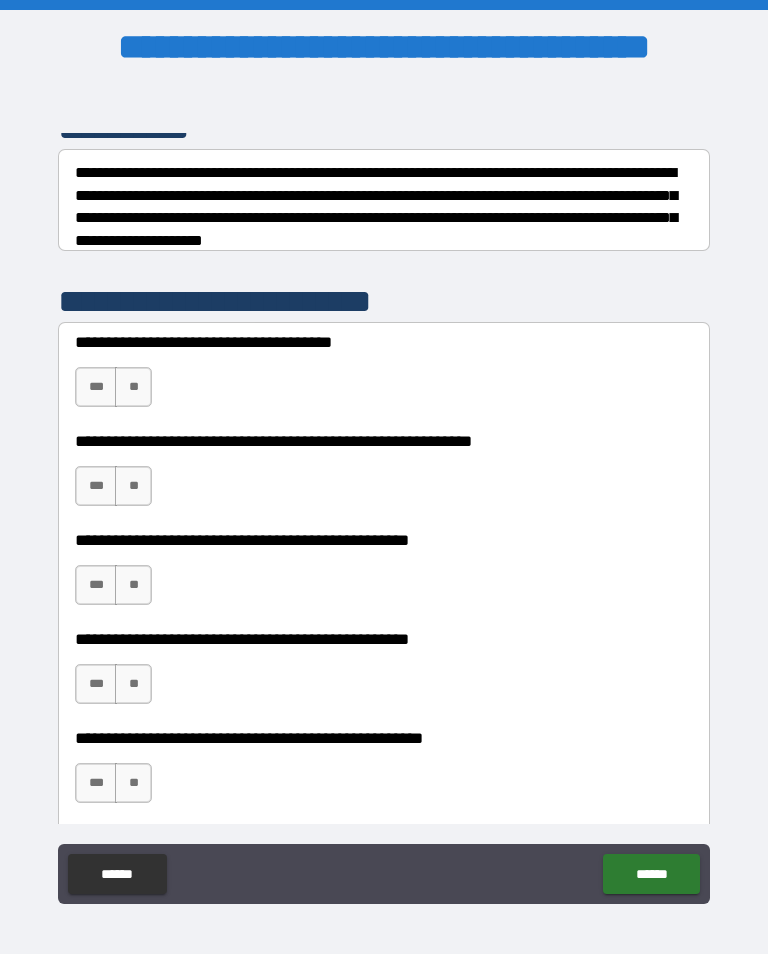 click on "**" at bounding box center (133, 486) 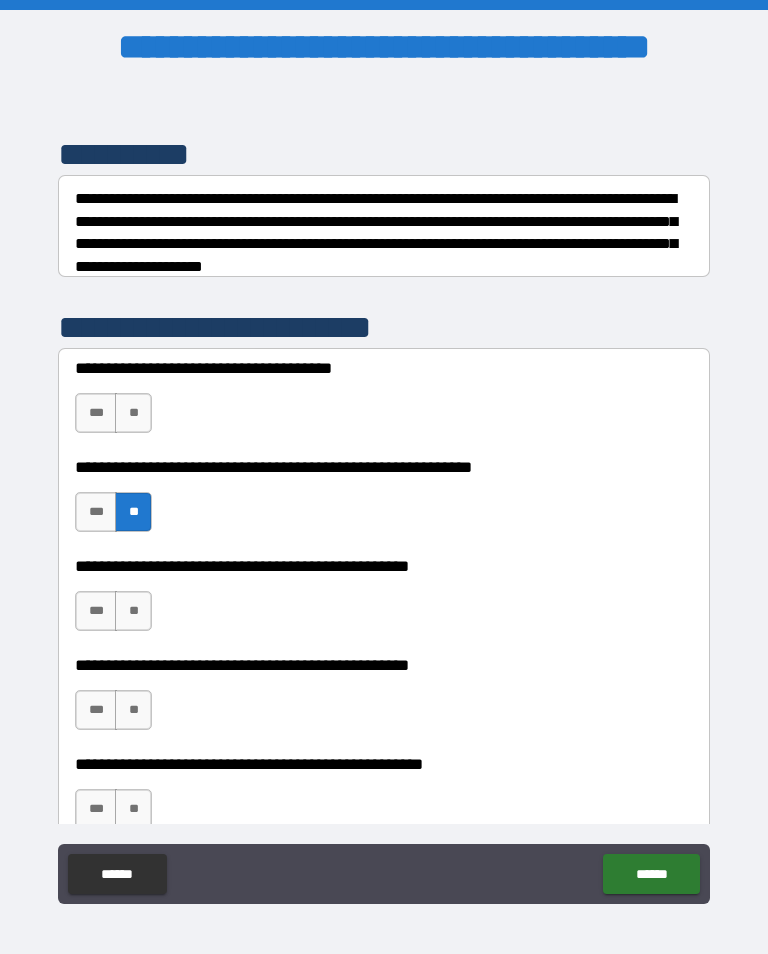 scroll, scrollTop: 269, scrollLeft: 0, axis: vertical 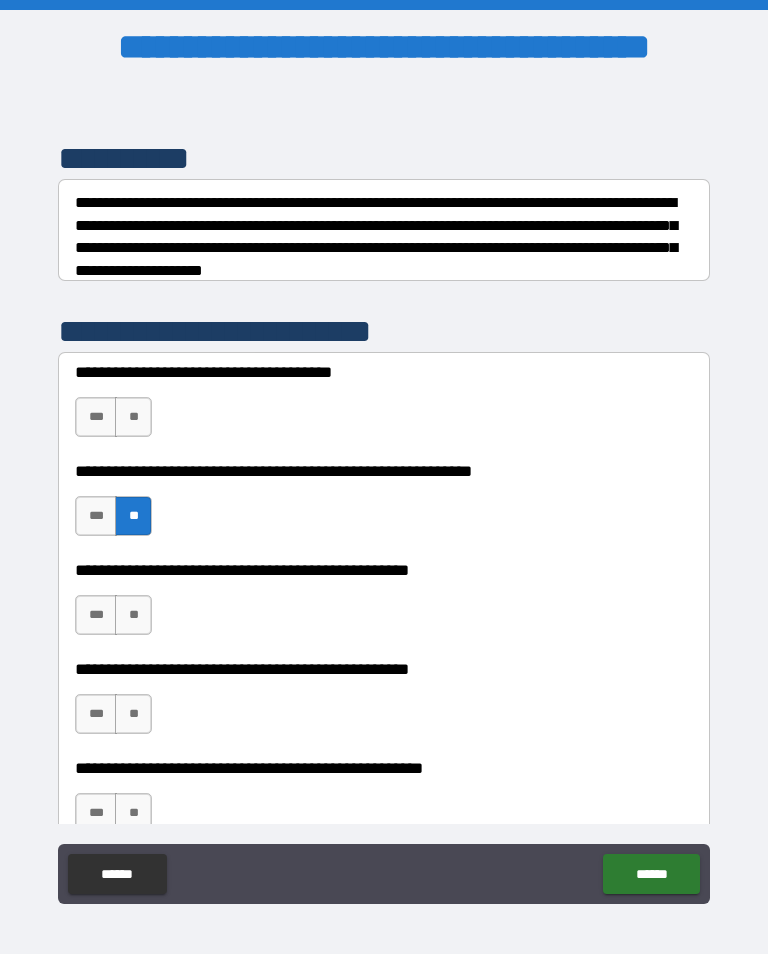 click on "**" at bounding box center (133, 417) 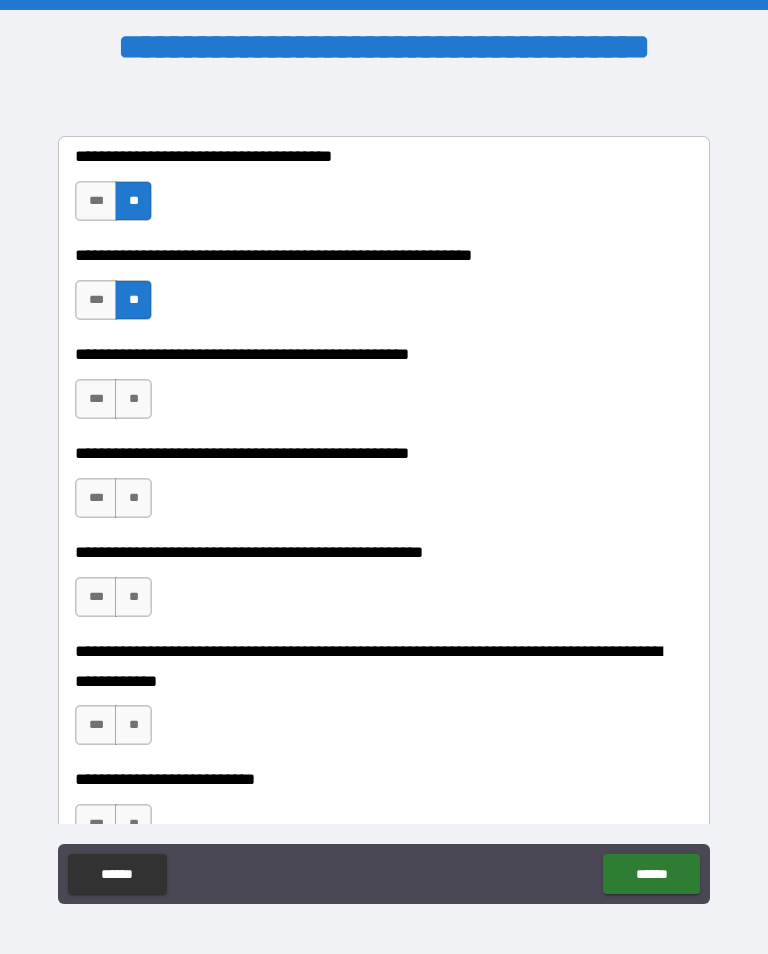 scroll, scrollTop: 487, scrollLeft: 0, axis: vertical 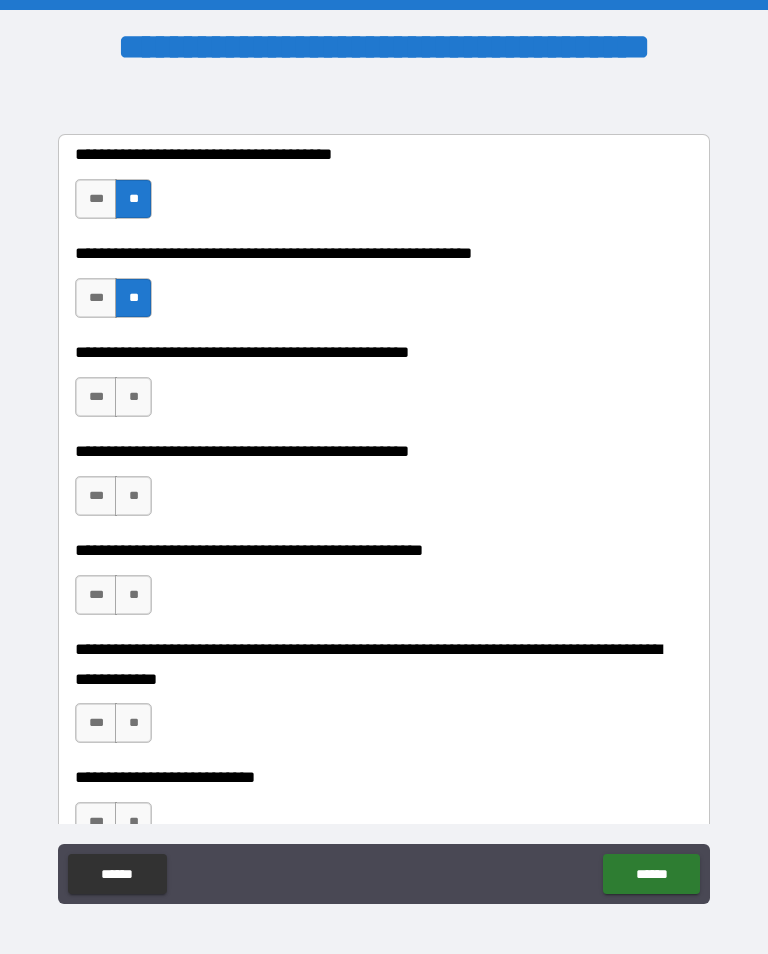 click on "**" at bounding box center [133, 397] 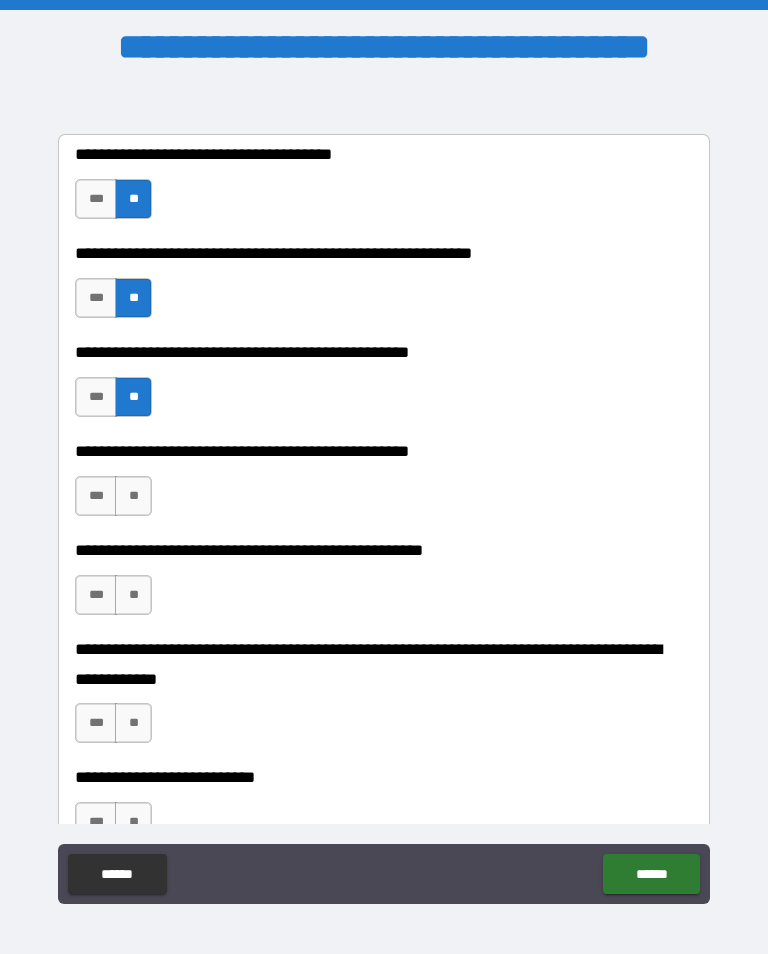 click on "**" at bounding box center [133, 496] 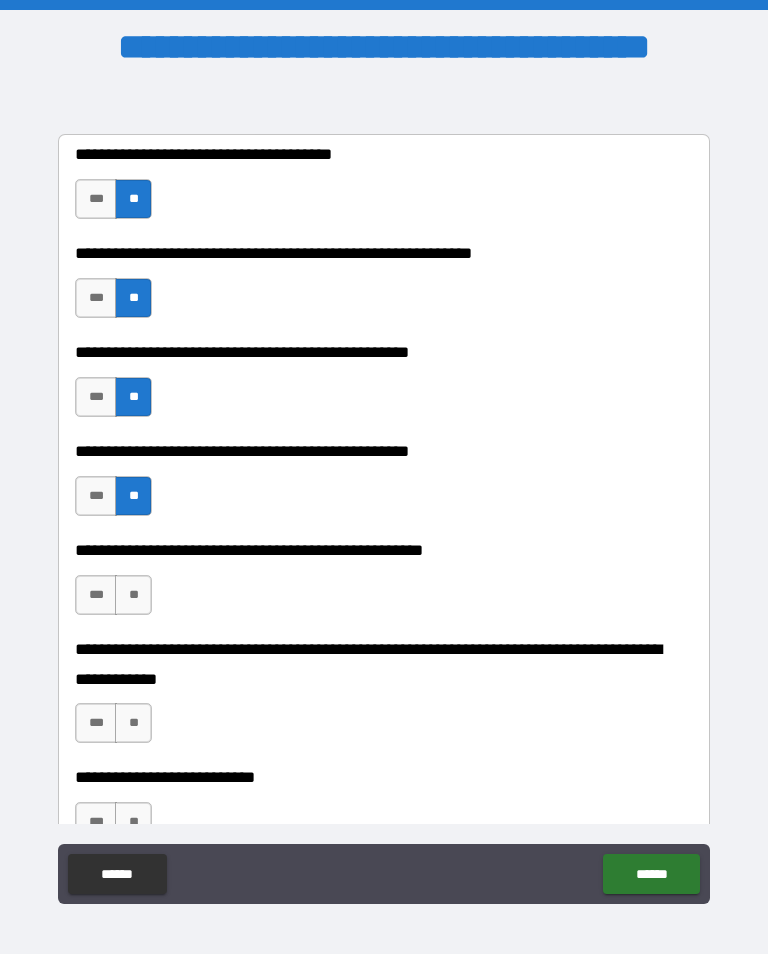 click on "**" at bounding box center [133, 595] 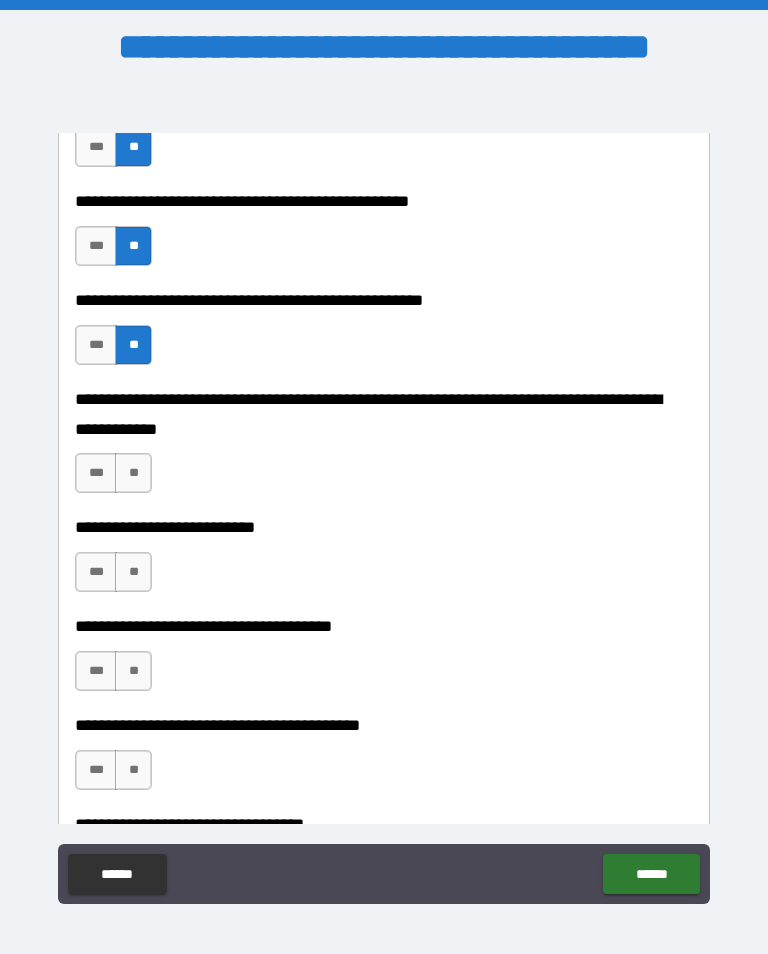 scroll, scrollTop: 736, scrollLeft: 0, axis: vertical 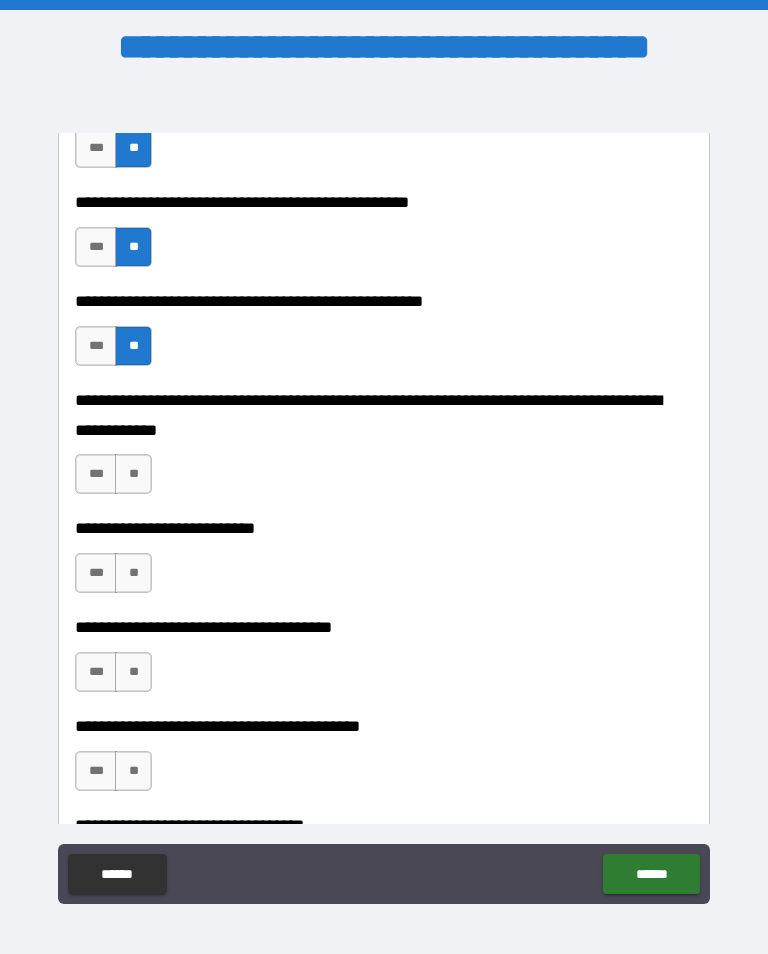 click on "**" at bounding box center [133, 474] 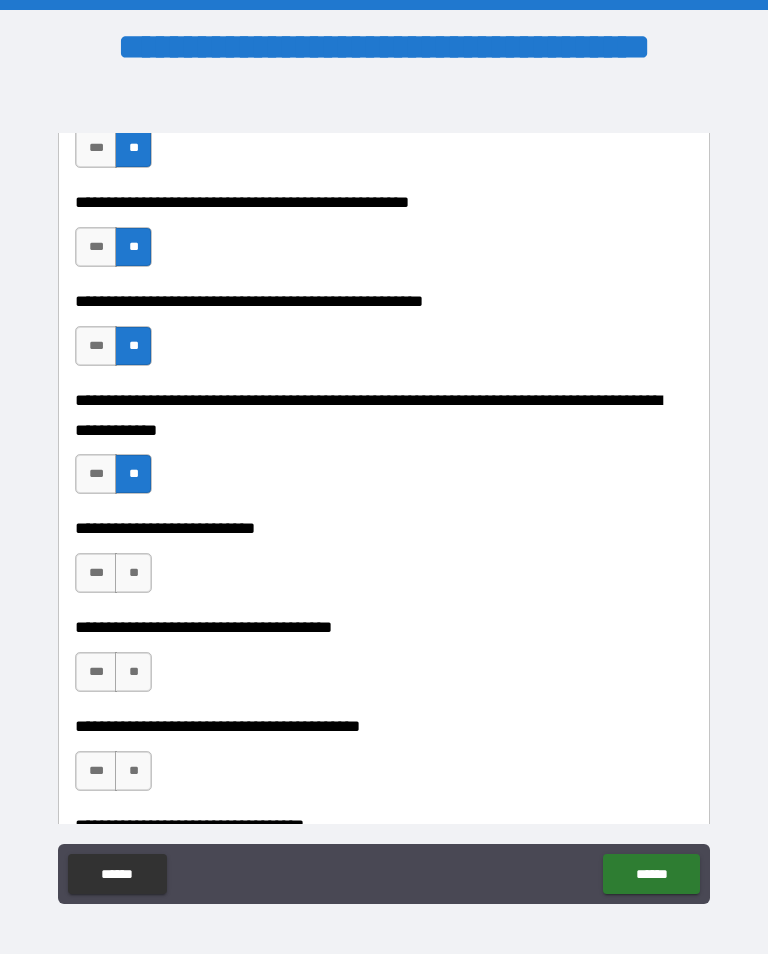 scroll, scrollTop: 796, scrollLeft: 0, axis: vertical 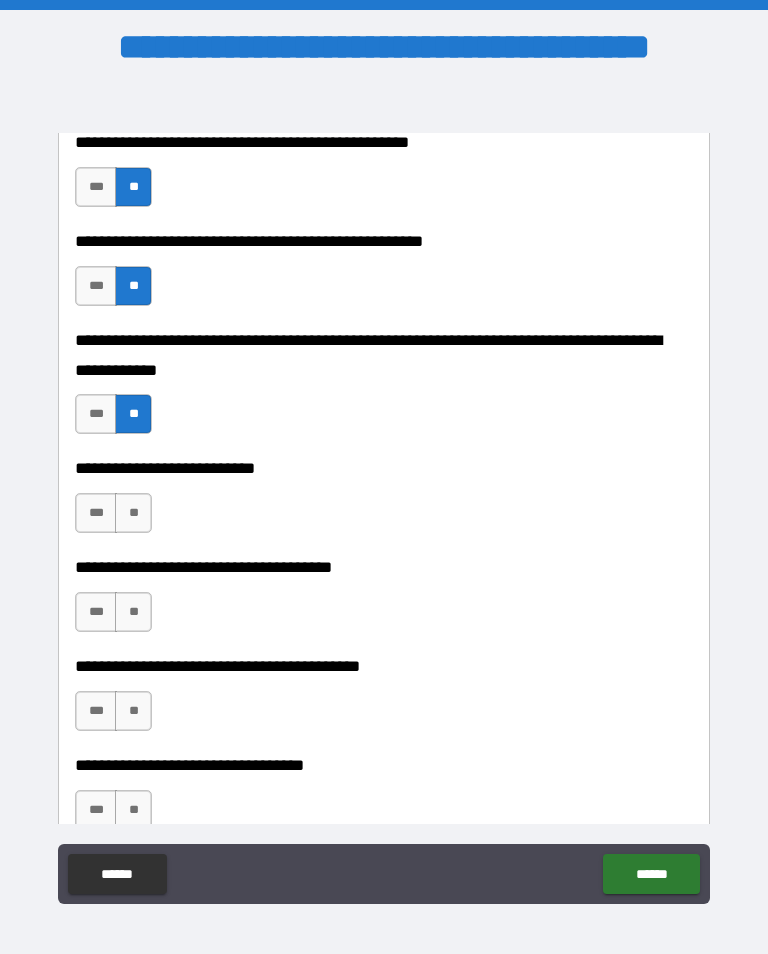 click on "**" at bounding box center (133, 513) 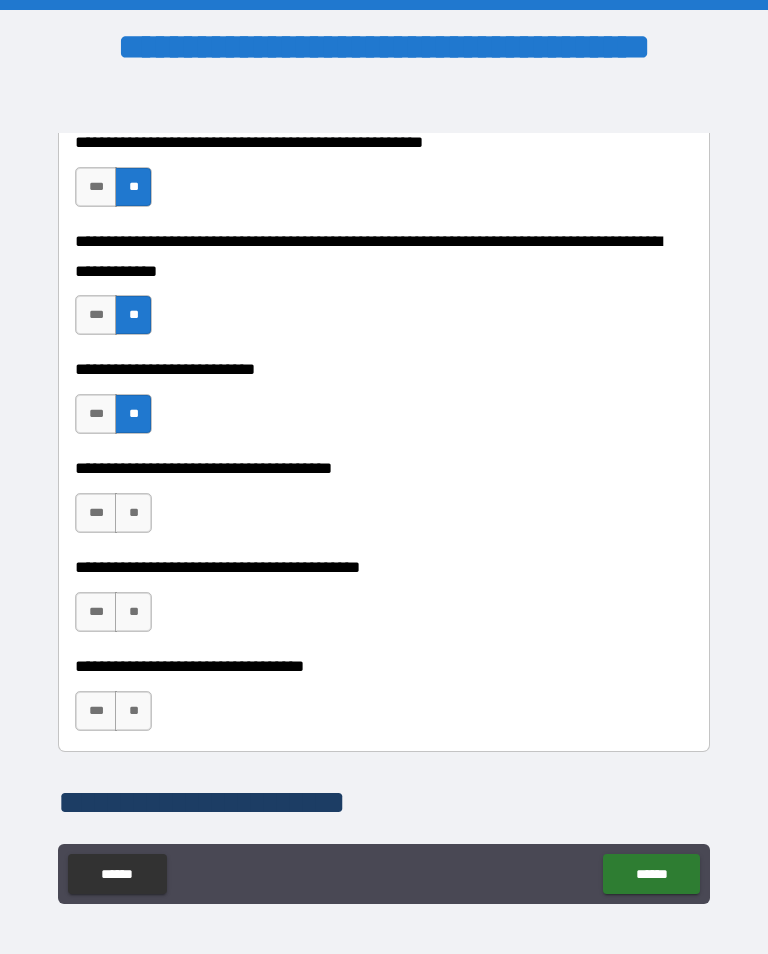 scroll, scrollTop: 896, scrollLeft: 0, axis: vertical 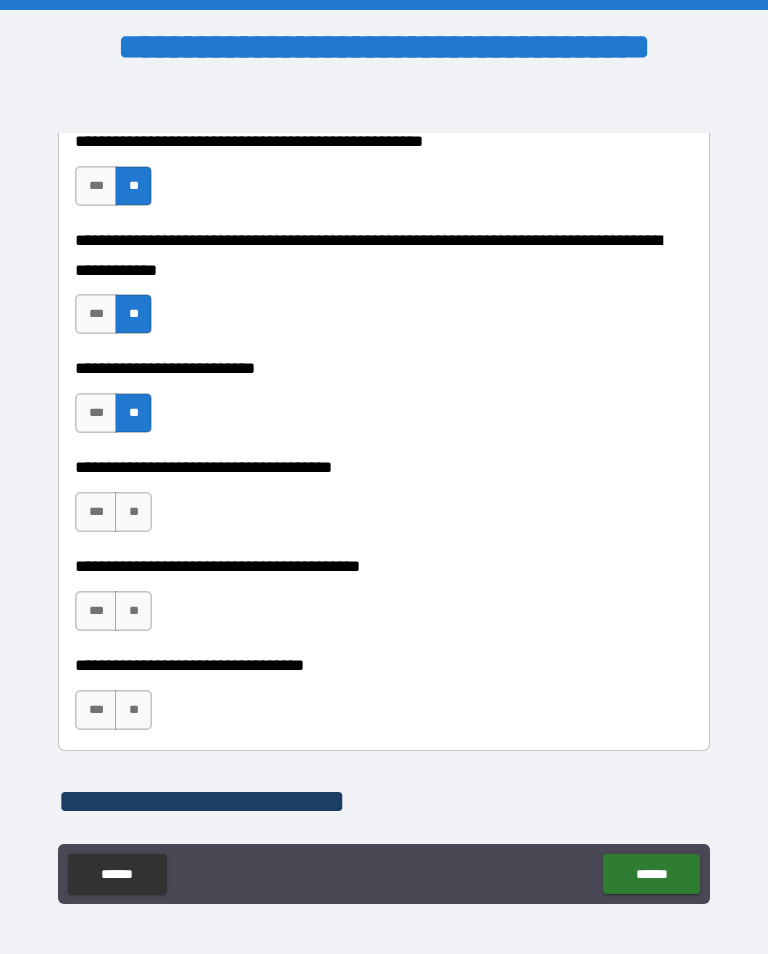 click on "**" at bounding box center [133, 512] 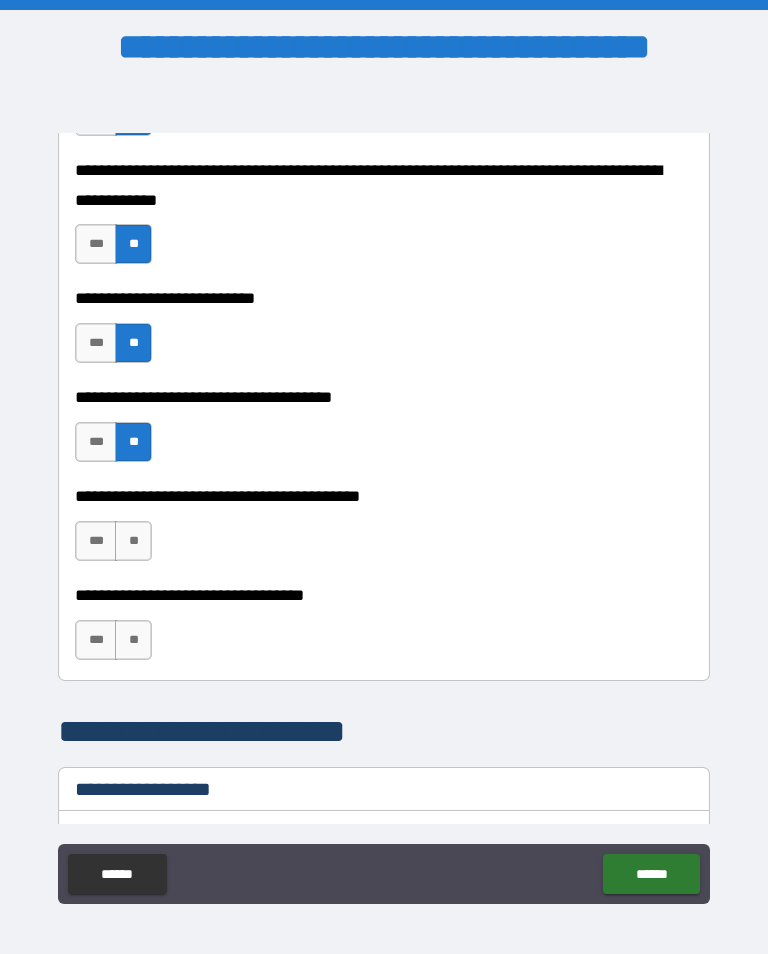 scroll, scrollTop: 969, scrollLeft: 0, axis: vertical 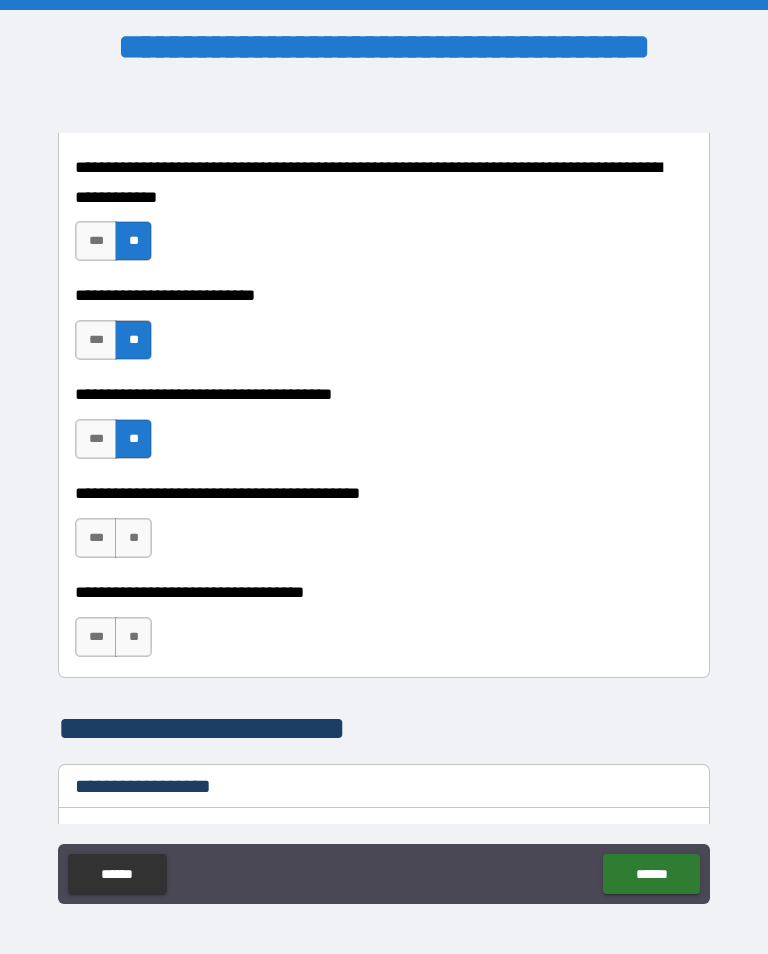 click on "**" at bounding box center [133, 538] 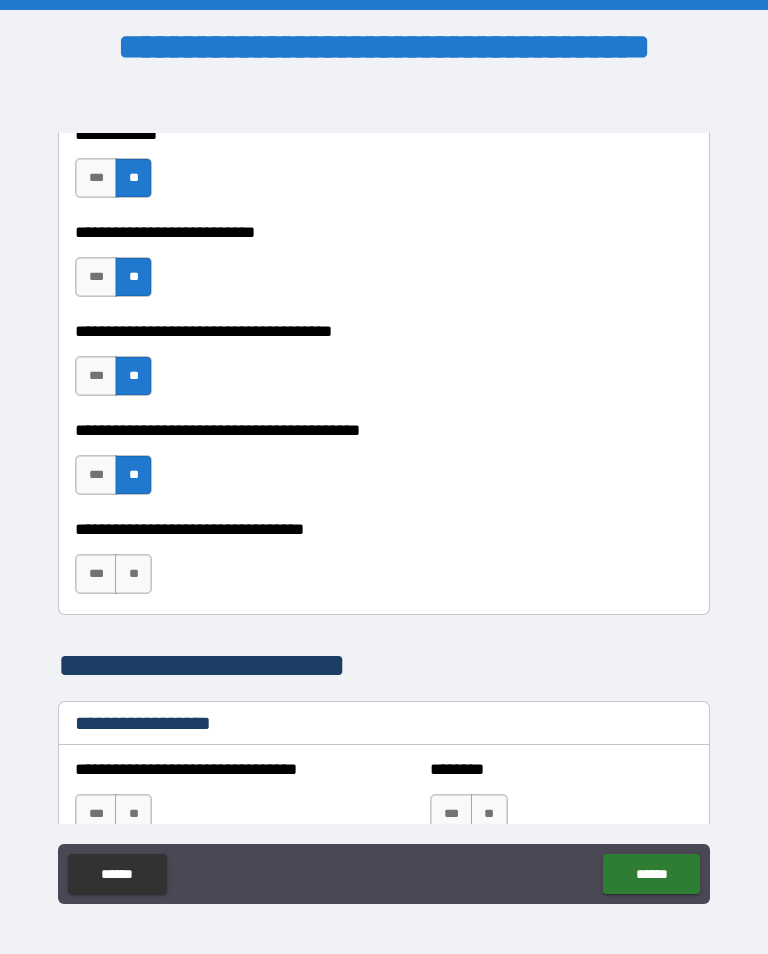 scroll, scrollTop: 1033, scrollLeft: 0, axis: vertical 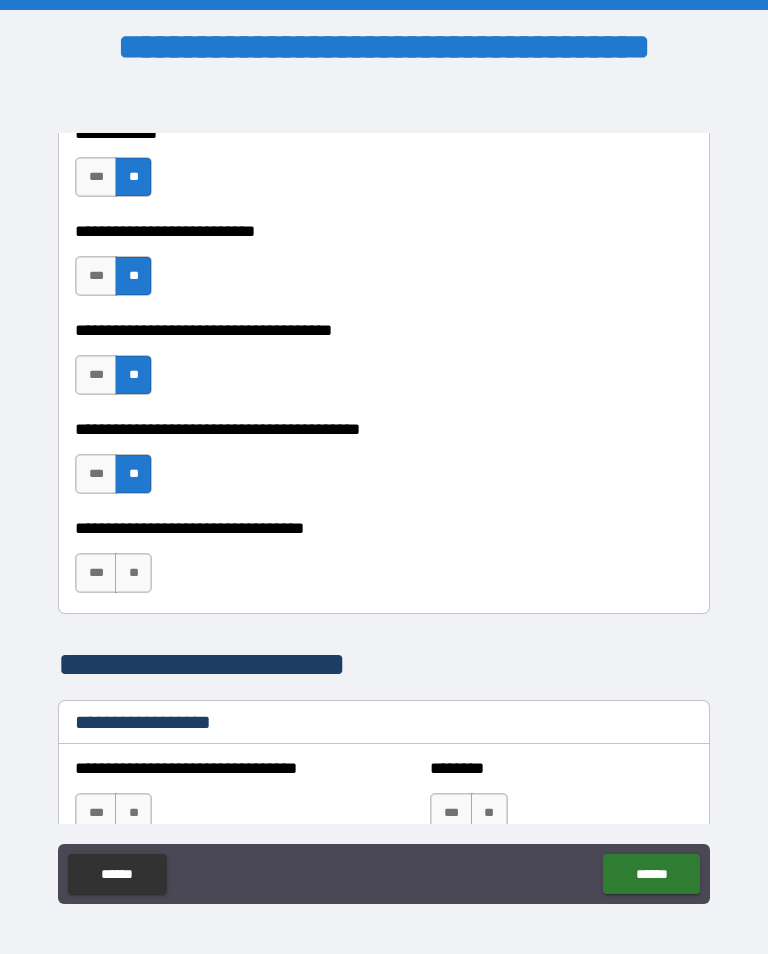click on "**" at bounding box center (133, 573) 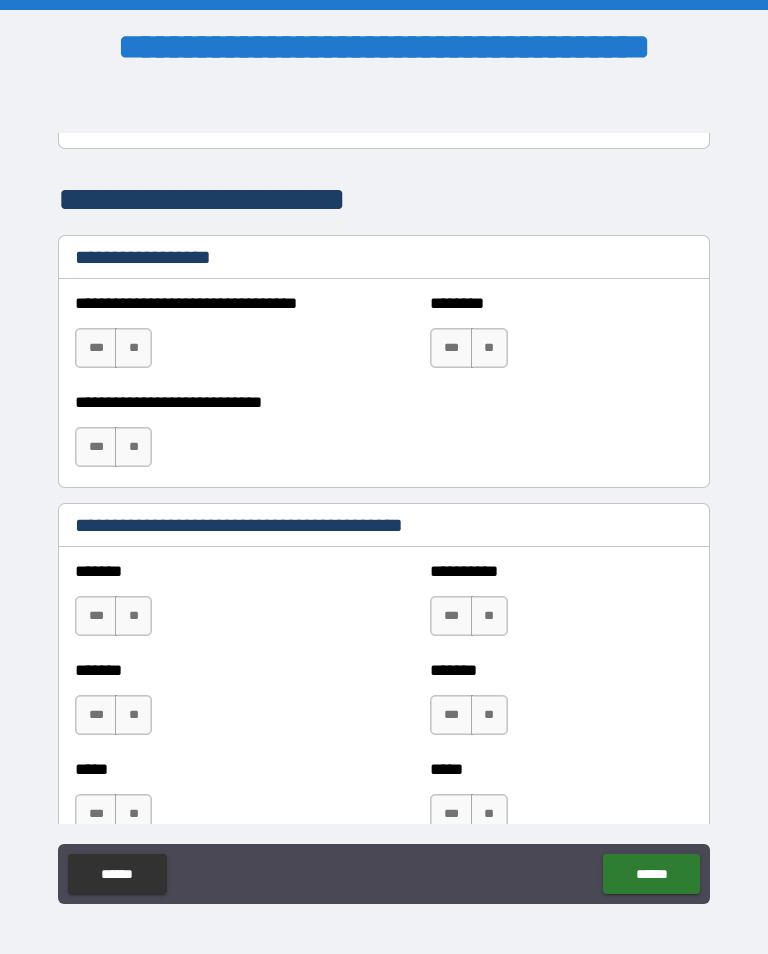 scroll, scrollTop: 1499, scrollLeft: 0, axis: vertical 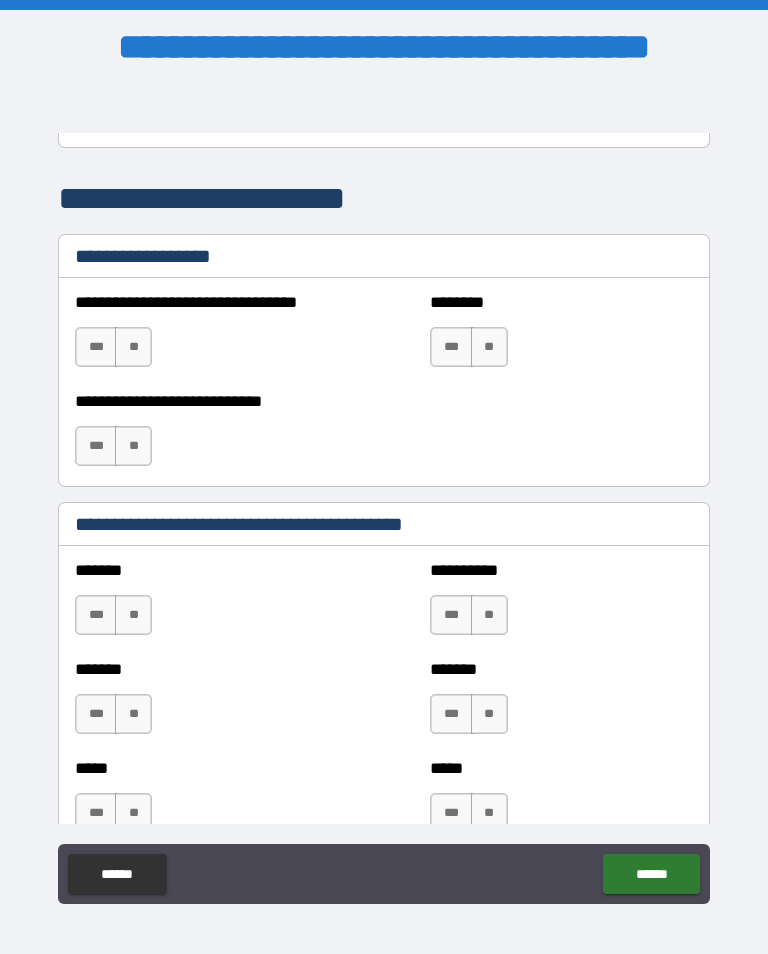 click on "**" at bounding box center (133, 347) 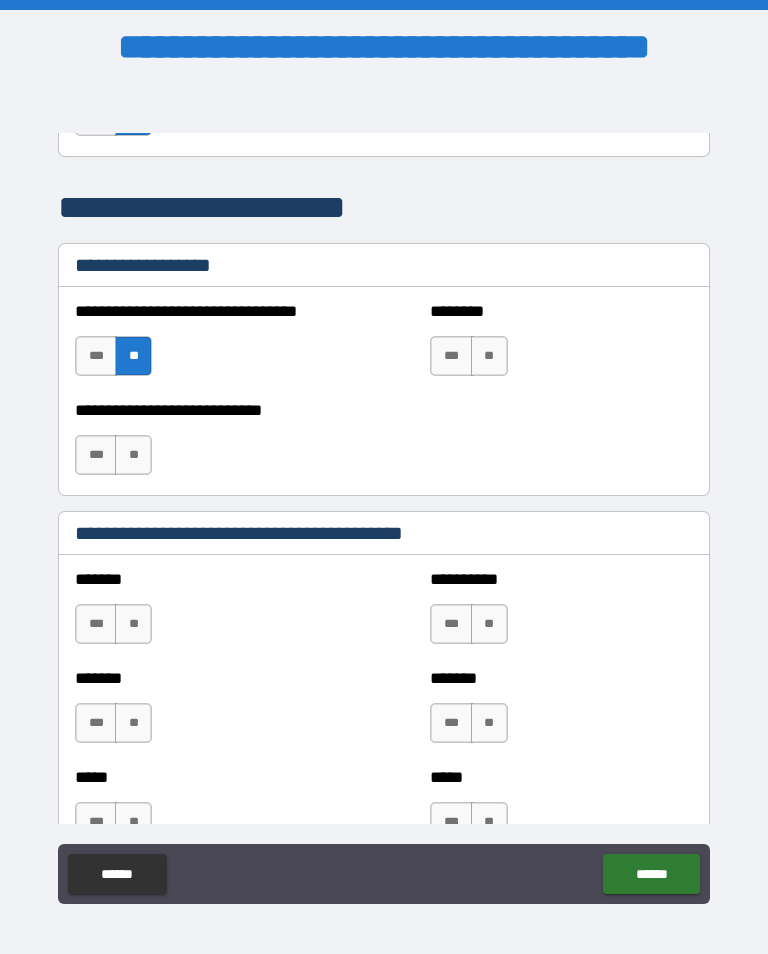scroll, scrollTop: 1518, scrollLeft: 0, axis: vertical 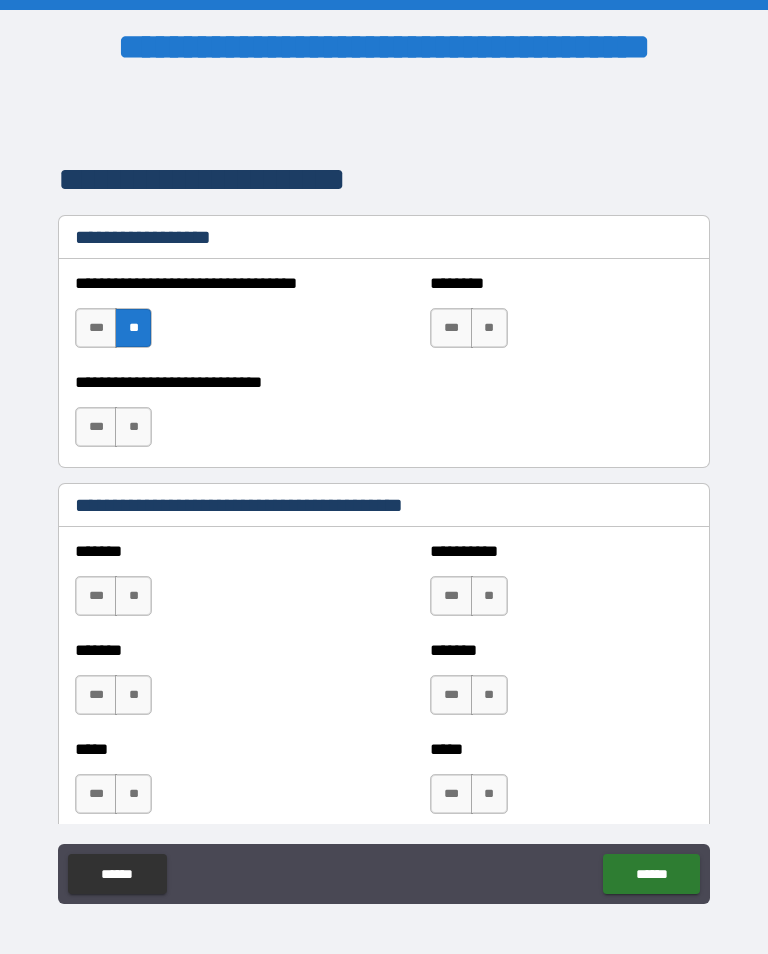 click on "**" at bounding box center [489, 328] 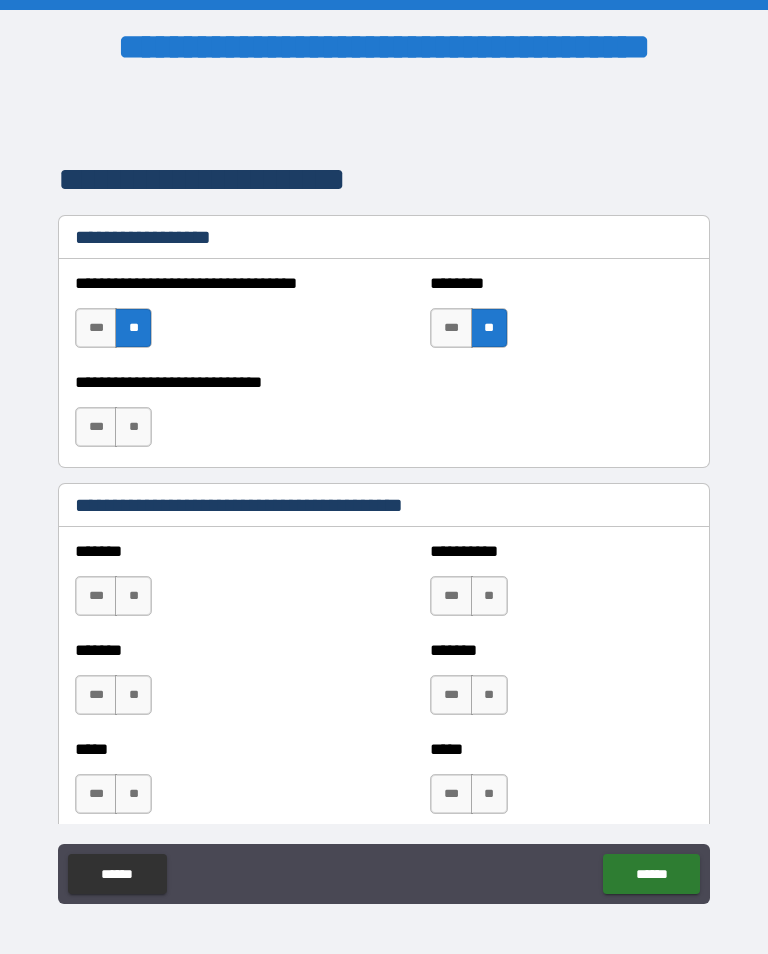 click on "**" at bounding box center (133, 427) 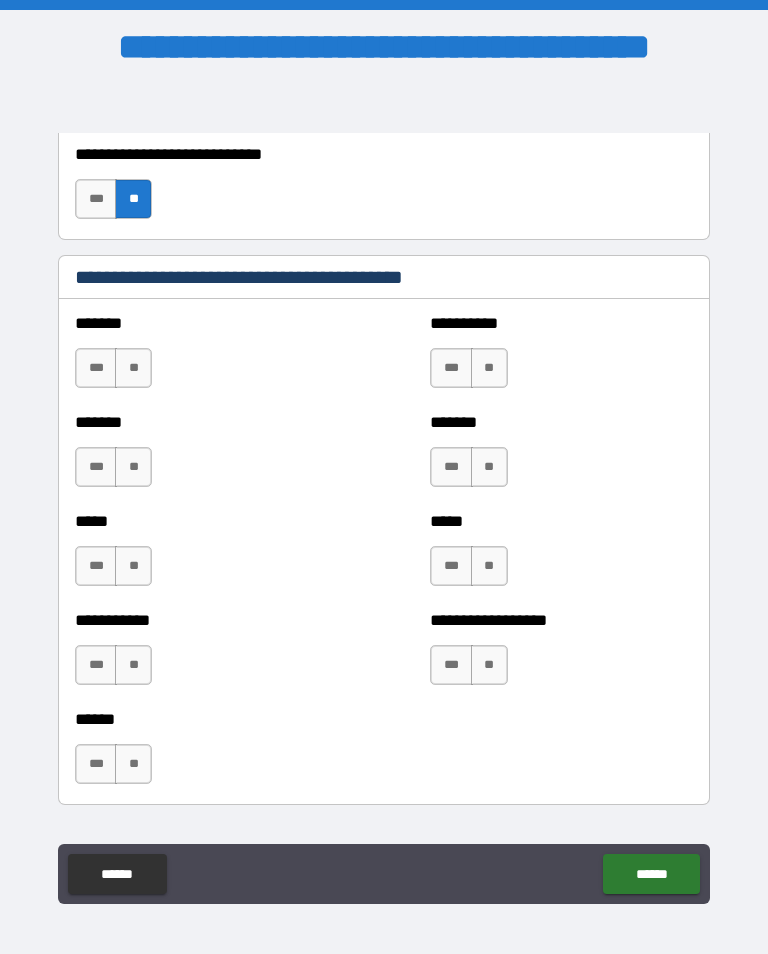 scroll, scrollTop: 1747, scrollLeft: 0, axis: vertical 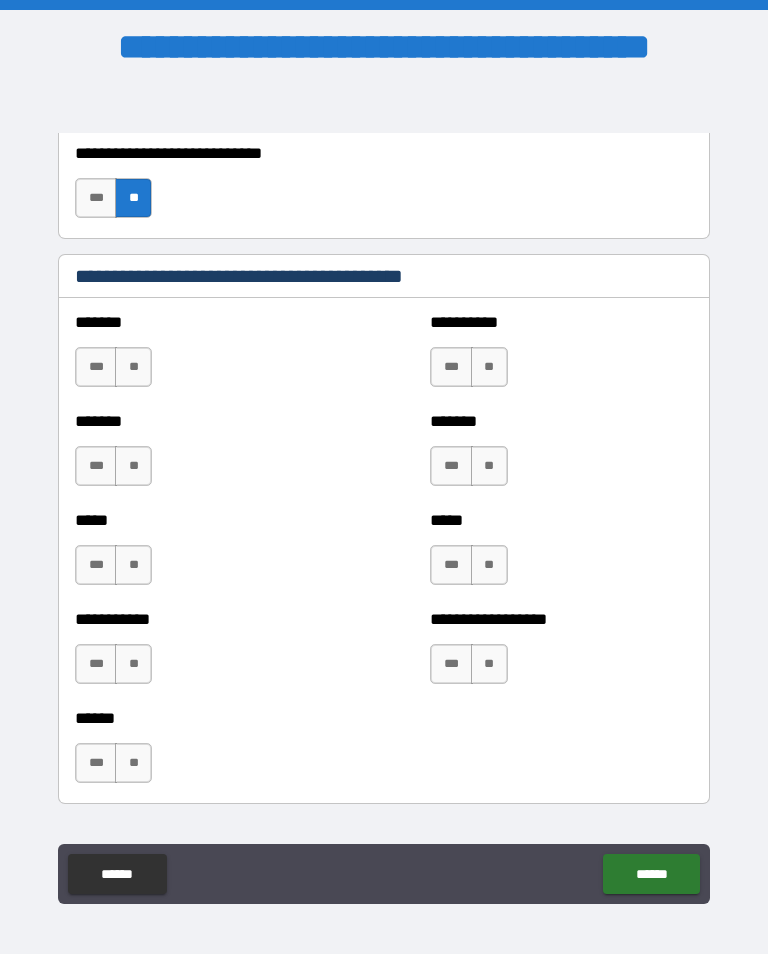 click on "**" at bounding box center (133, 367) 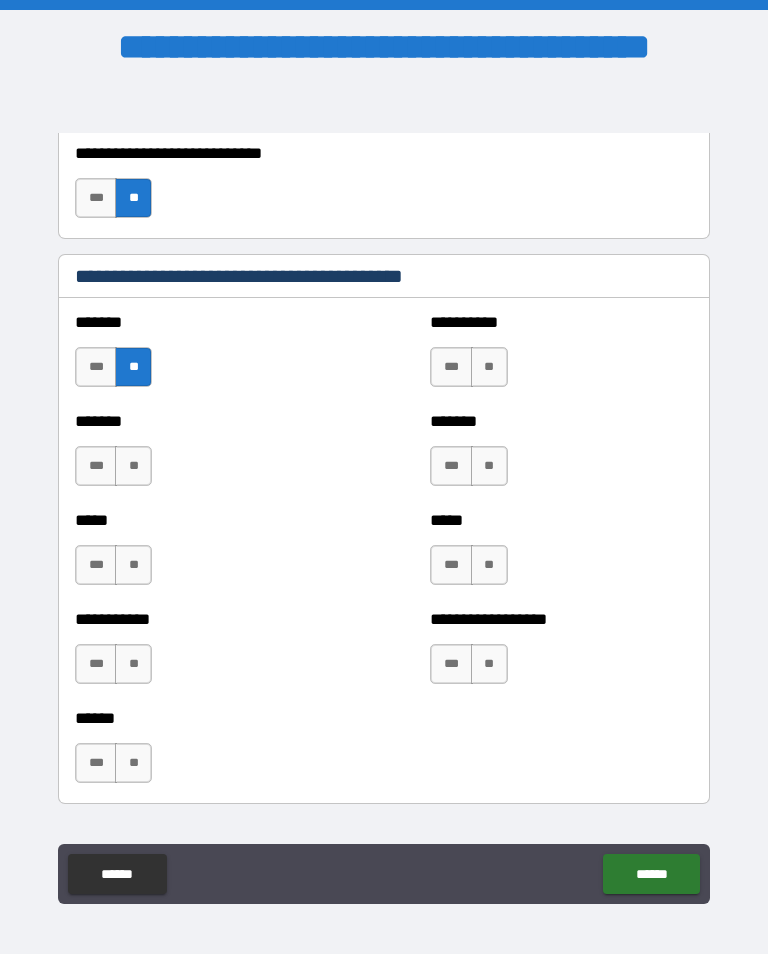 click on "**" at bounding box center [133, 466] 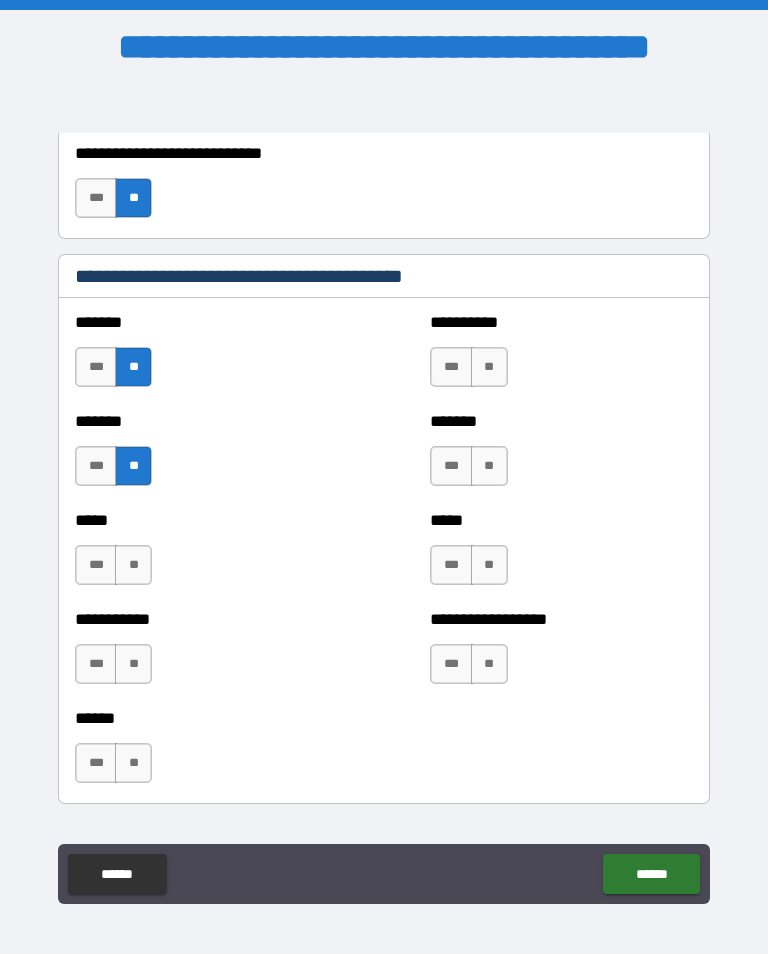 click on "**" at bounding box center [133, 565] 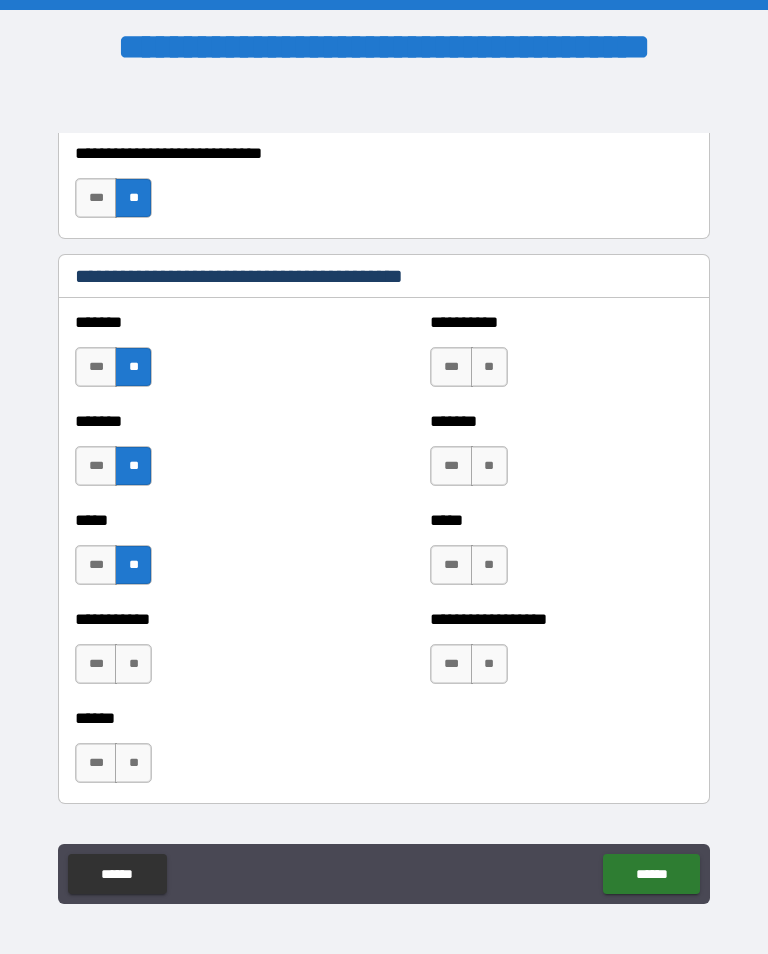 click on "**********" at bounding box center (206, 619) 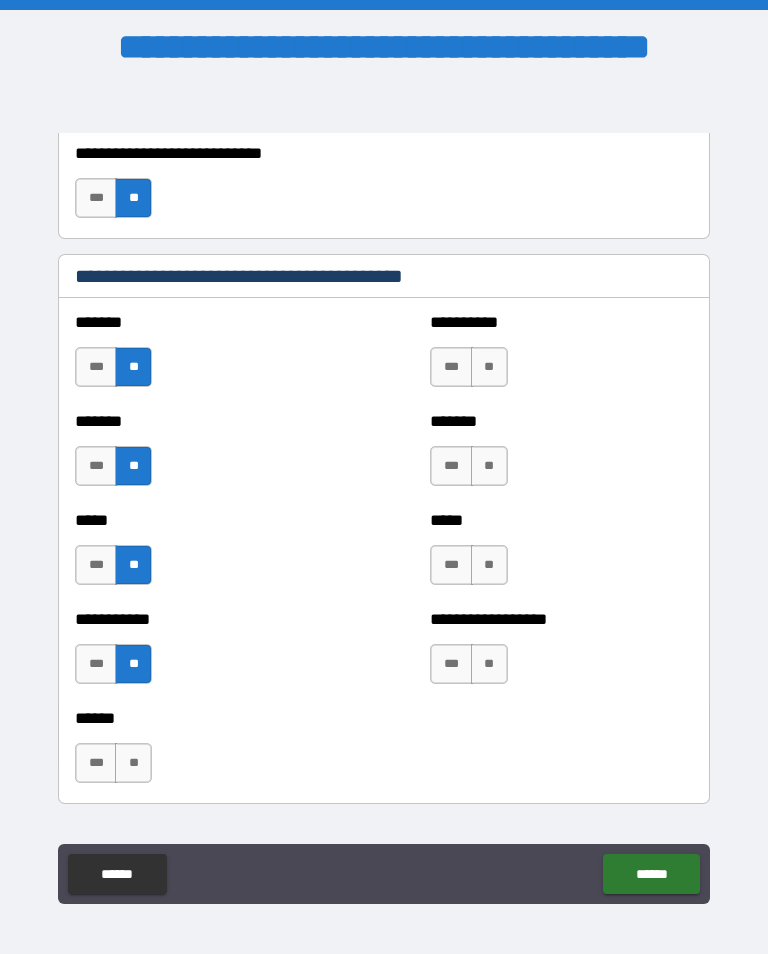 click on "**" at bounding box center (133, 763) 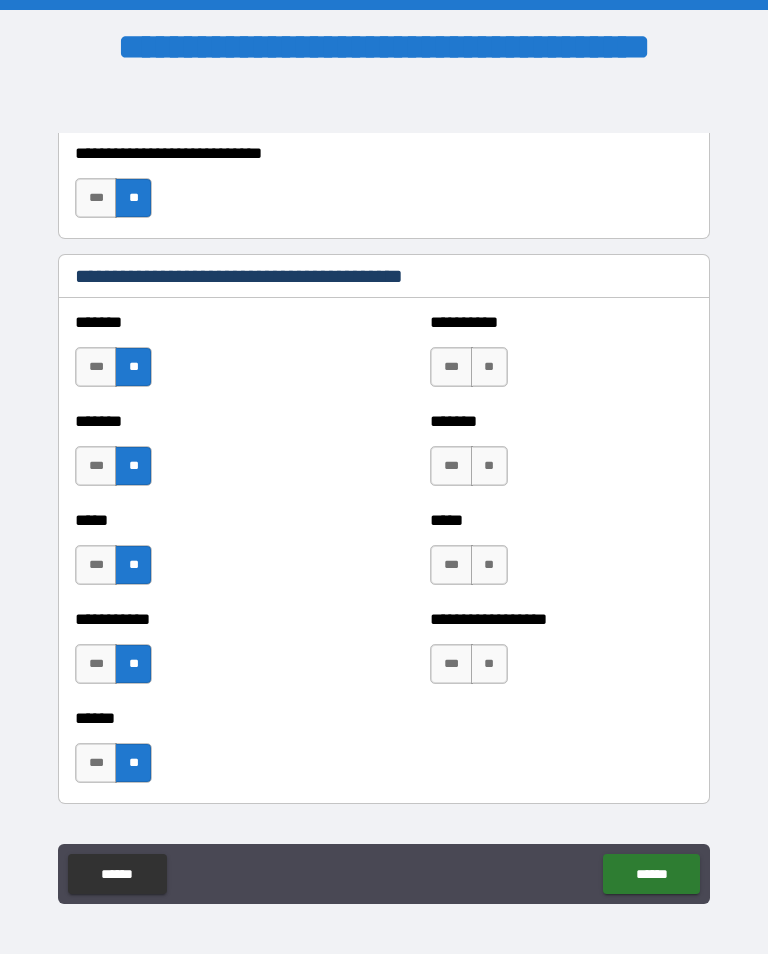 click on "**" at bounding box center [489, 664] 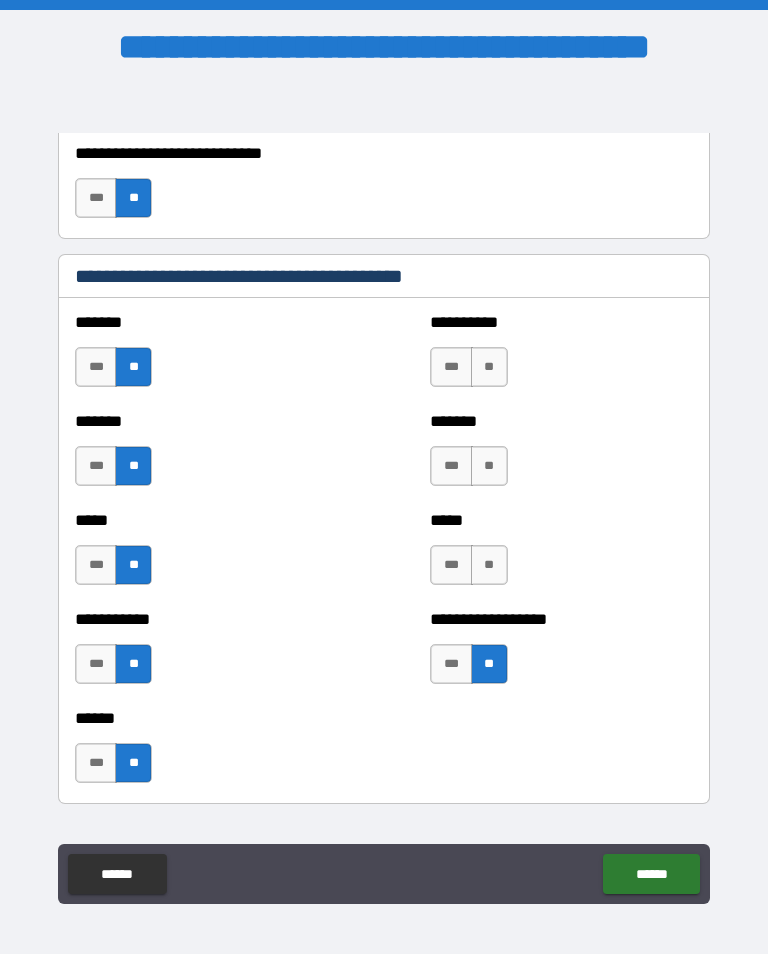 click on "**" at bounding box center (489, 565) 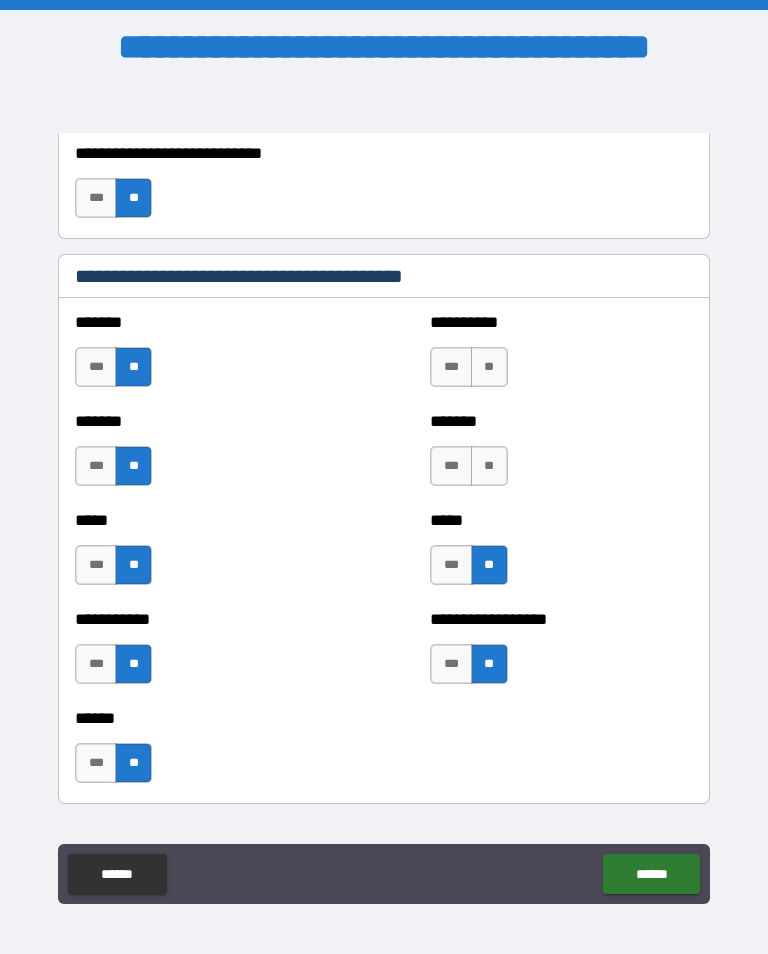 click on "**" at bounding box center [489, 466] 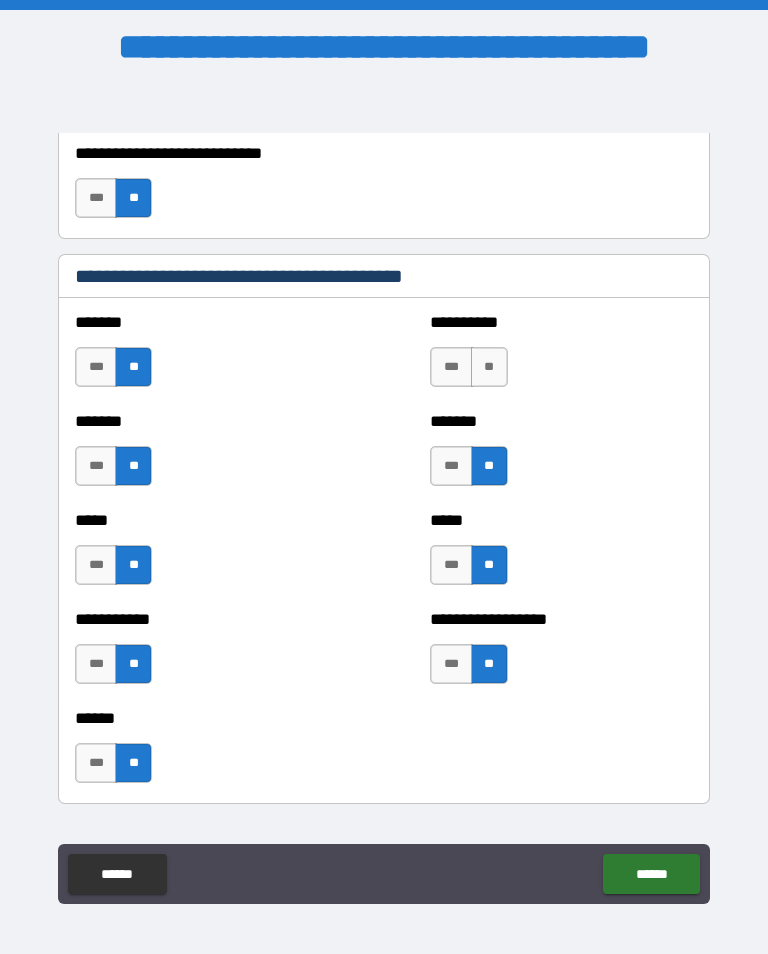 click on "**" at bounding box center (489, 367) 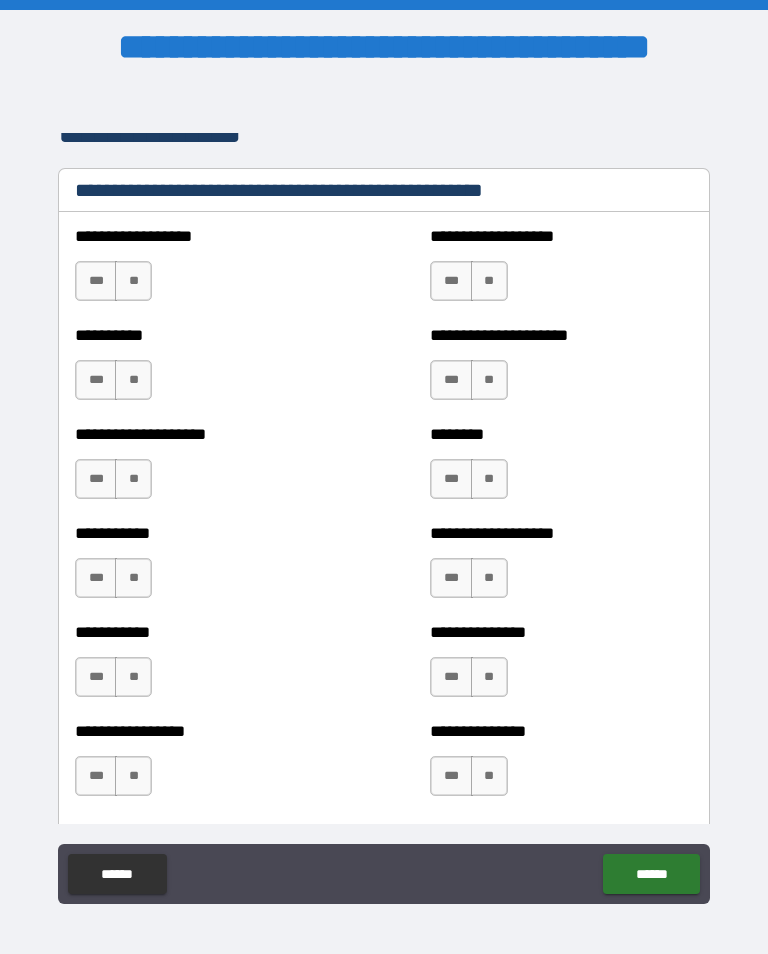 scroll, scrollTop: 2471, scrollLeft: 0, axis: vertical 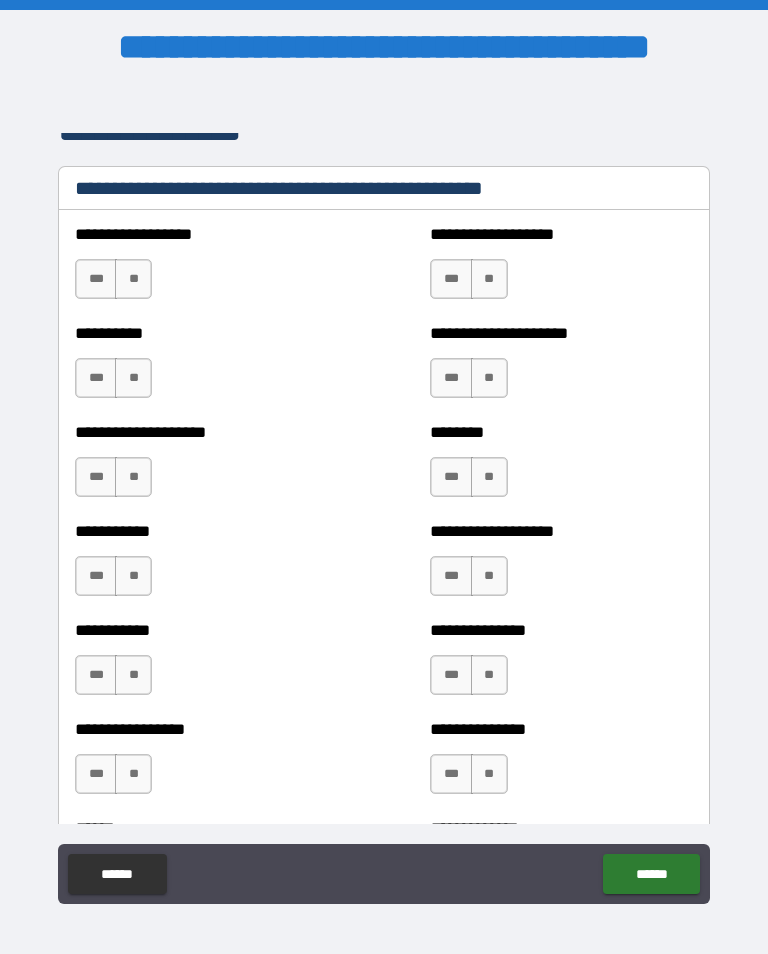 click on "**" at bounding box center (133, 279) 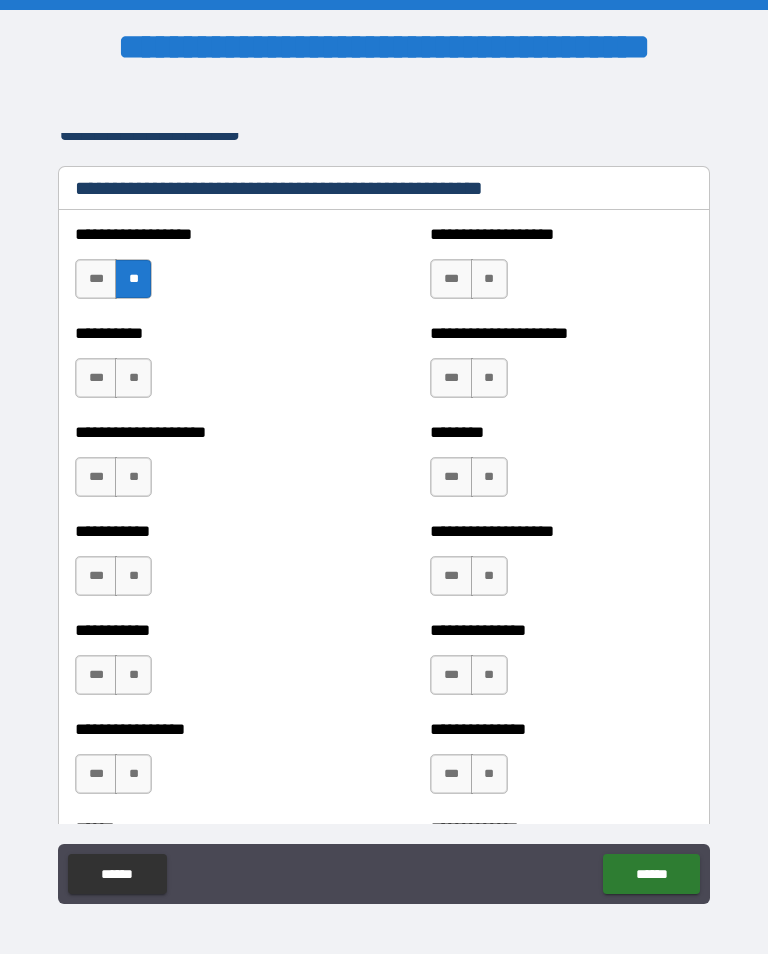 click on "**" at bounding box center (133, 378) 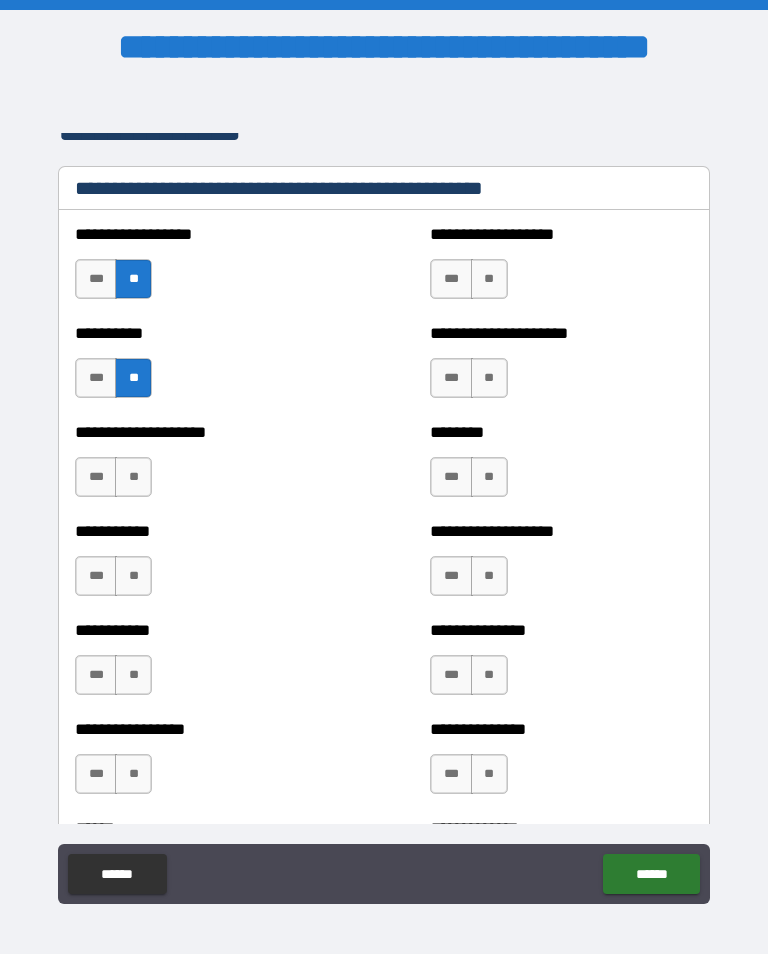click on "**" at bounding box center (133, 477) 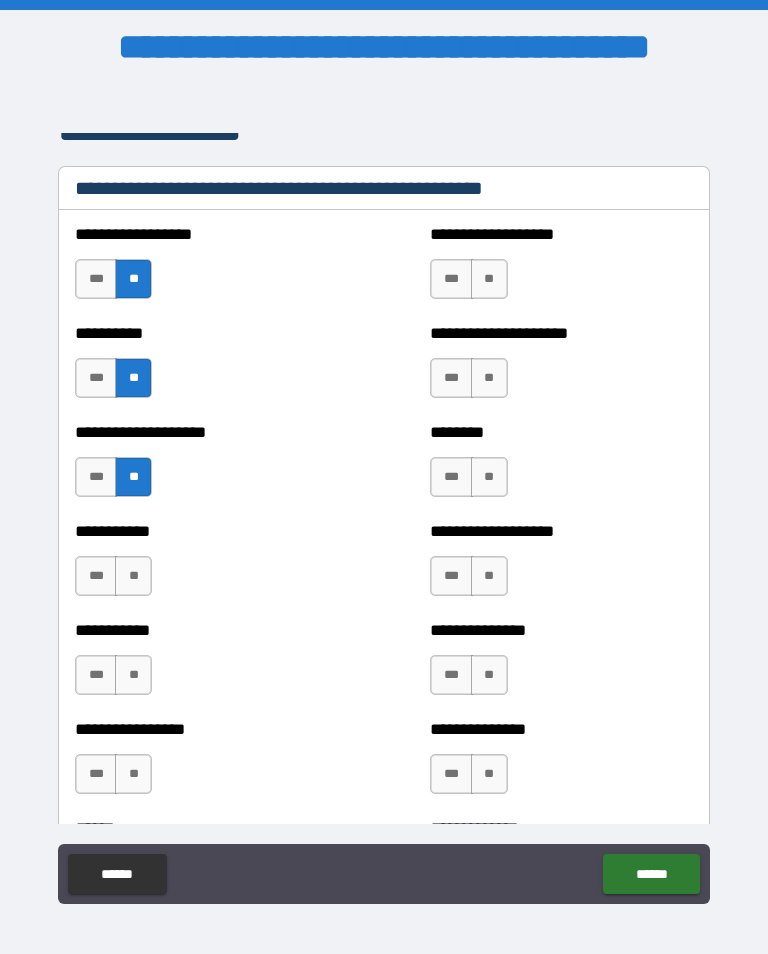 click on "**" at bounding box center [133, 576] 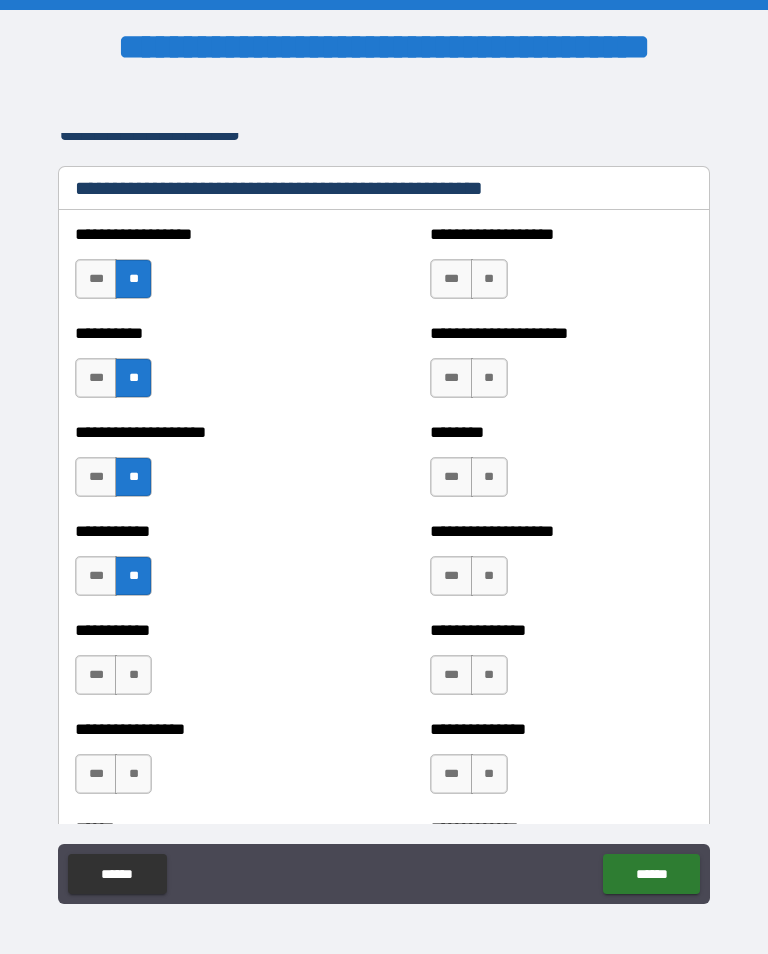 click on "**********" at bounding box center [206, 665] 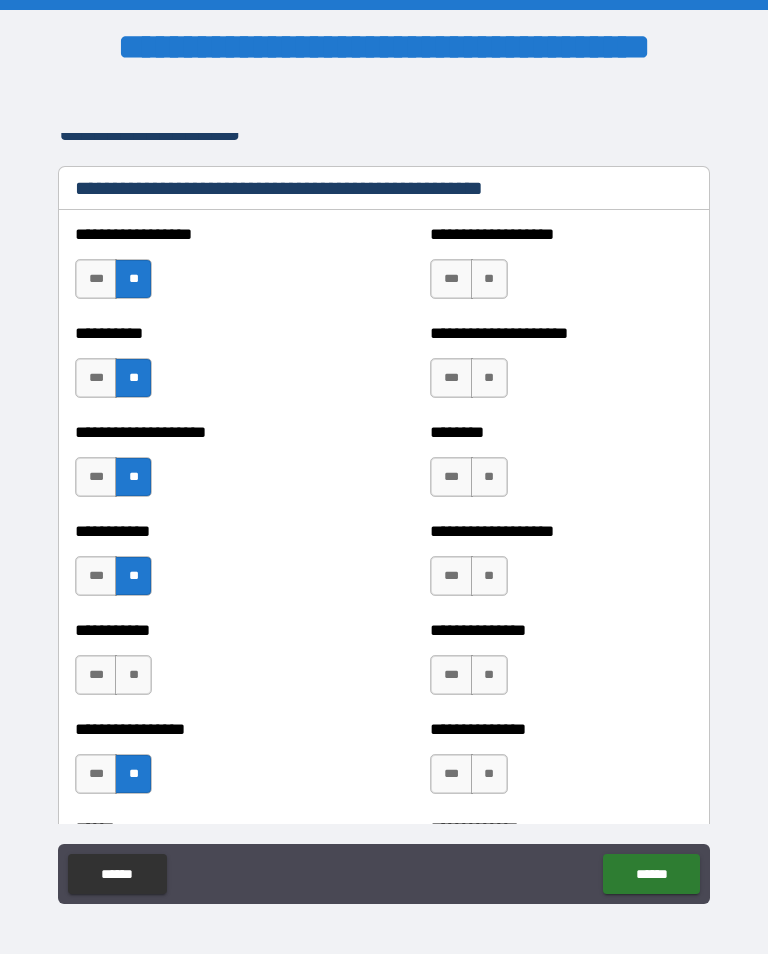 click on "**" at bounding box center [133, 675] 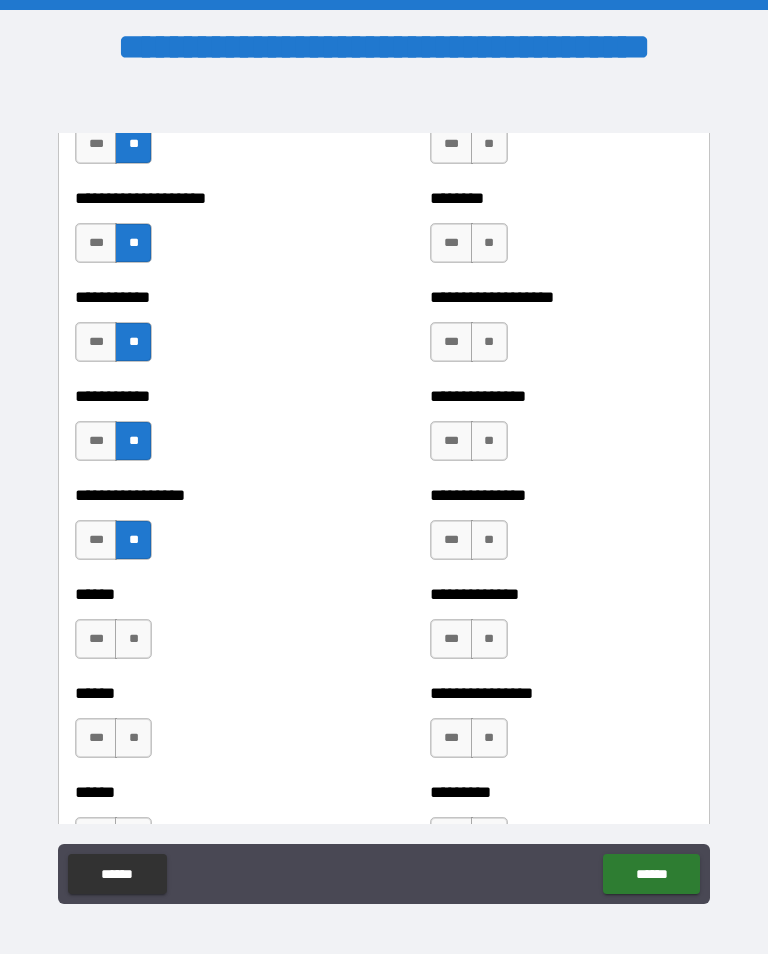 scroll, scrollTop: 2748, scrollLeft: 0, axis: vertical 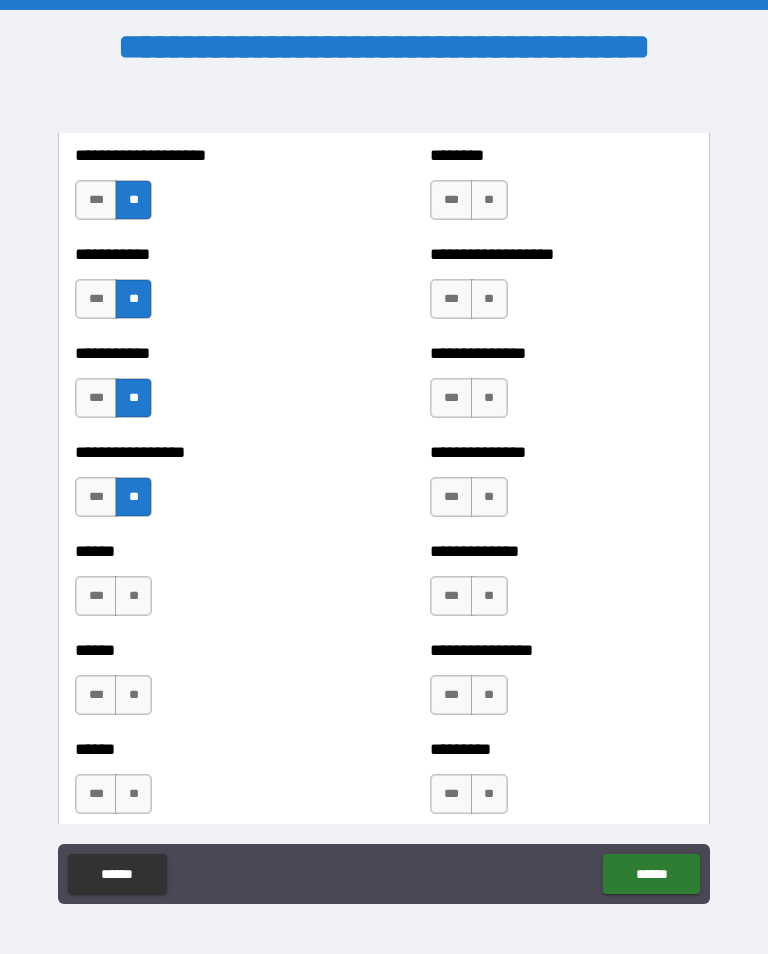 click on "**" at bounding box center [133, 596] 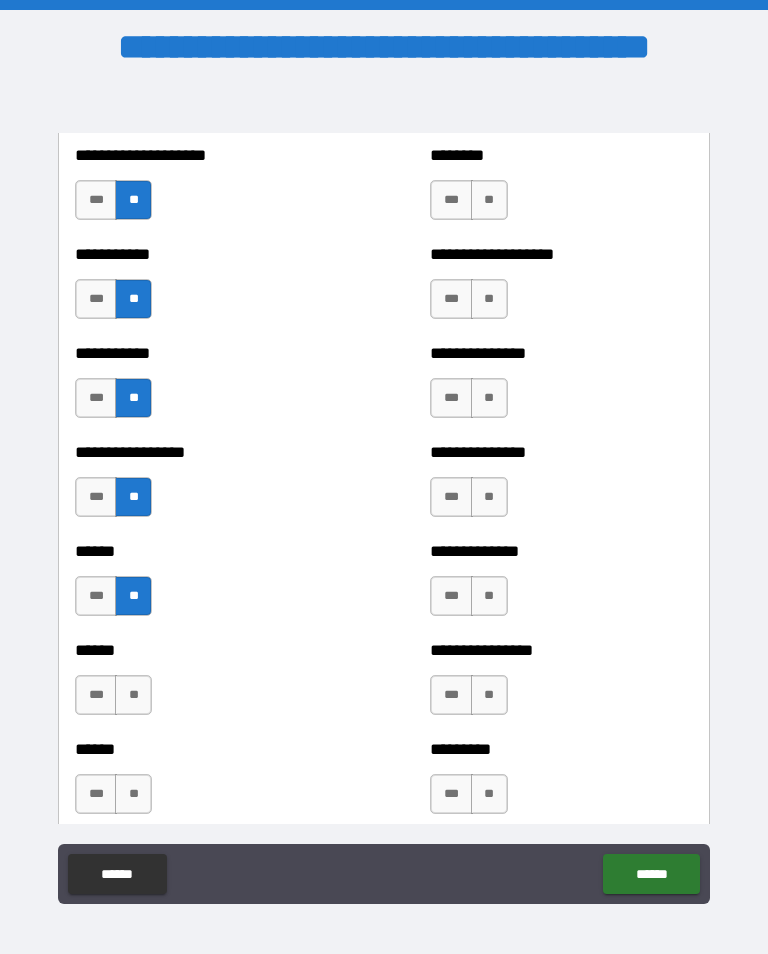 click on "**" at bounding box center (133, 695) 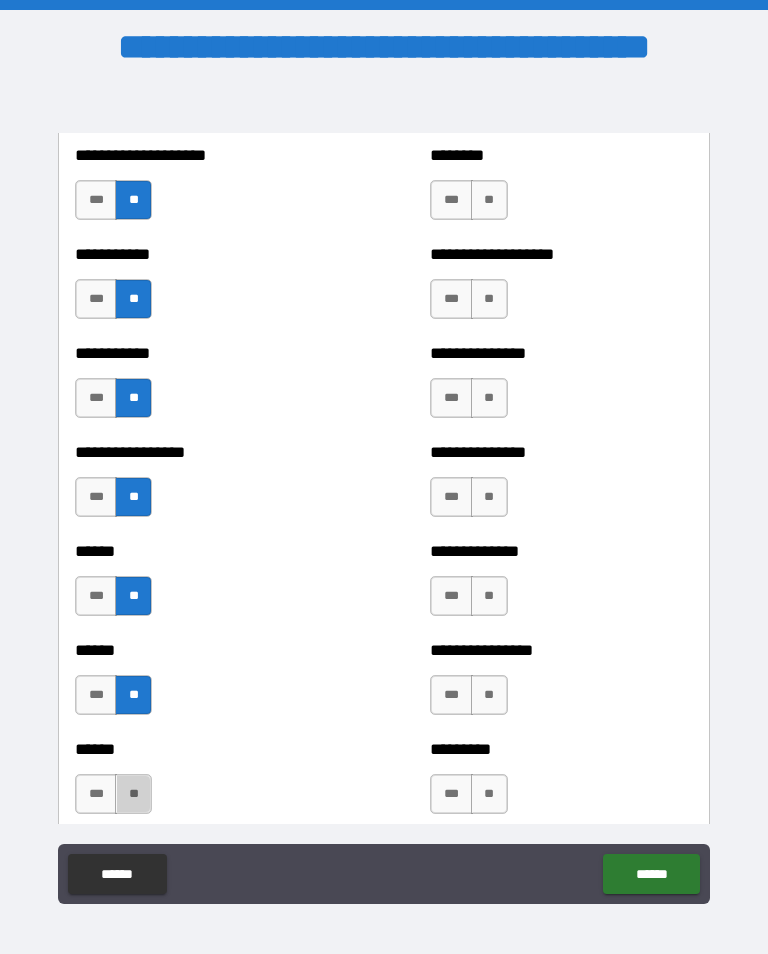 click on "**" at bounding box center (133, 794) 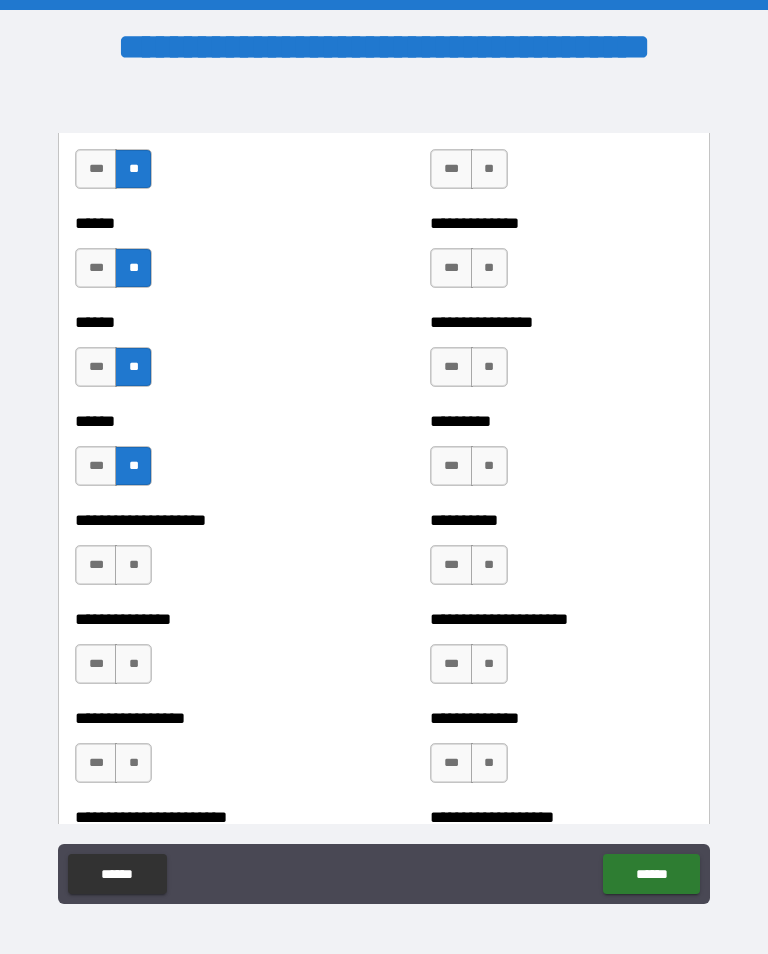 scroll, scrollTop: 3079, scrollLeft: 0, axis: vertical 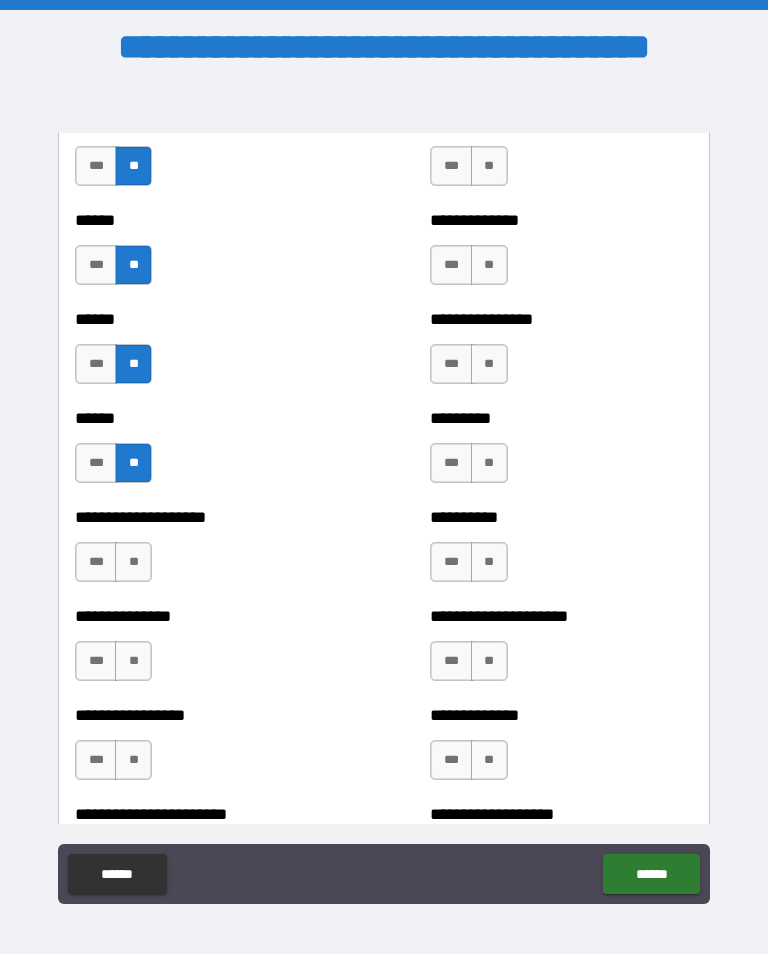 click on "**" at bounding box center (133, 562) 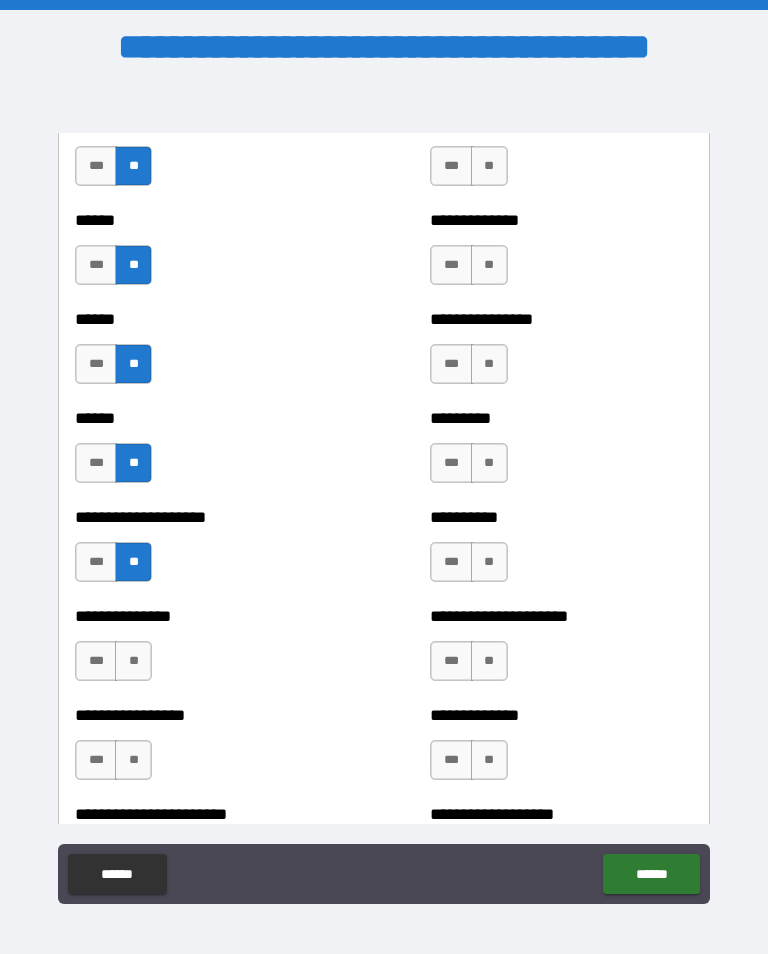 click on "**" at bounding box center (133, 661) 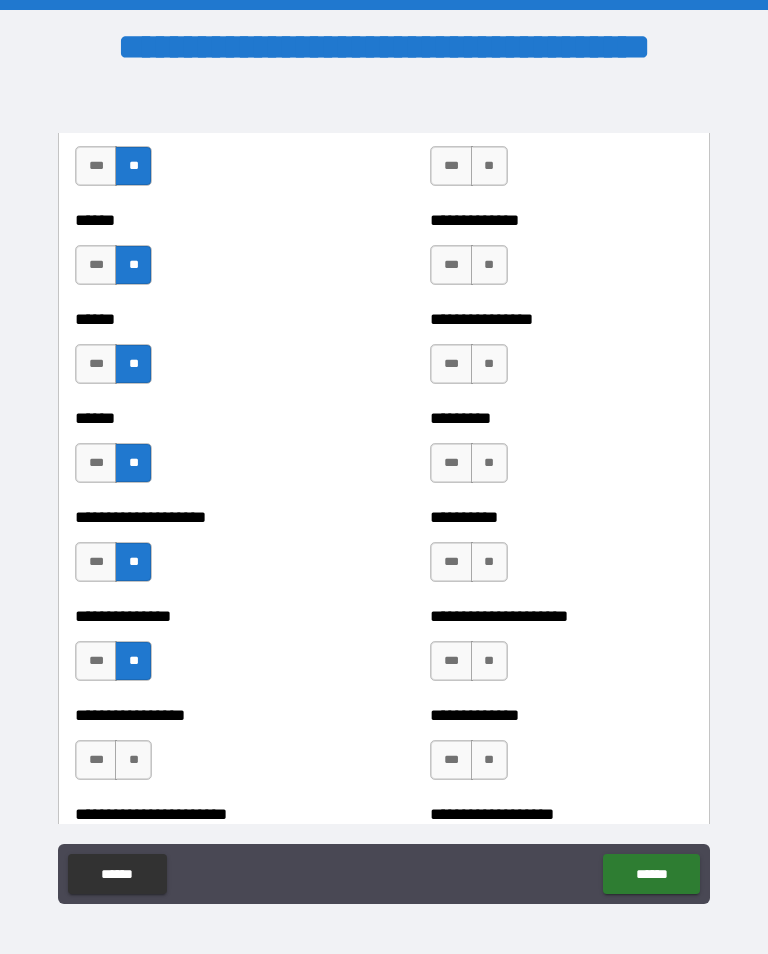 click on "**" at bounding box center (133, 760) 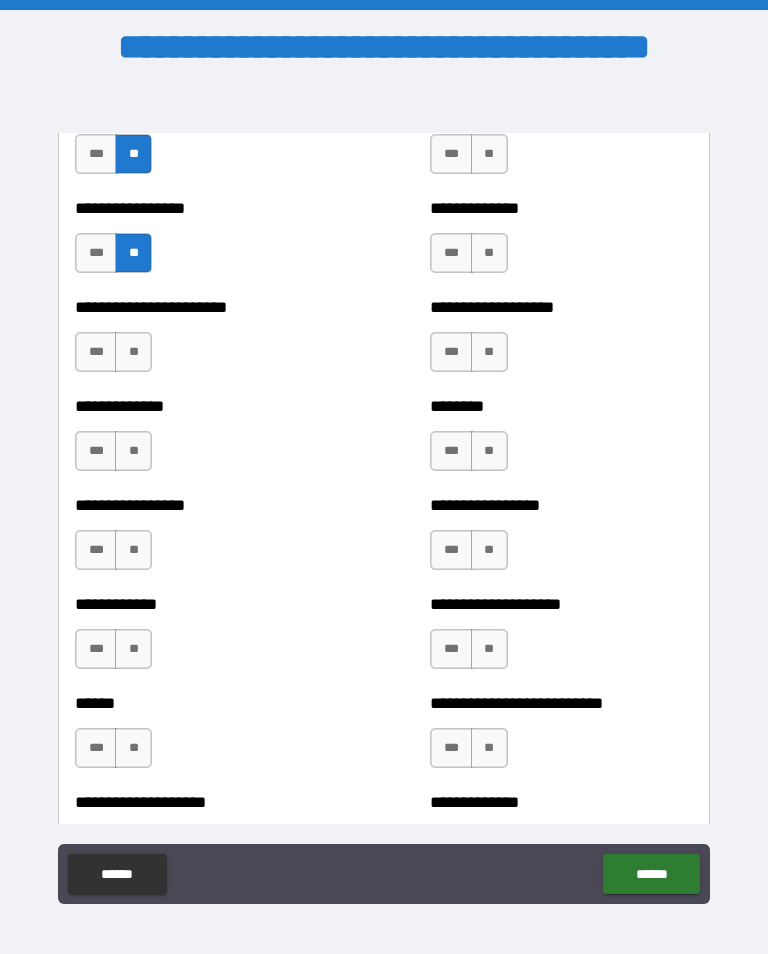 scroll, scrollTop: 3593, scrollLeft: 0, axis: vertical 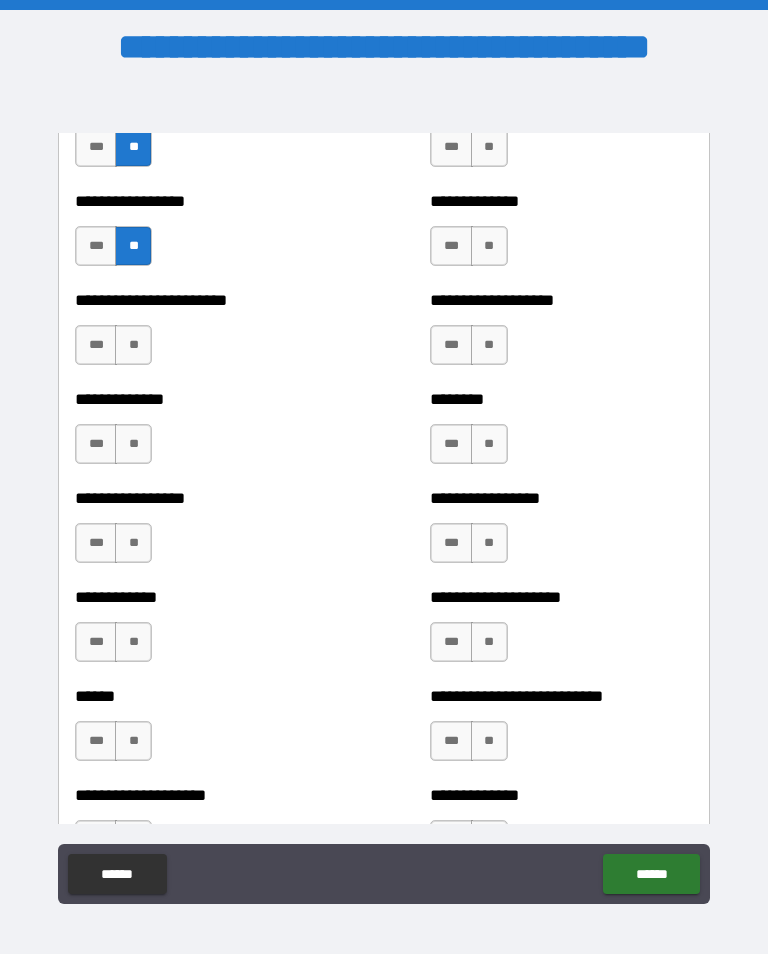 click on "**" at bounding box center (133, 345) 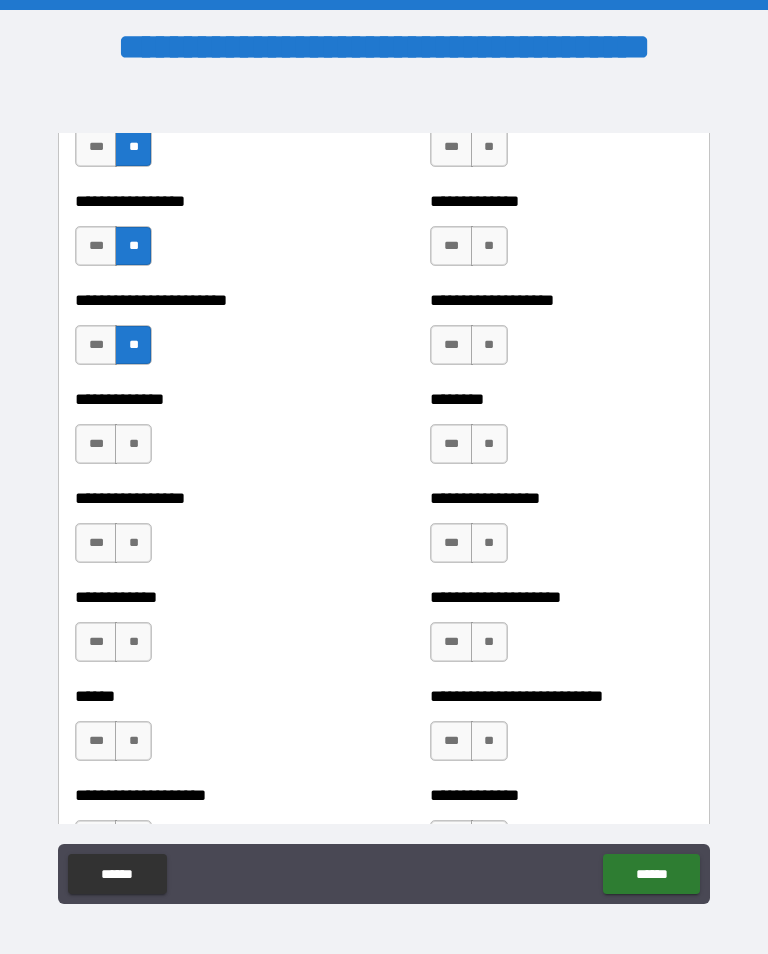 click on "**" at bounding box center (133, 444) 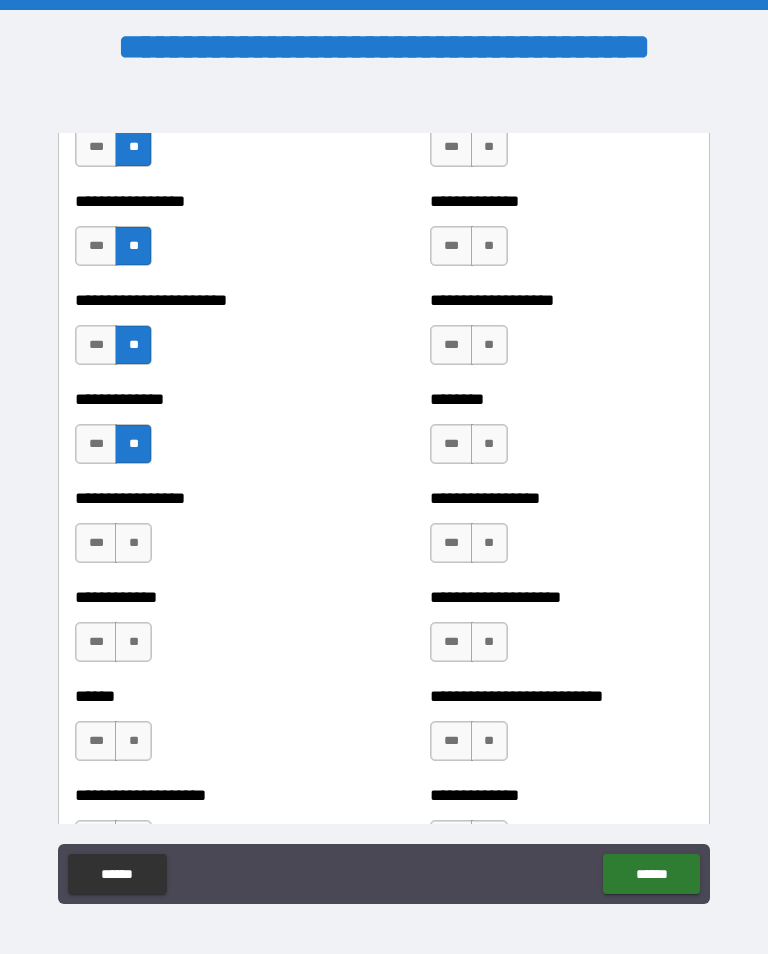 click on "**" at bounding box center (133, 543) 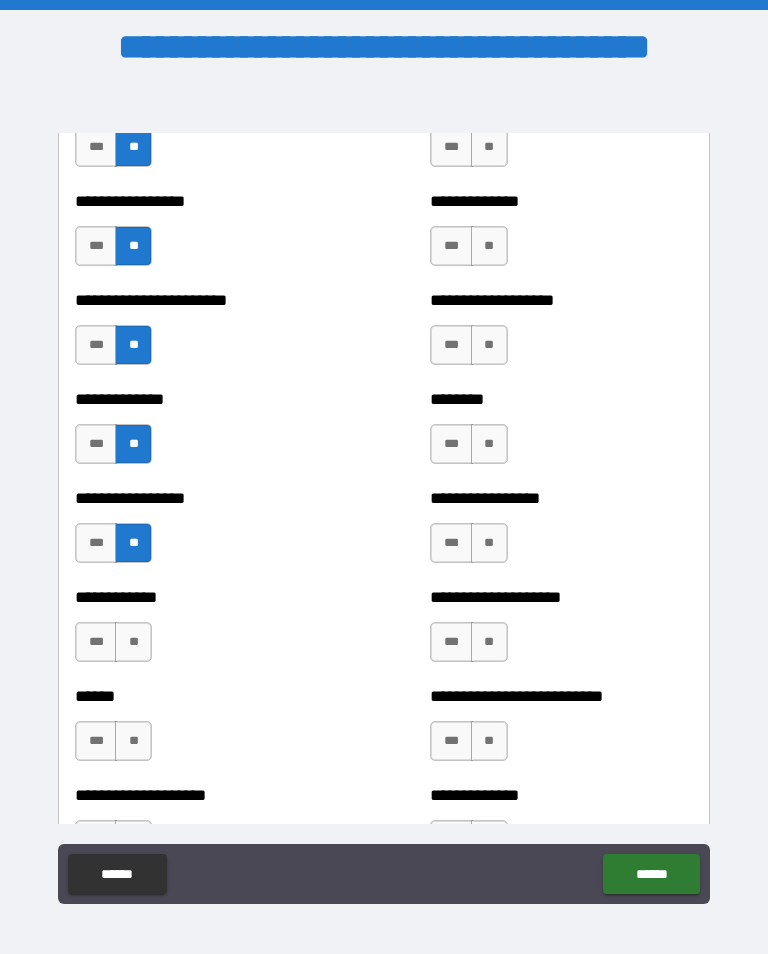 click on "**" at bounding box center (133, 642) 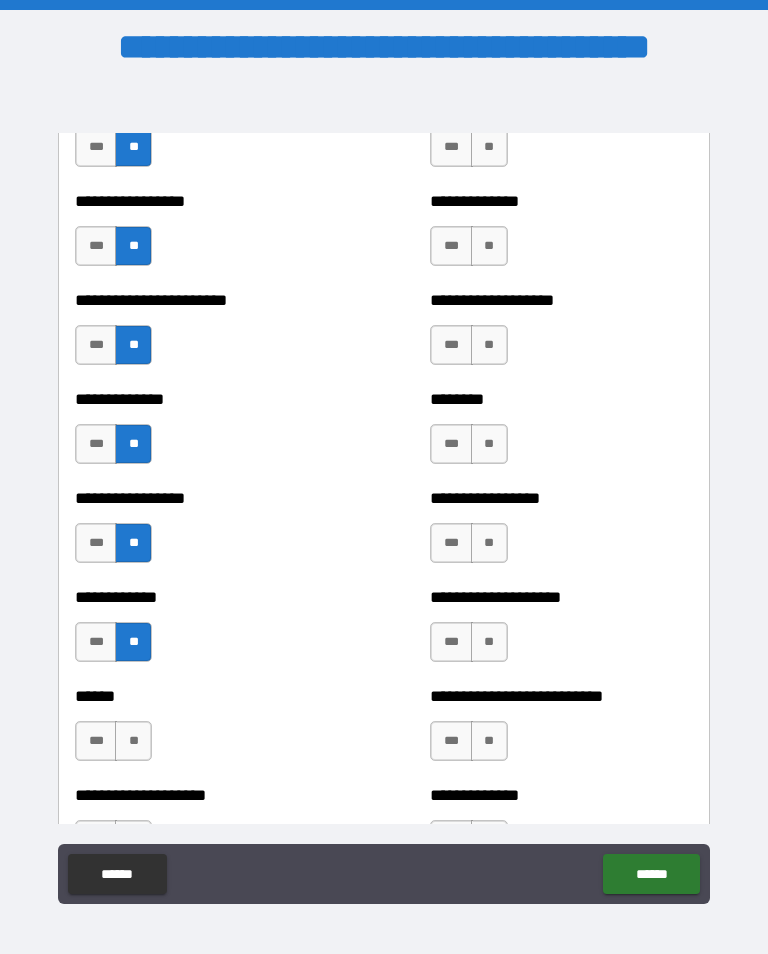 click on "**" at bounding box center (133, 741) 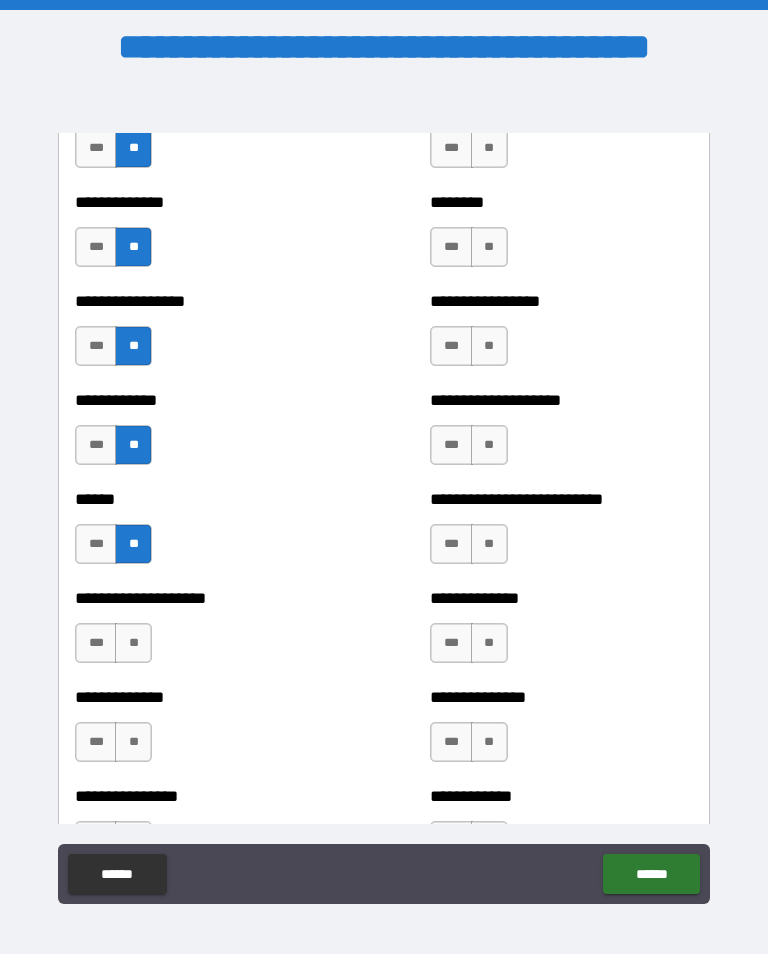 scroll, scrollTop: 3804, scrollLeft: 0, axis: vertical 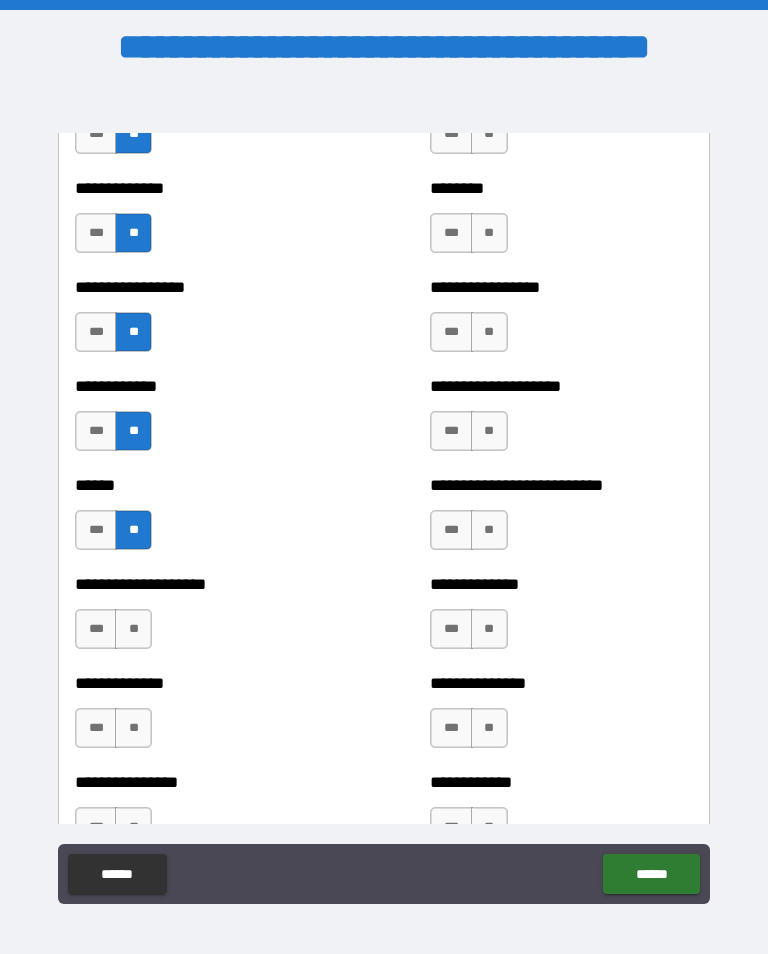 click on "**" at bounding box center [133, 629] 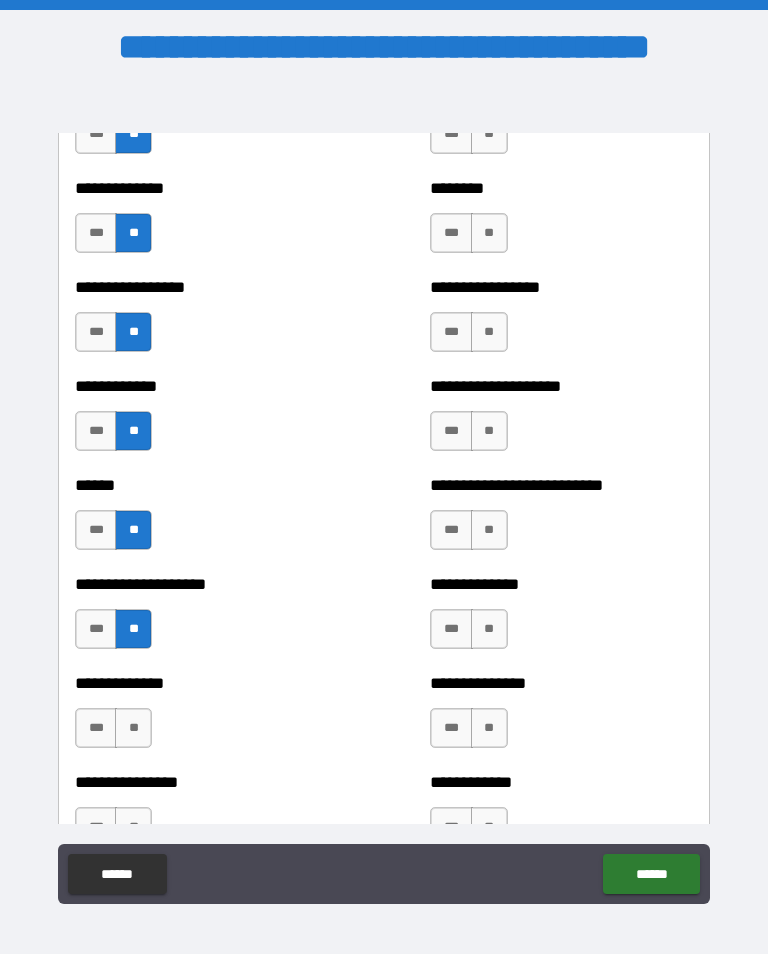 click on "**" at bounding box center [133, 728] 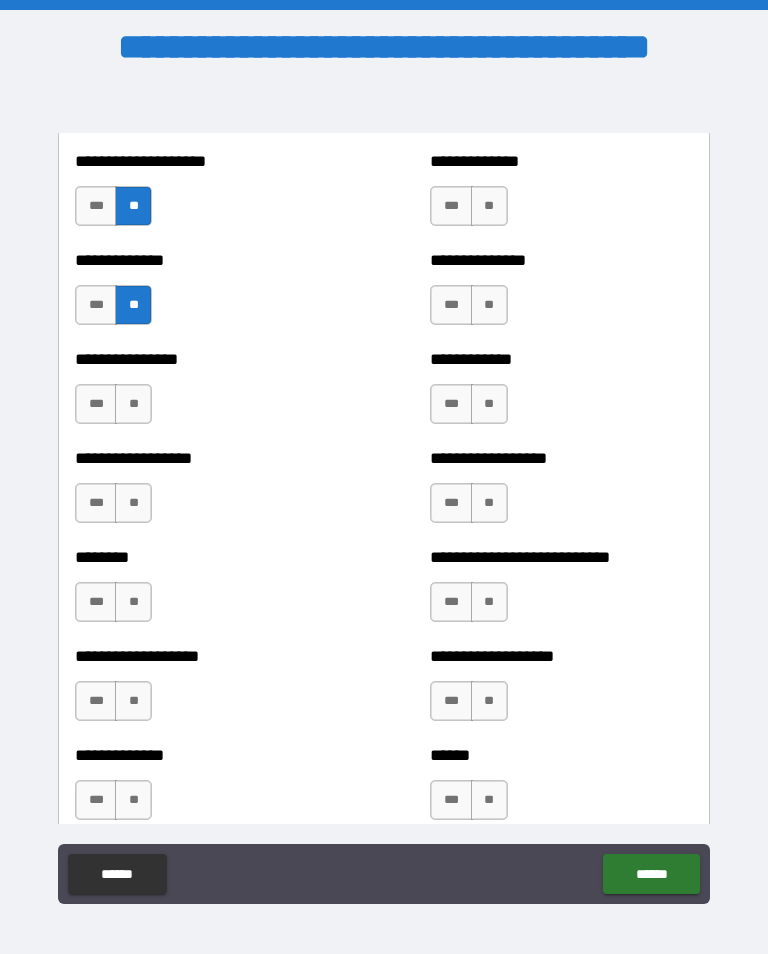 scroll, scrollTop: 4231, scrollLeft: 0, axis: vertical 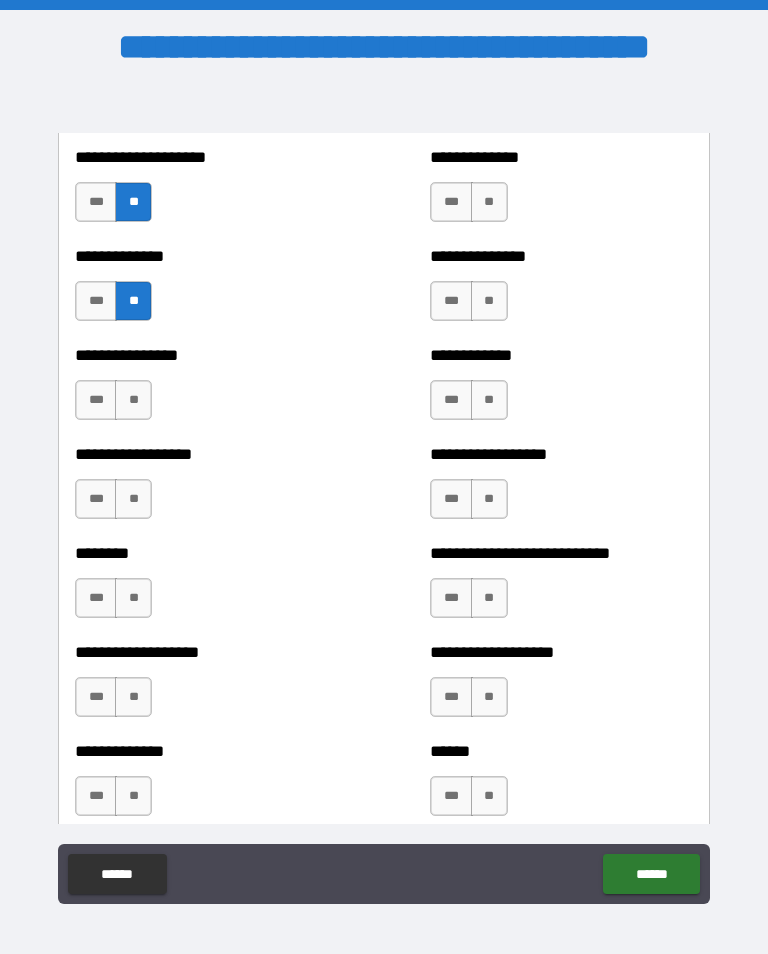 click on "**" at bounding box center (133, 400) 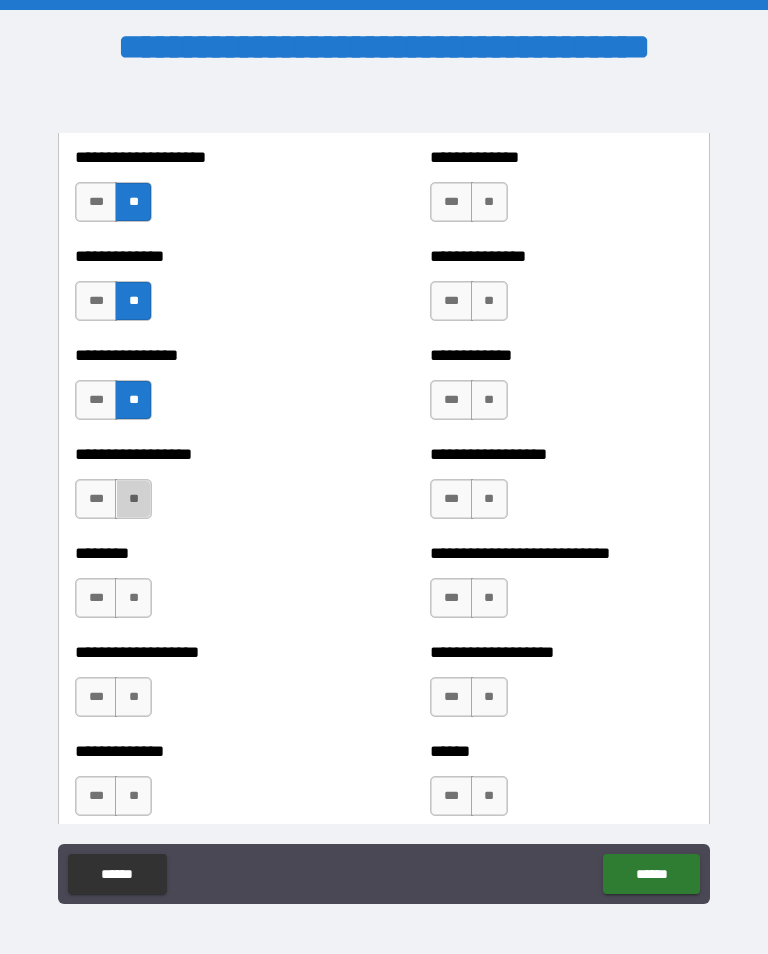 click on "**" at bounding box center (133, 499) 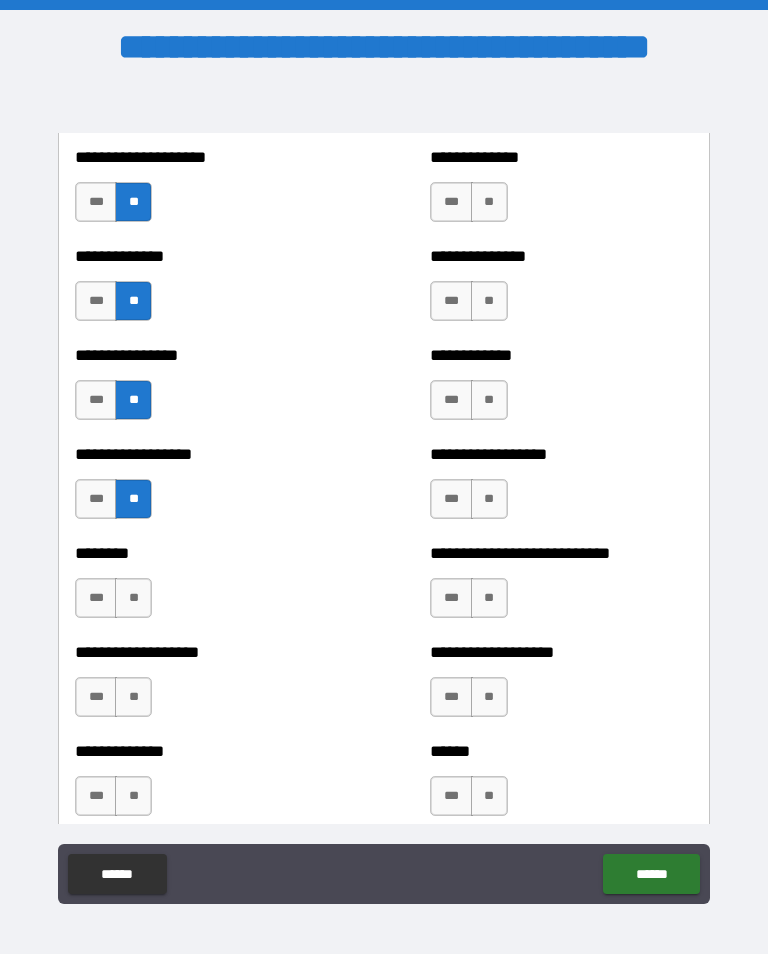 click on "**" at bounding box center (133, 598) 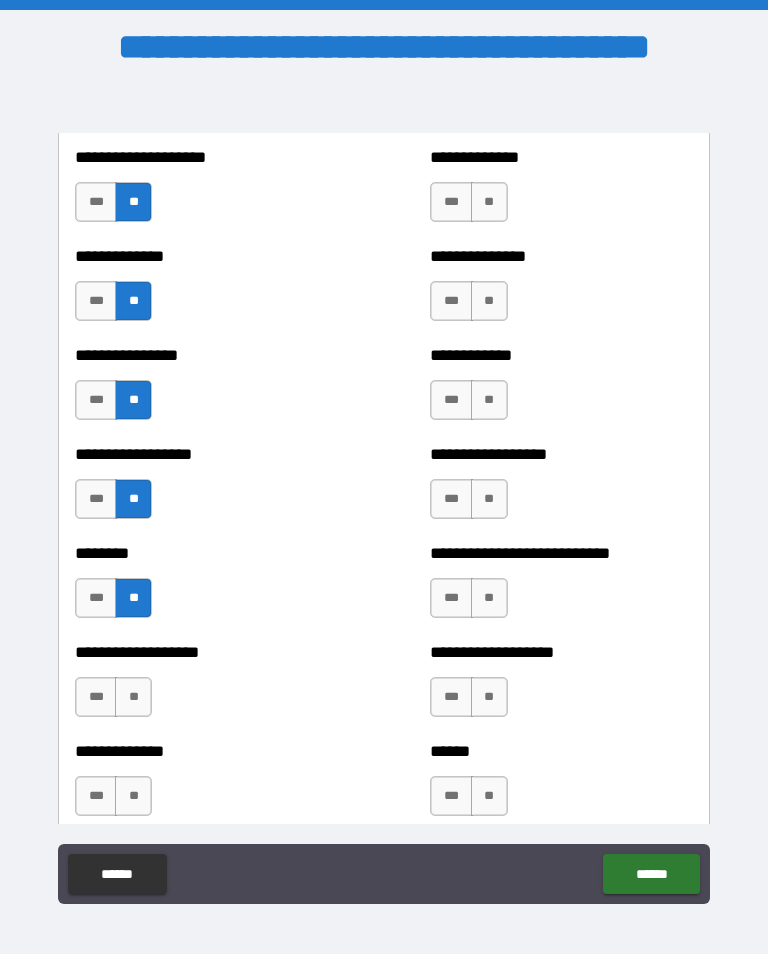 click on "**" at bounding box center (133, 697) 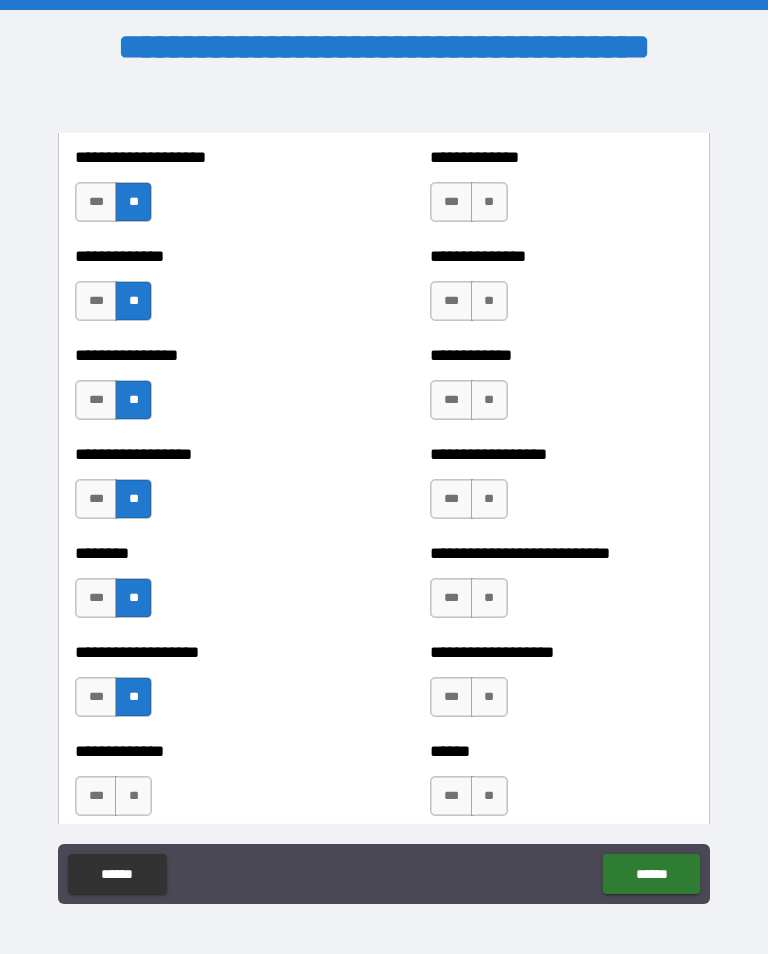click on "**" at bounding box center (133, 796) 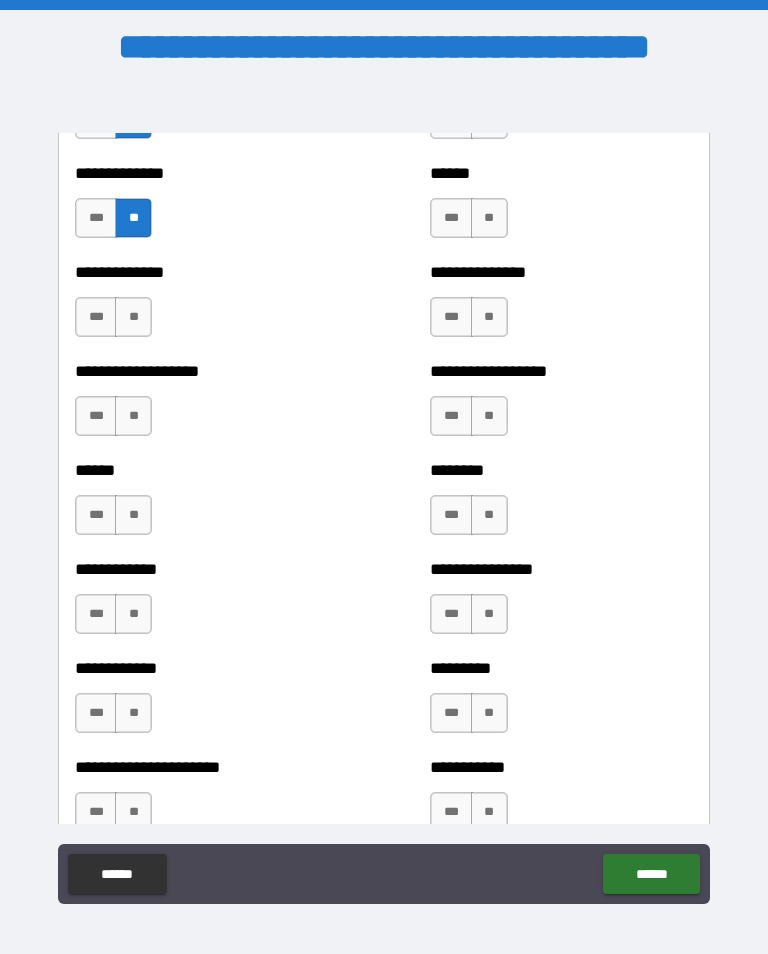 scroll, scrollTop: 4807, scrollLeft: 0, axis: vertical 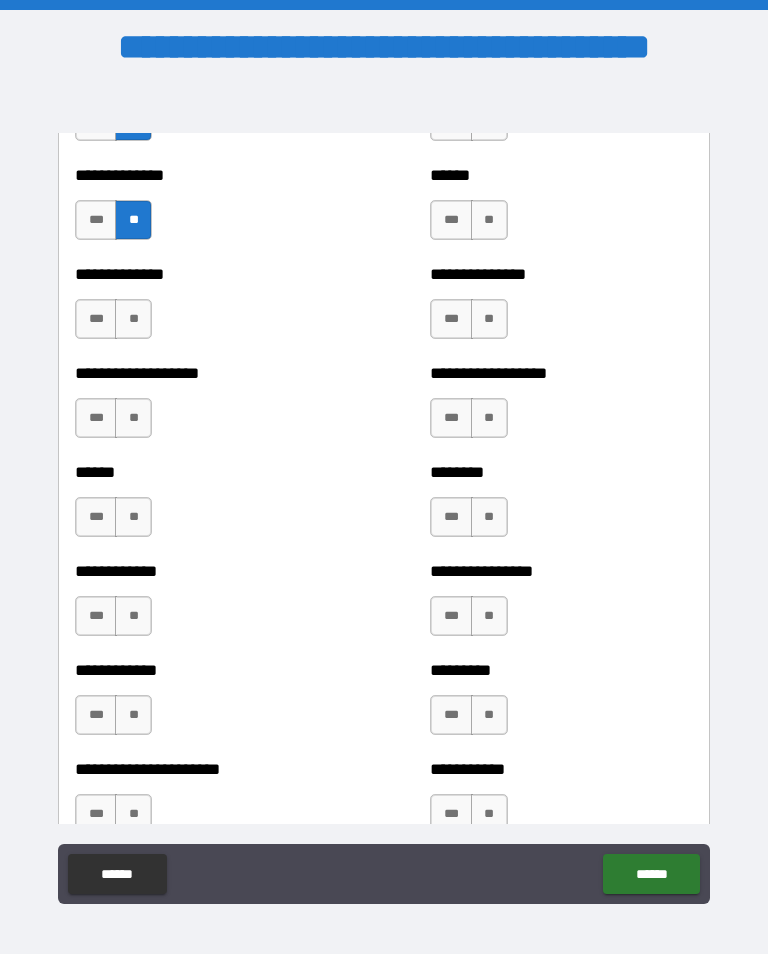click on "**" at bounding box center [133, 319] 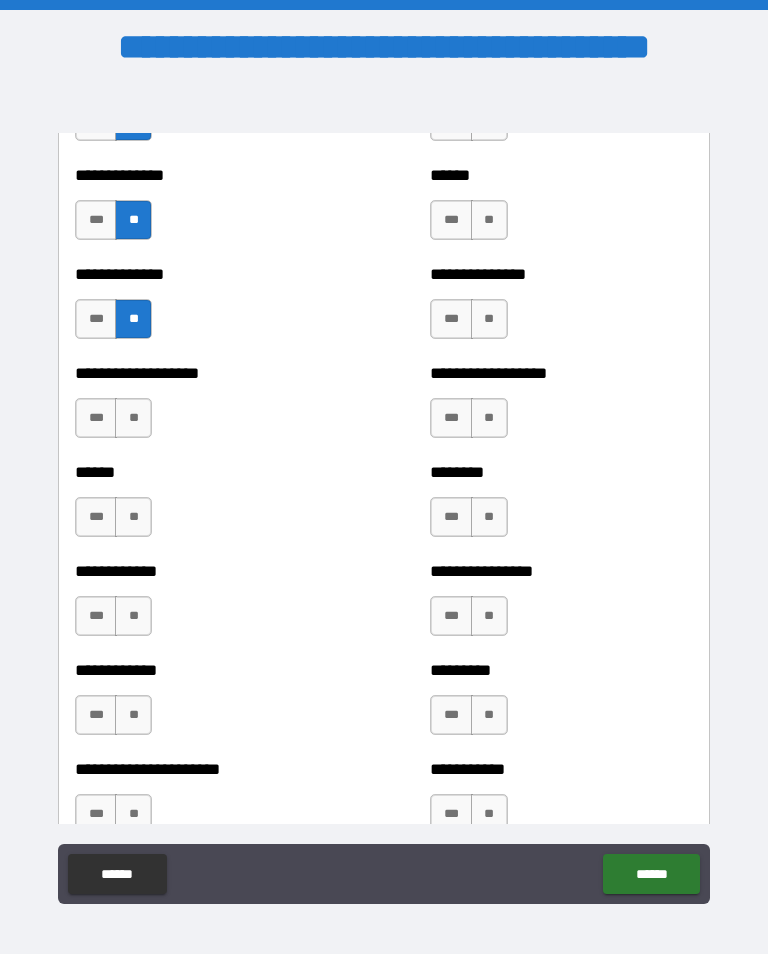 click on "**" at bounding box center [133, 418] 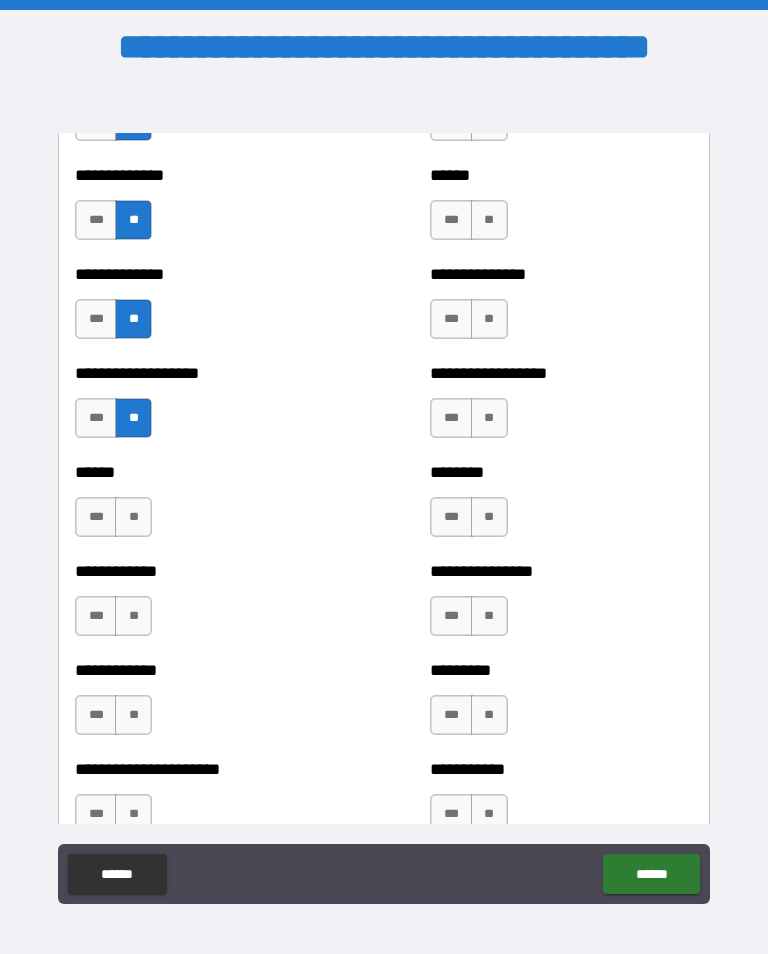 click on "**" at bounding box center [133, 517] 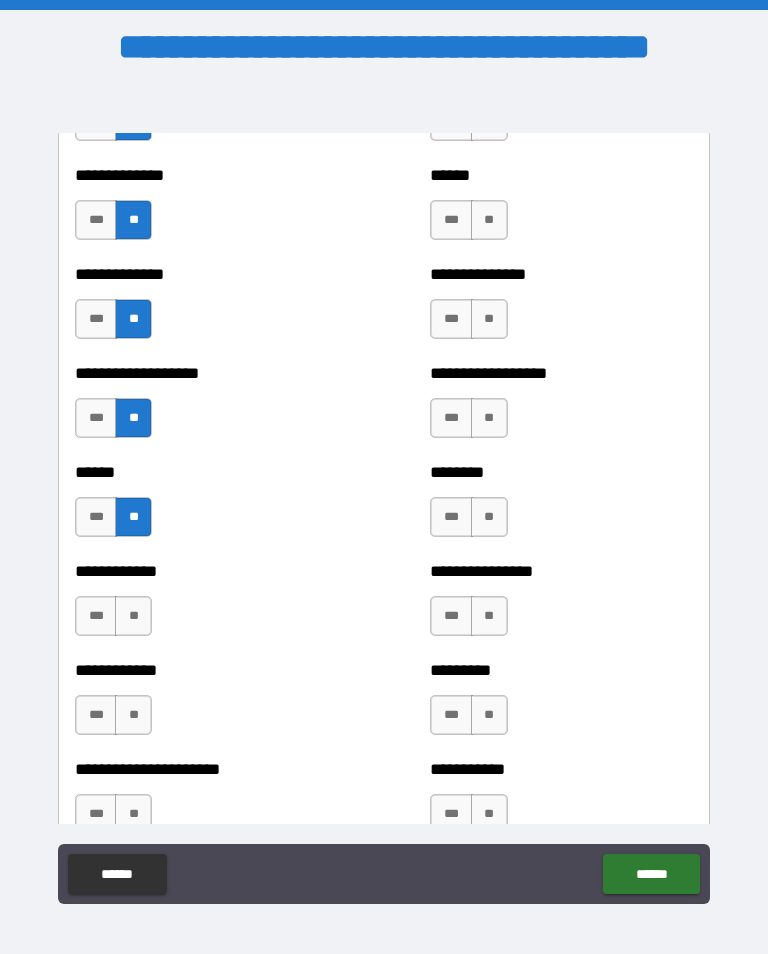click on "**" at bounding box center [133, 616] 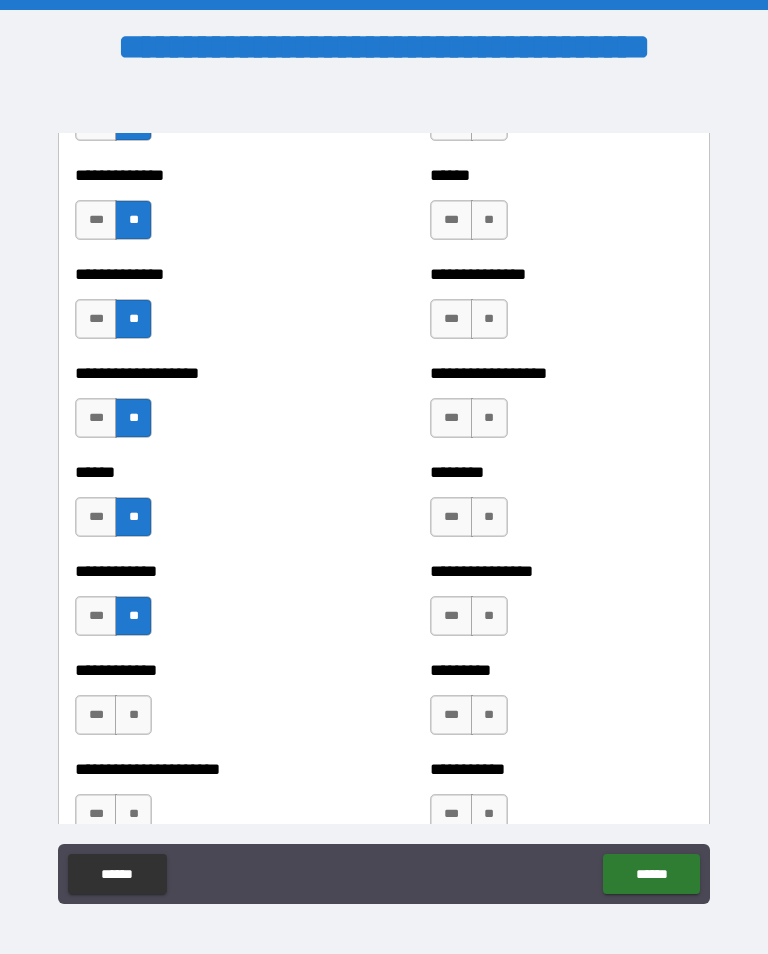 click on "**" at bounding box center (133, 715) 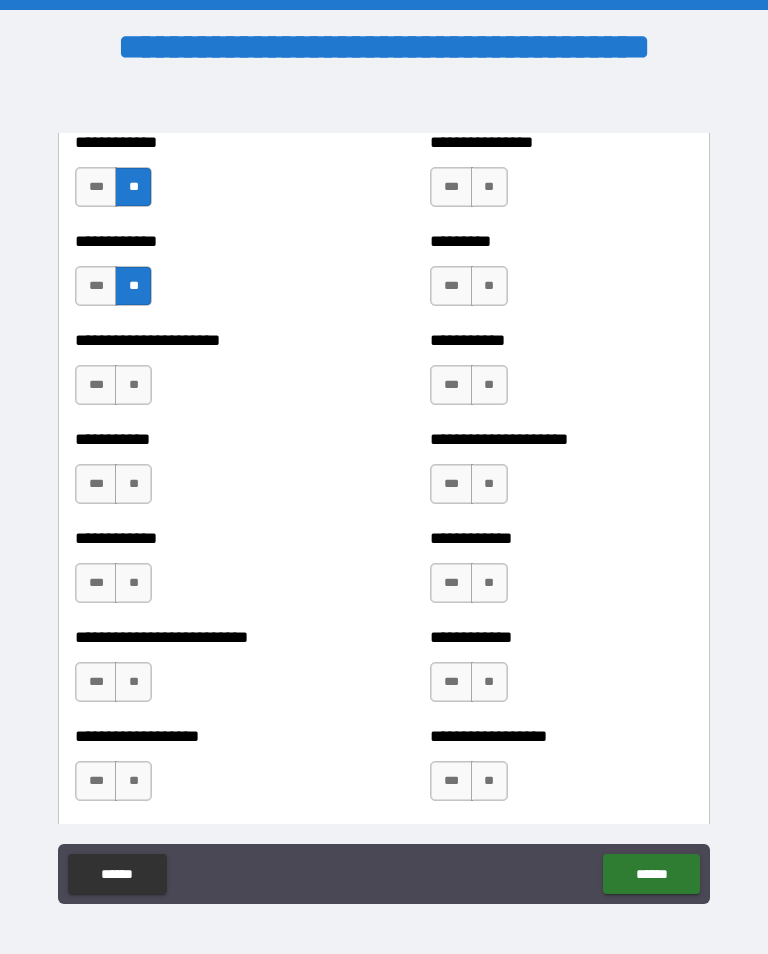 scroll, scrollTop: 5236, scrollLeft: 0, axis: vertical 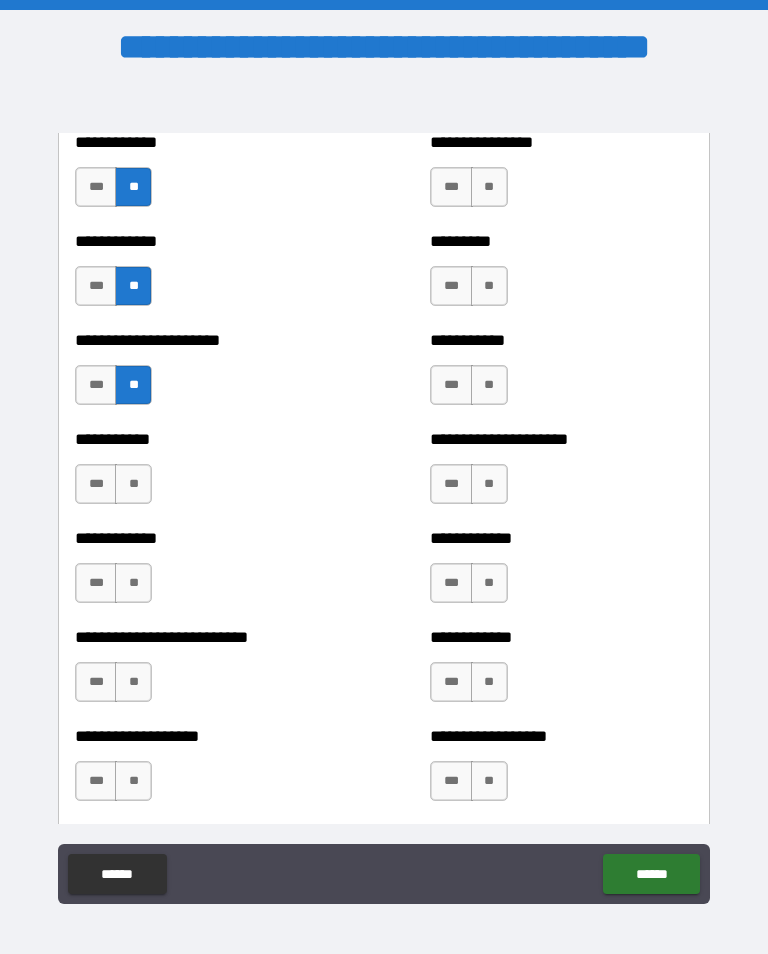 click on "**" at bounding box center (133, 484) 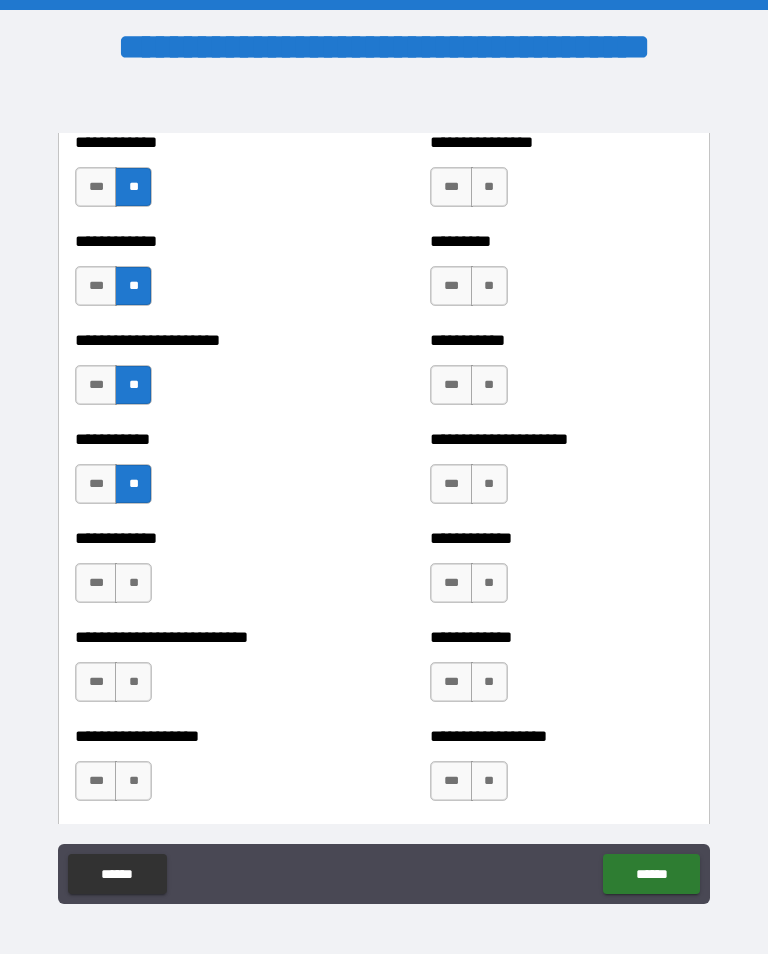 click on "**********" at bounding box center [206, 573] 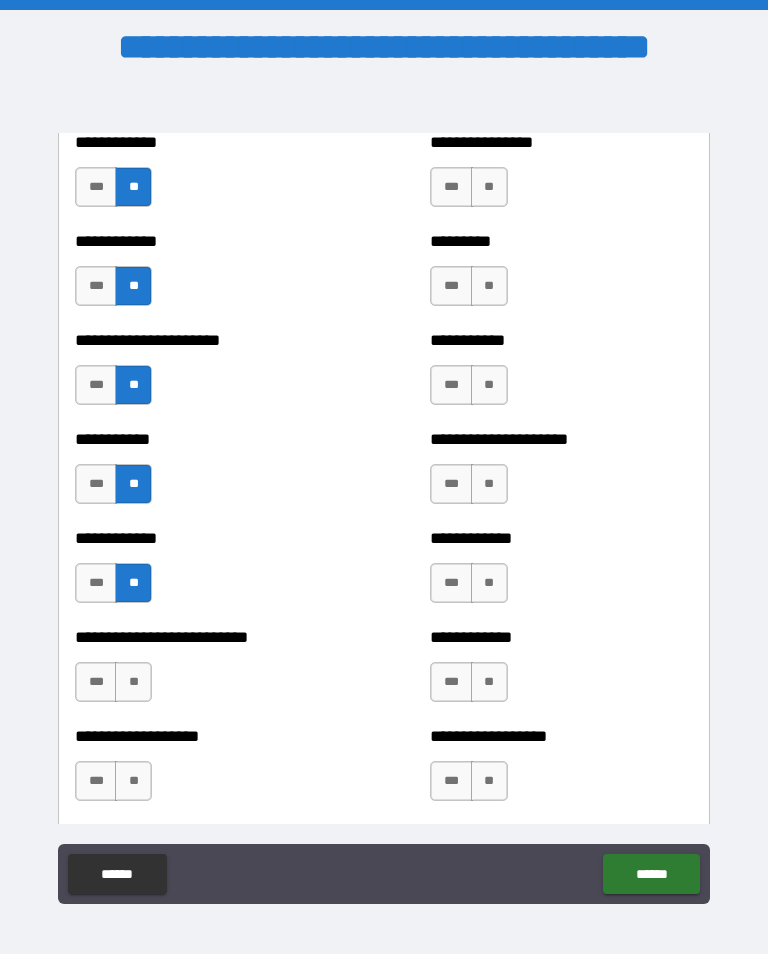 click on "**" at bounding box center [133, 682] 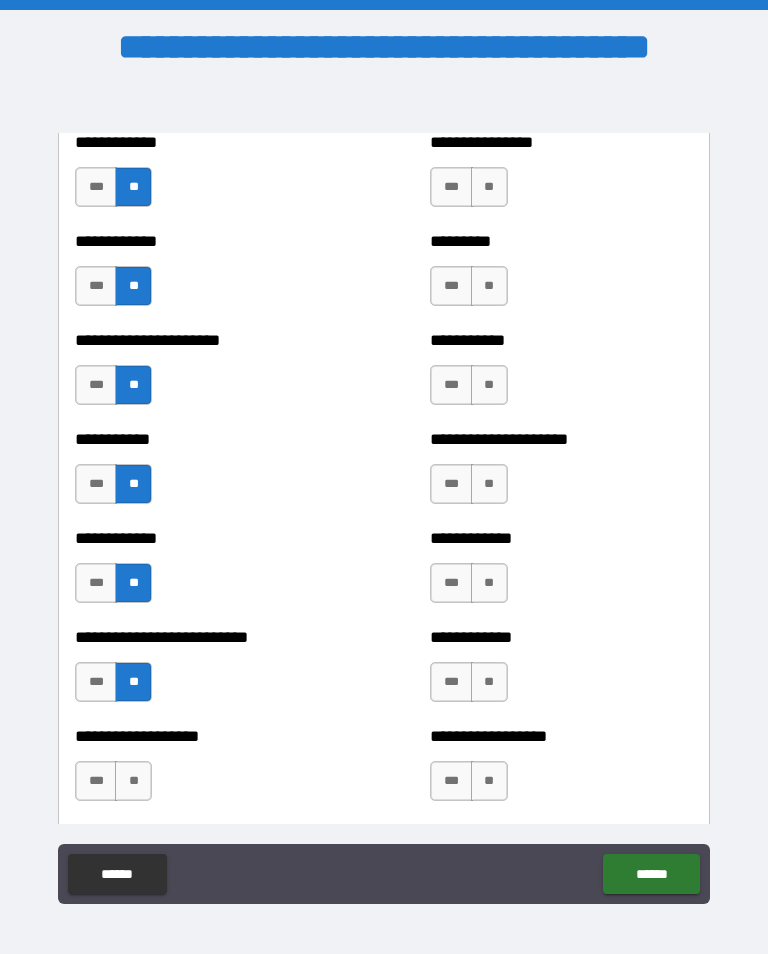 click on "**" at bounding box center (133, 781) 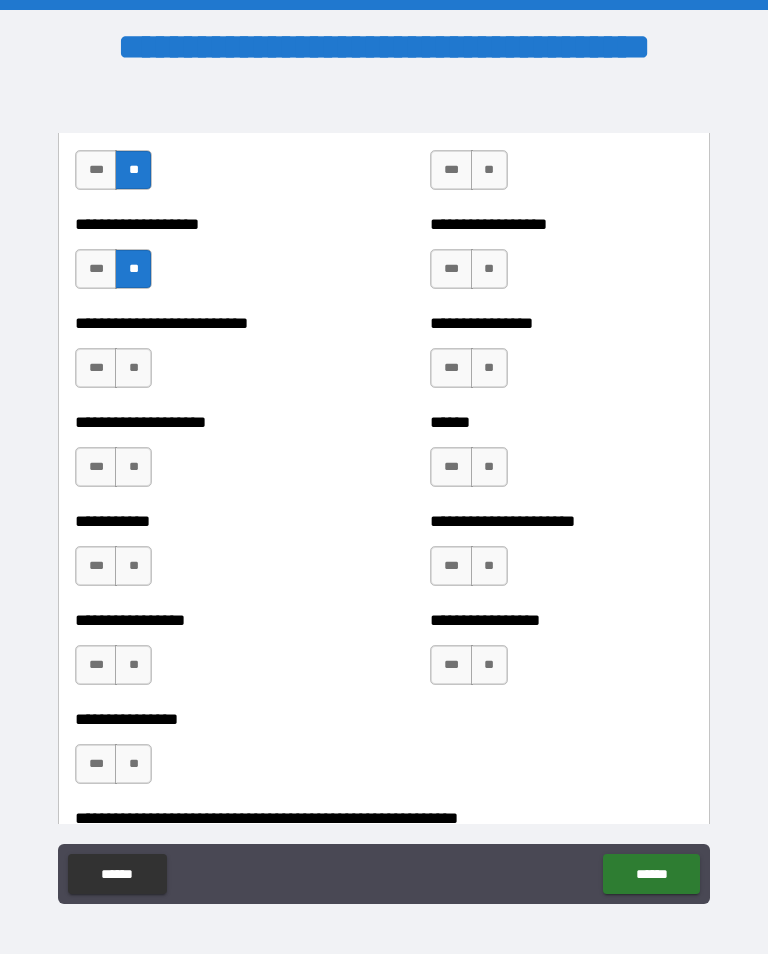 scroll, scrollTop: 5748, scrollLeft: 0, axis: vertical 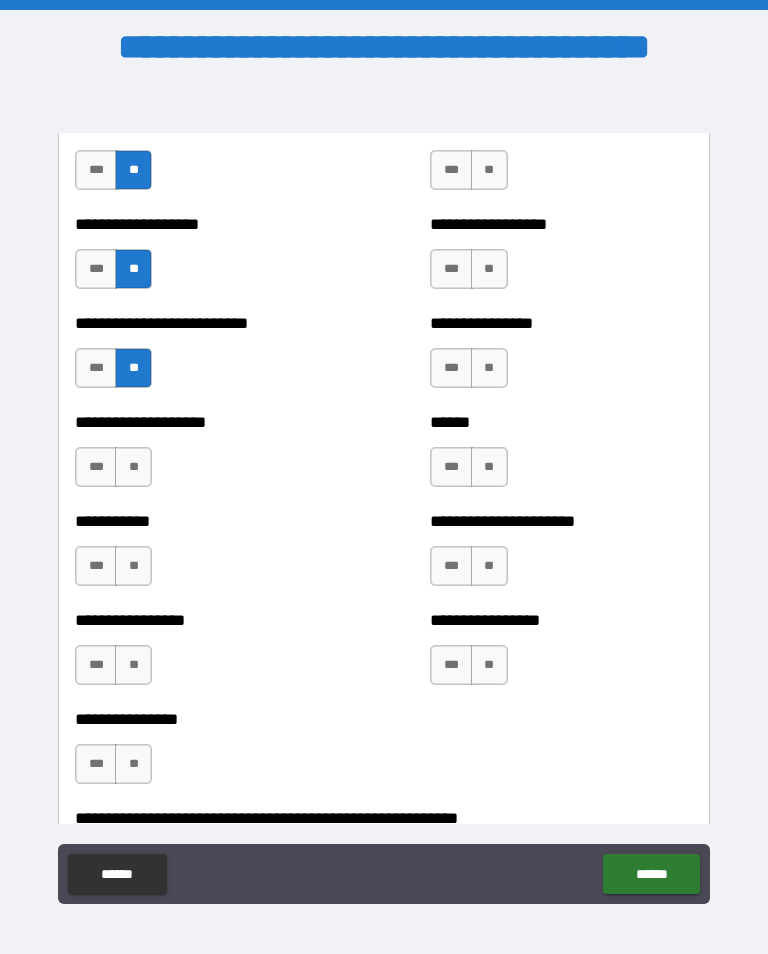 click on "**" at bounding box center [133, 467] 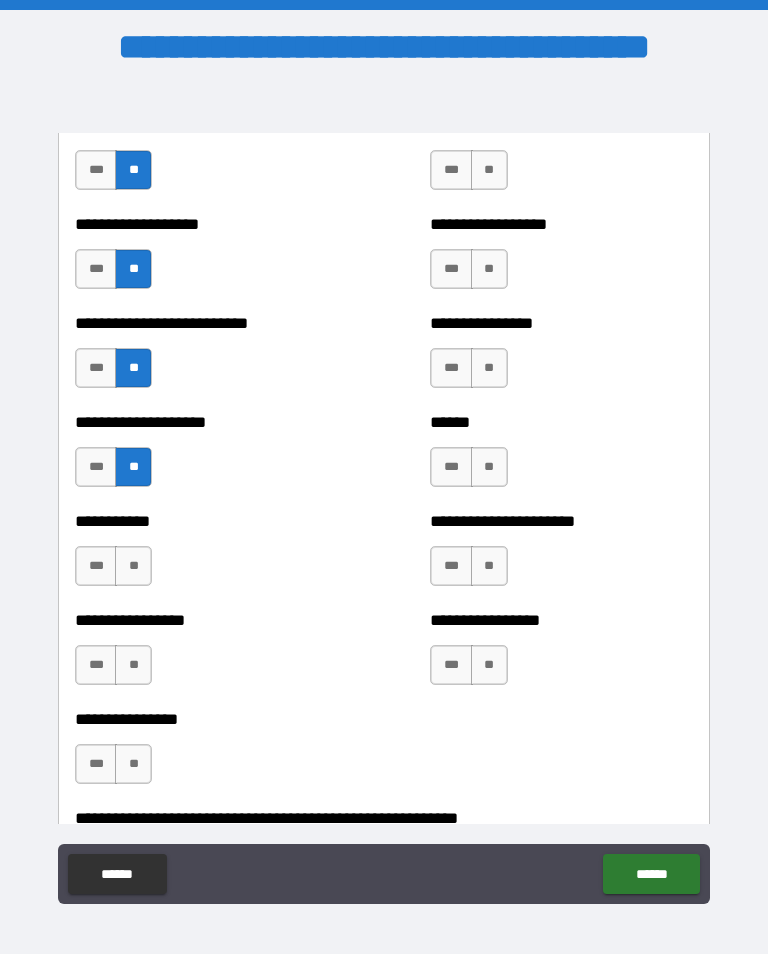 click on "**" at bounding box center [133, 566] 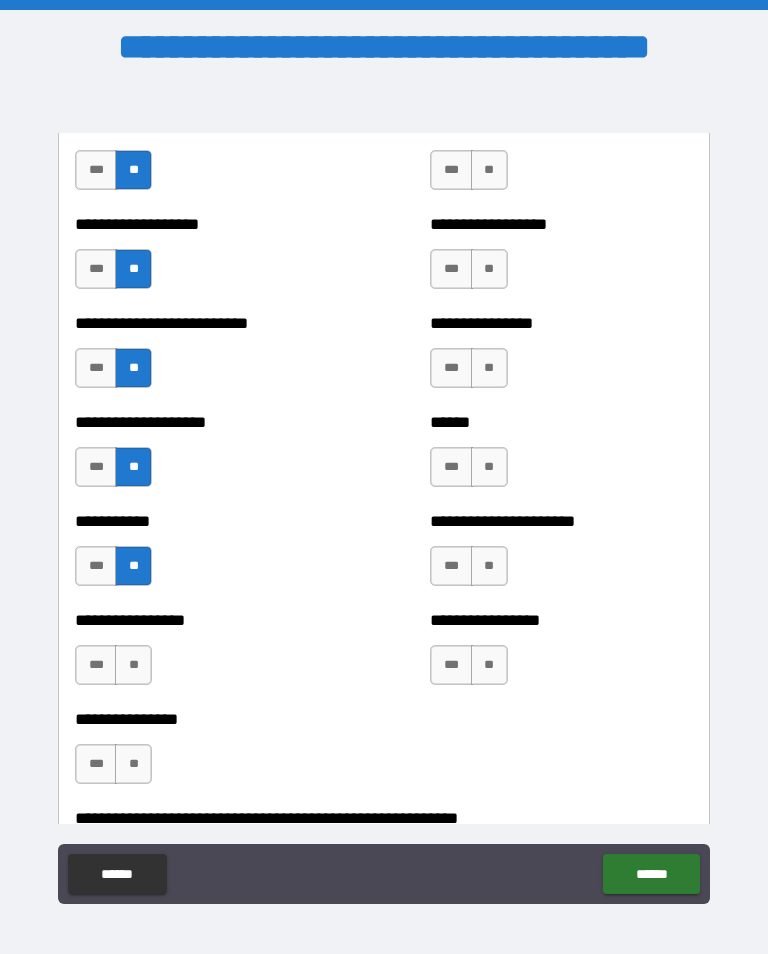 click on "**" at bounding box center [133, 665] 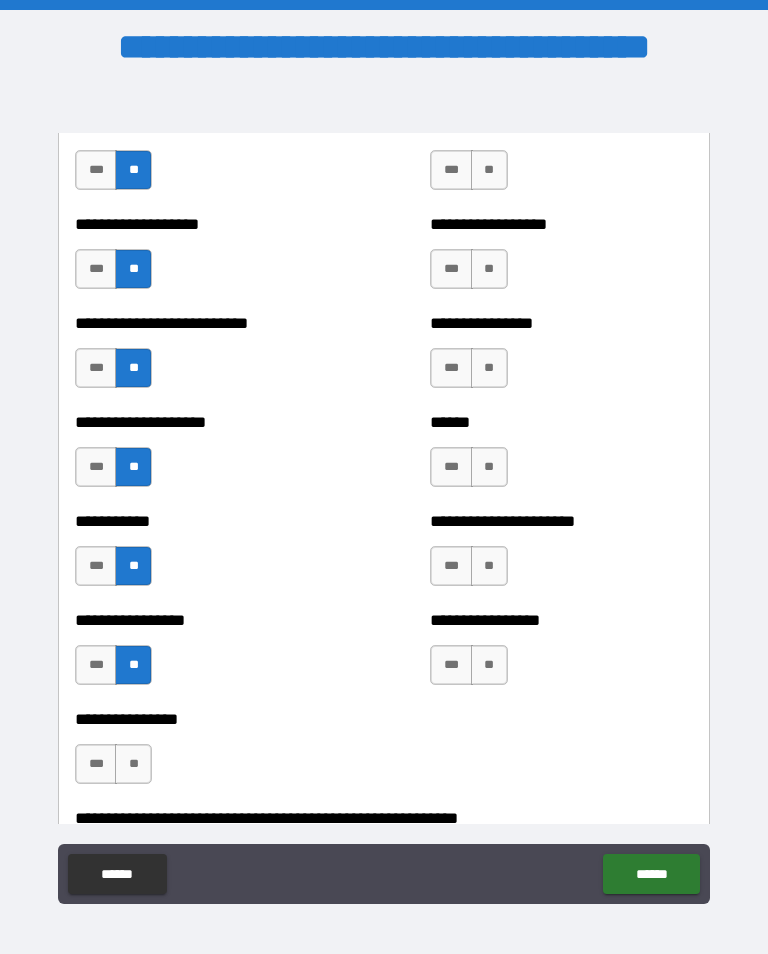 click on "**" at bounding box center (133, 764) 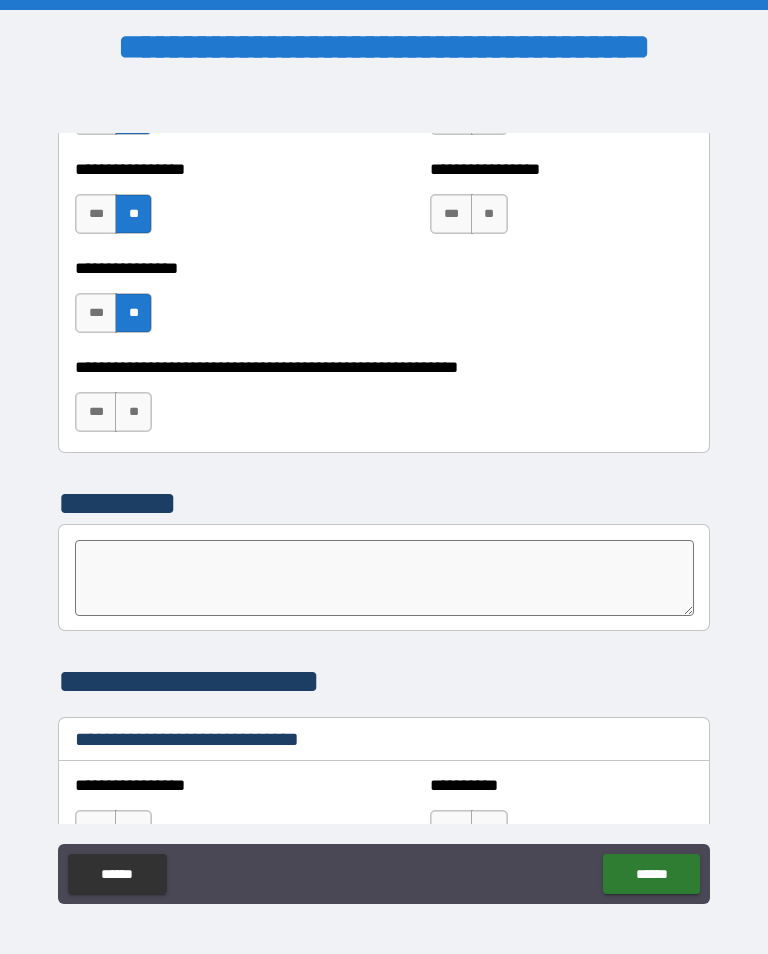 scroll, scrollTop: 6220, scrollLeft: 0, axis: vertical 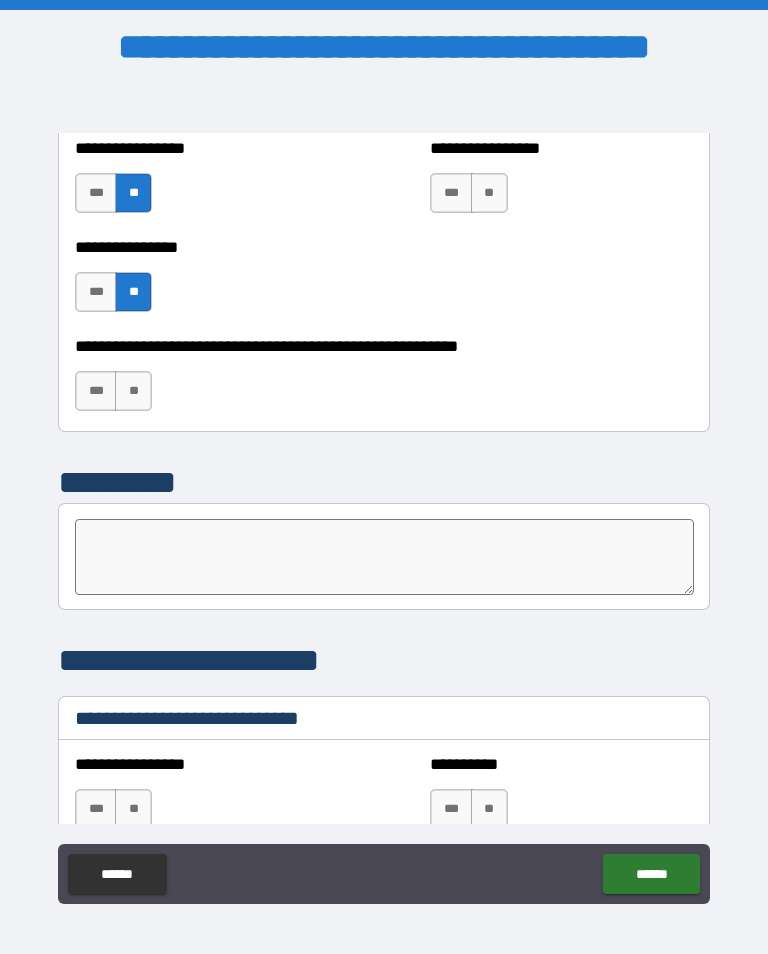 click on "**" at bounding box center (133, 391) 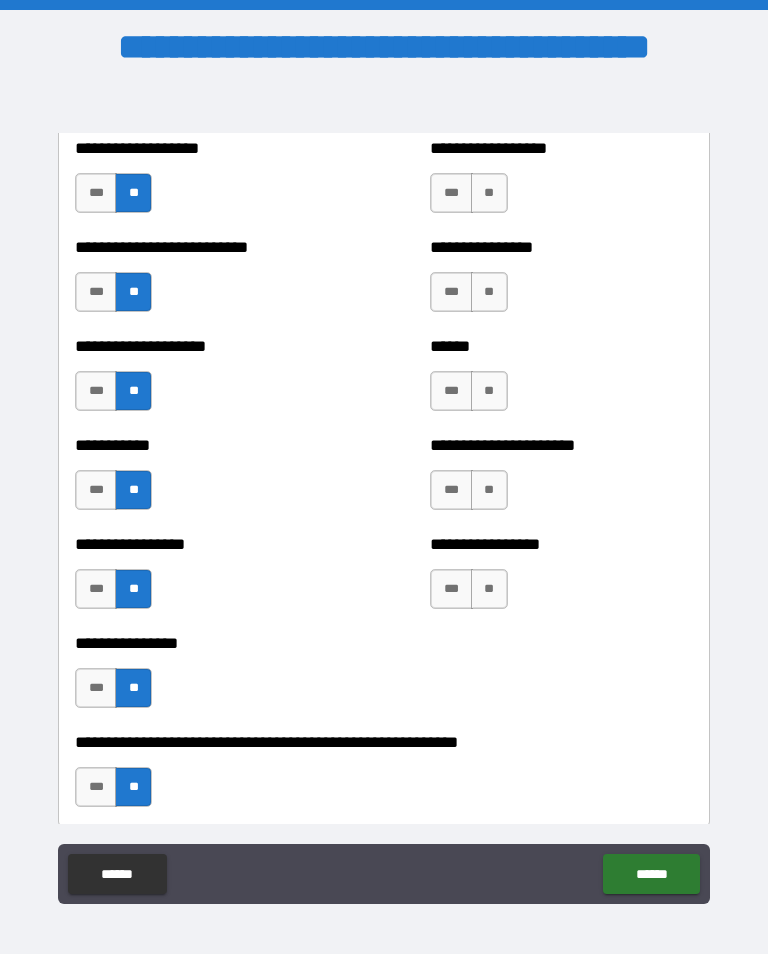 scroll, scrollTop: 5824, scrollLeft: 0, axis: vertical 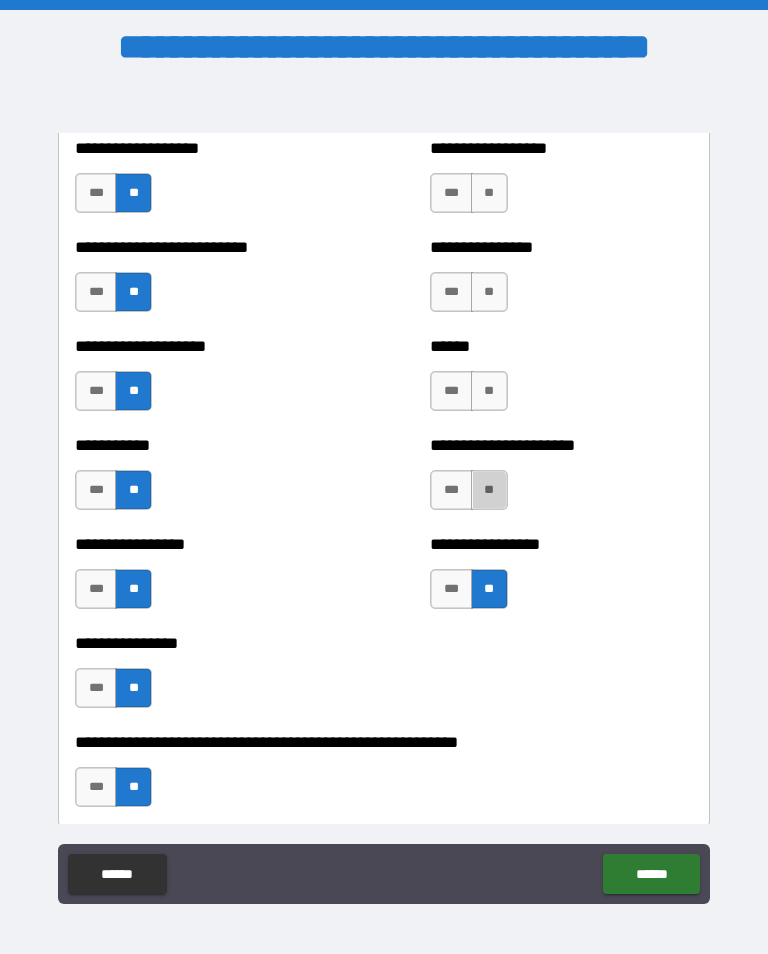 click on "**" at bounding box center (489, 490) 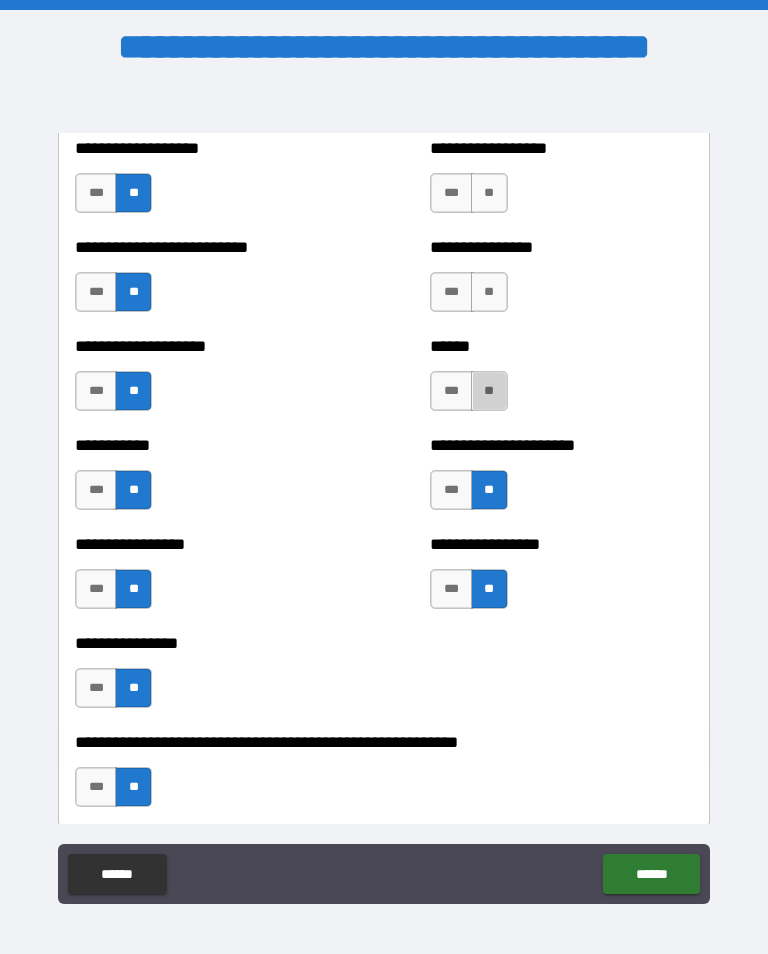 click on "**" at bounding box center (489, 391) 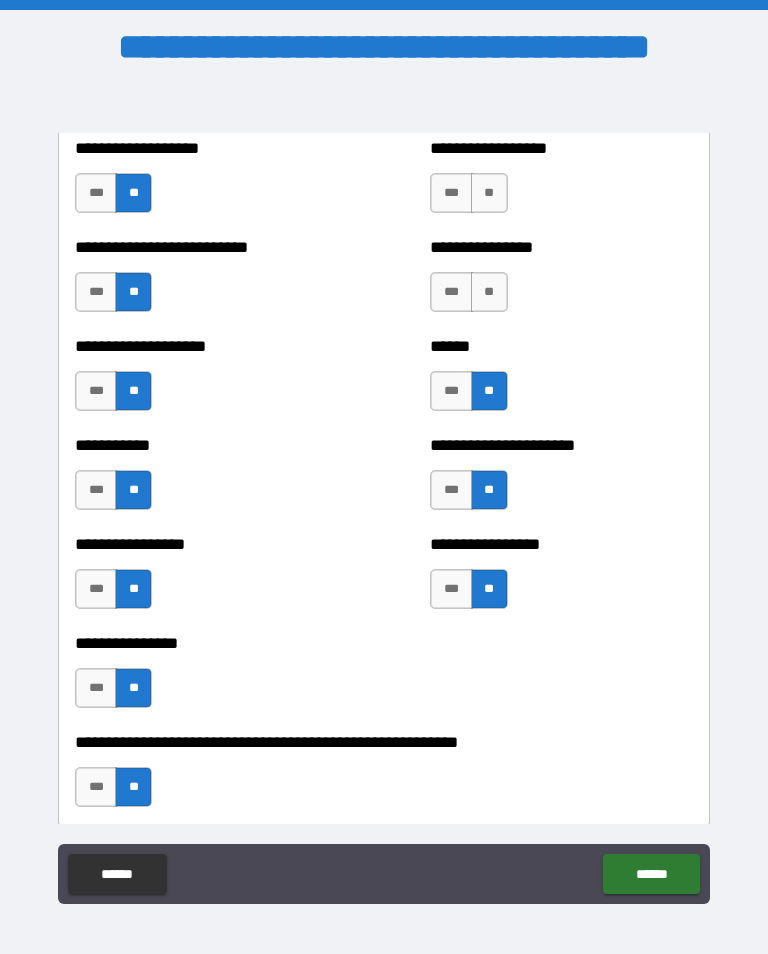 click on "**" at bounding box center [489, 292] 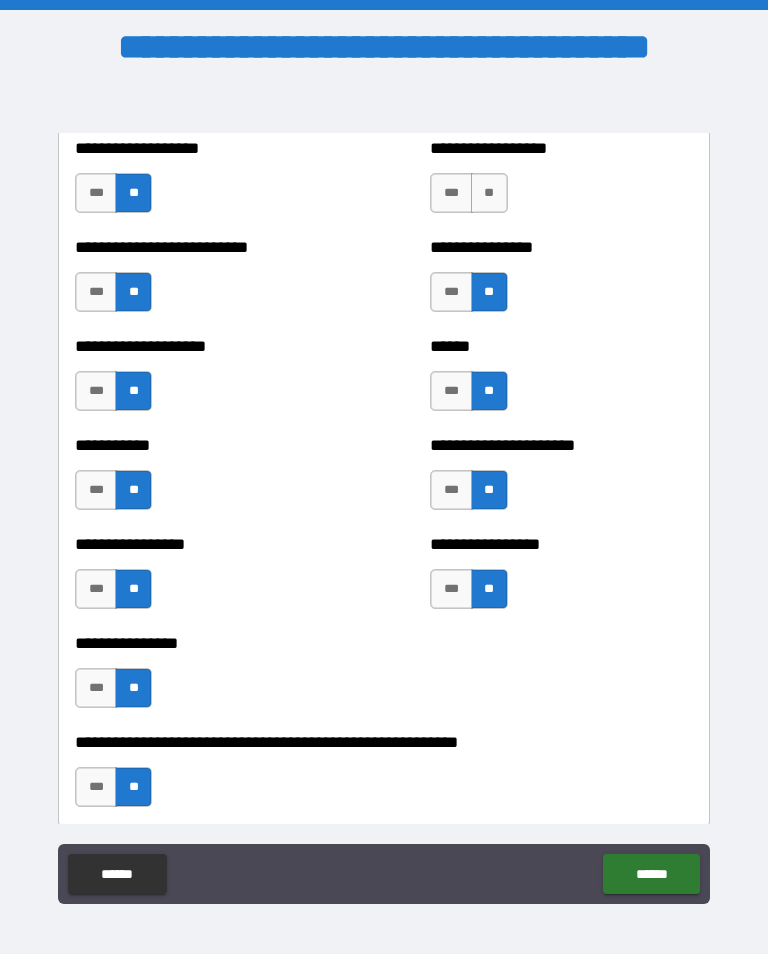 click on "**" at bounding box center (489, 193) 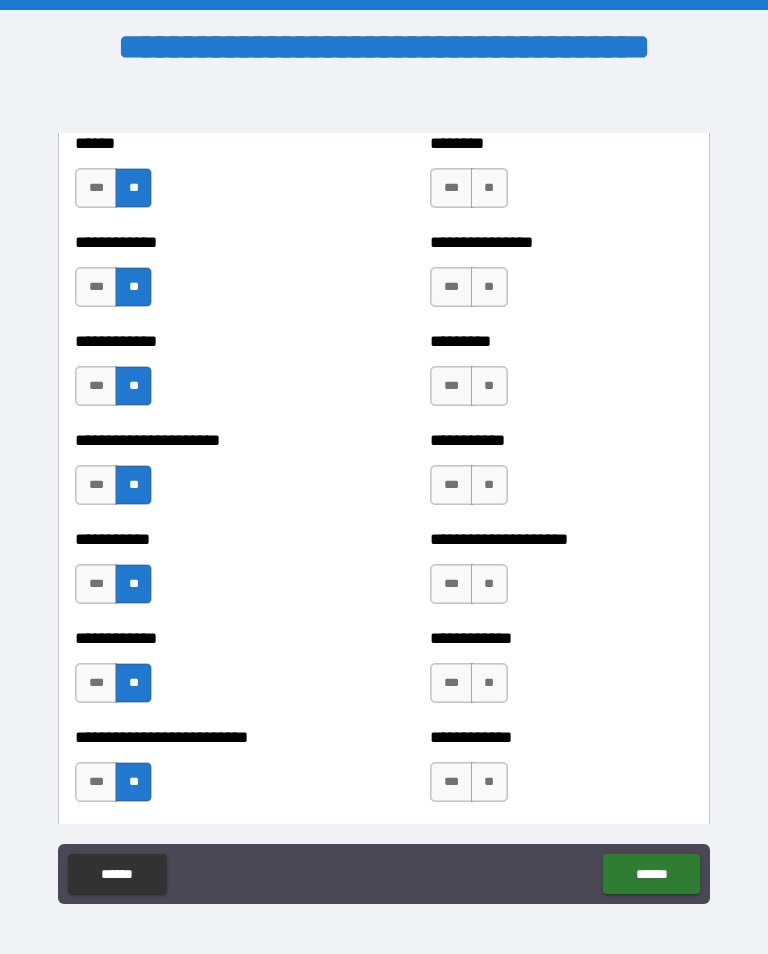 scroll, scrollTop: 5137, scrollLeft: 0, axis: vertical 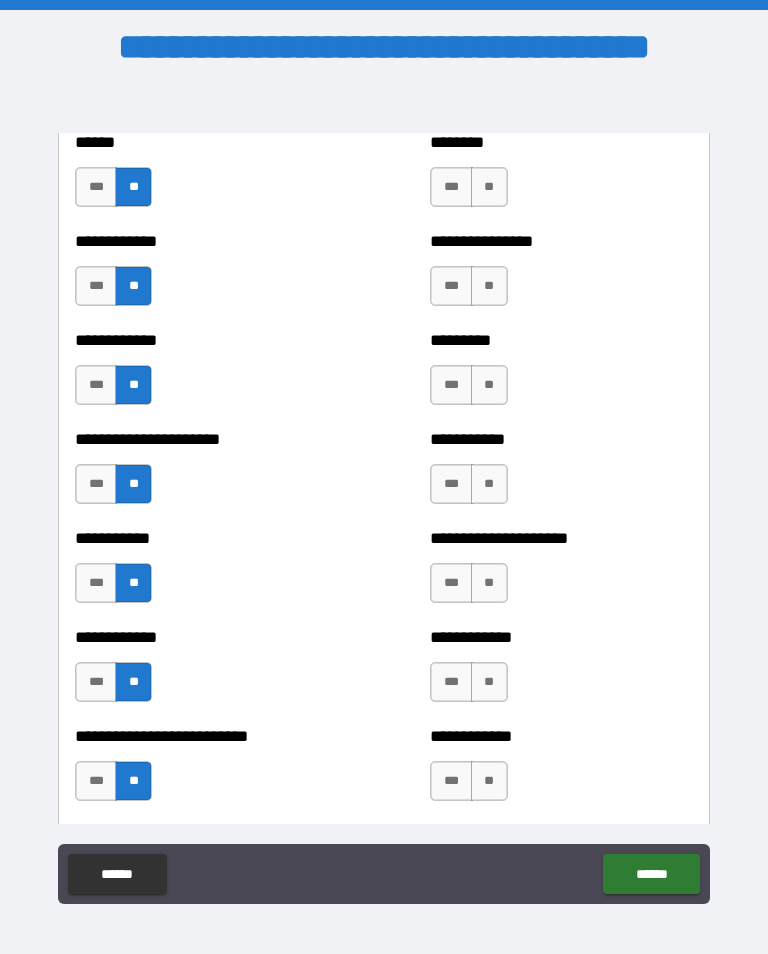 click on "**" at bounding box center (489, 781) 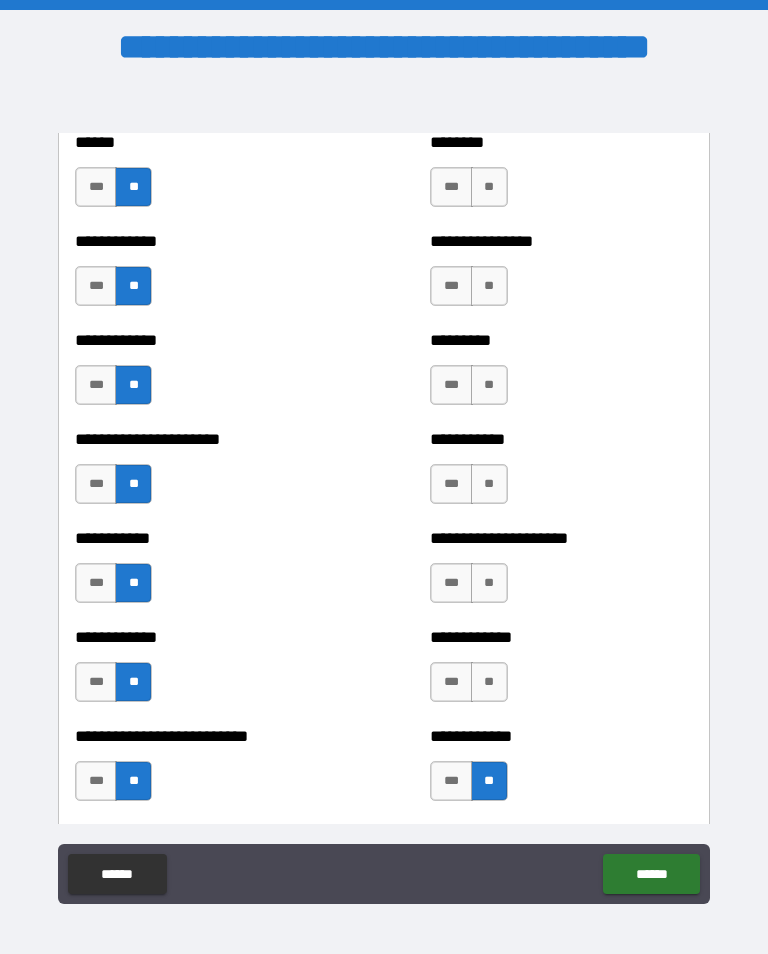 click on "**" at bounding box center (489, 682) 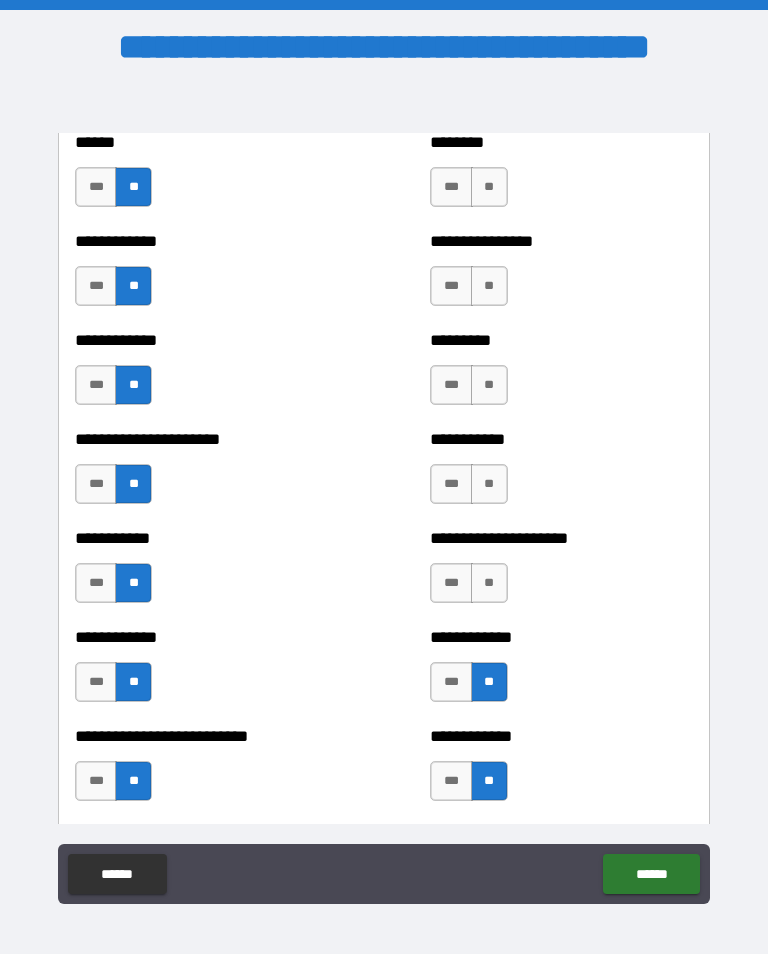 click on "**" at bounding box center [489, 583] 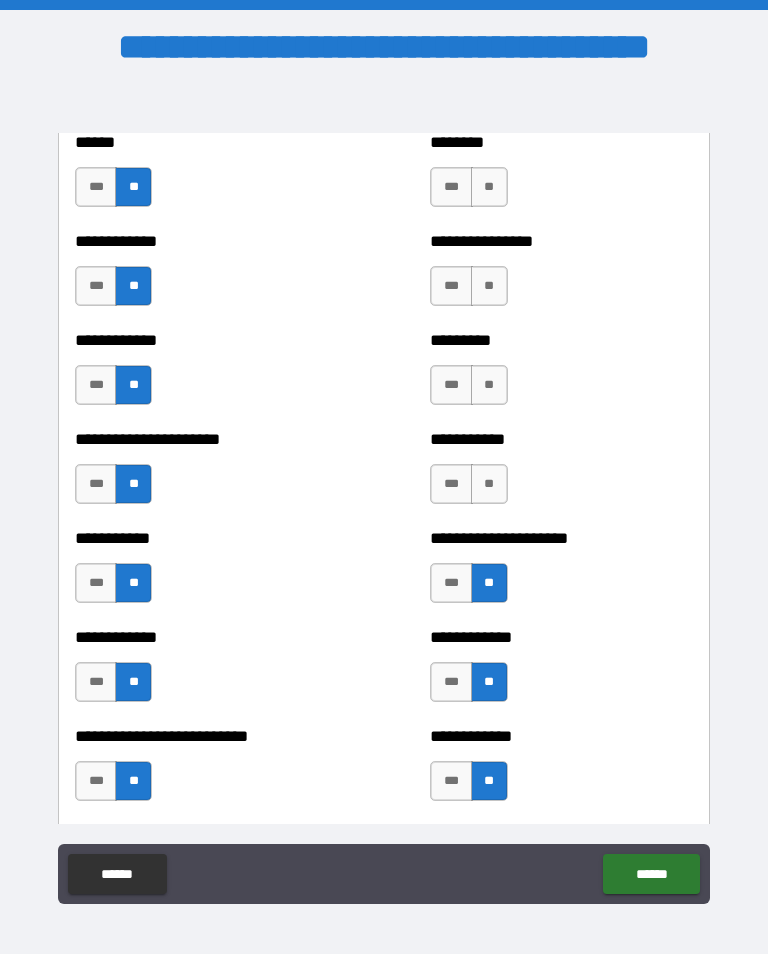 click on "**" at bounding box center [489, 484] 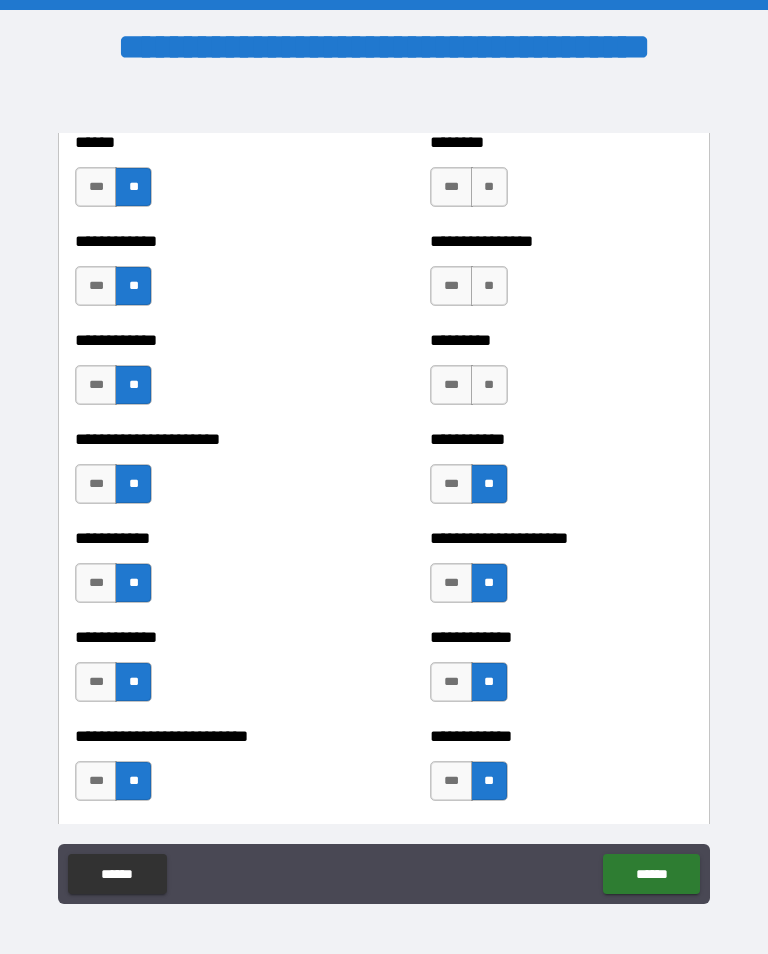 click on "**" at bounding box center [489, 385] 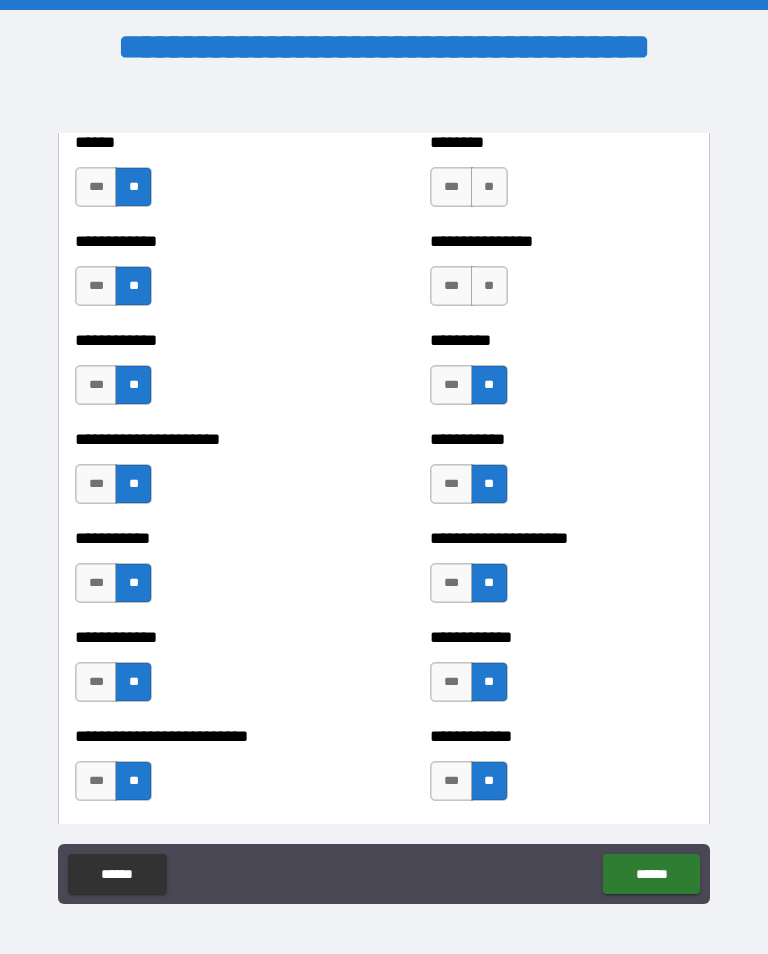 click on "**" at bounding box center (489, 286) 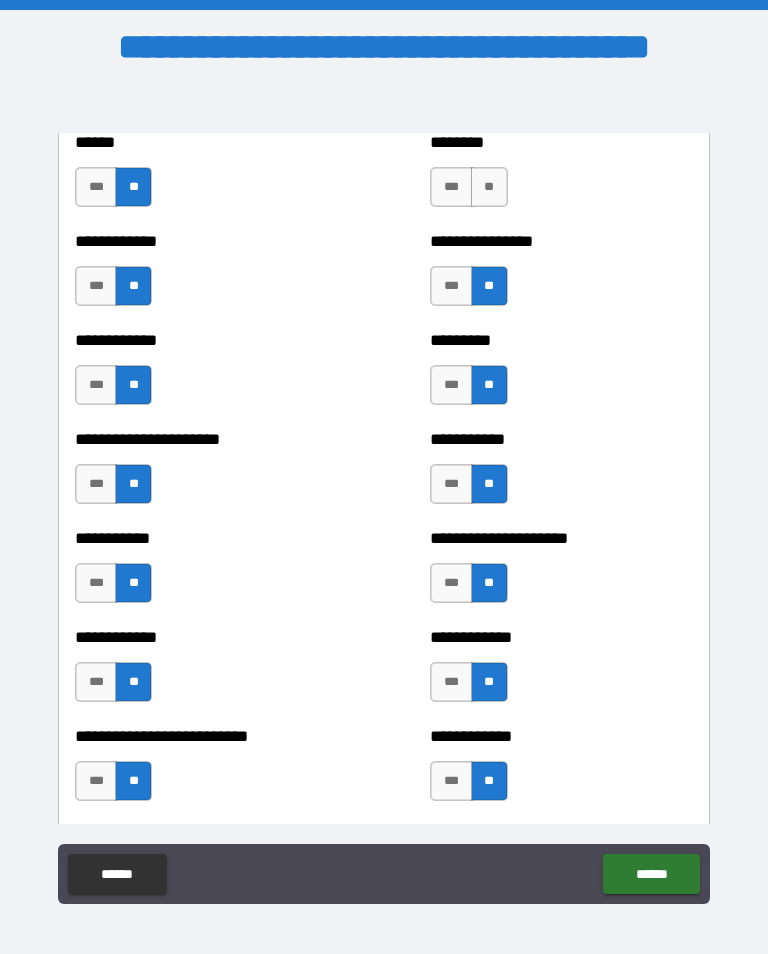 click on "**" at bounding box center [489, 187] 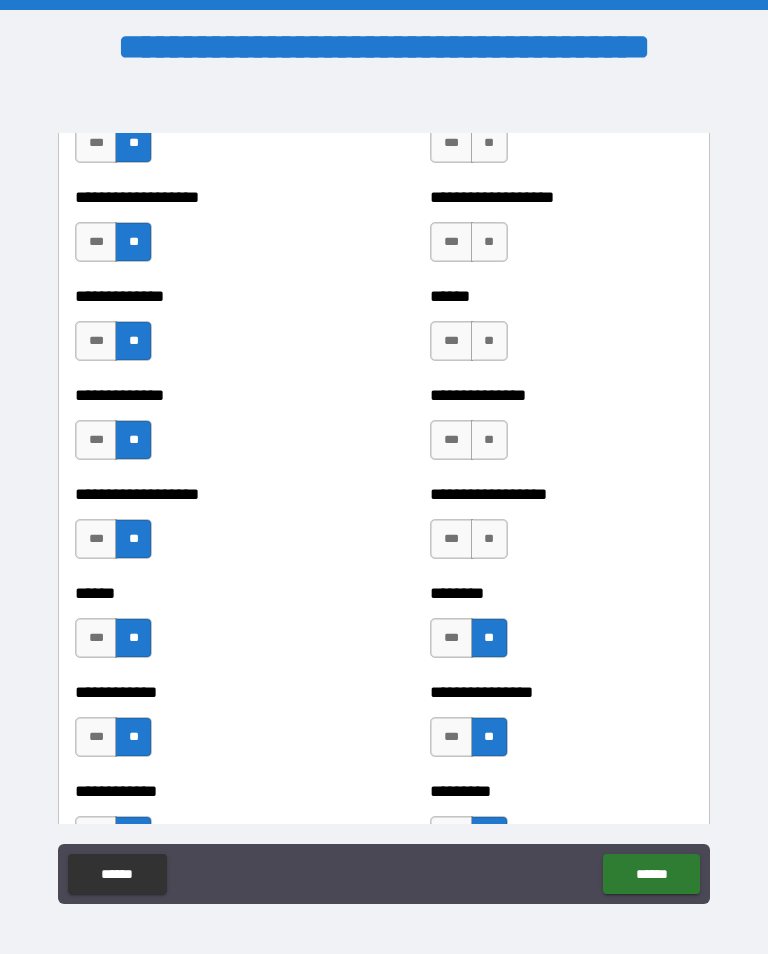 scroll, scrollTop: 4685, scrollLeft: 0, axis: vertical 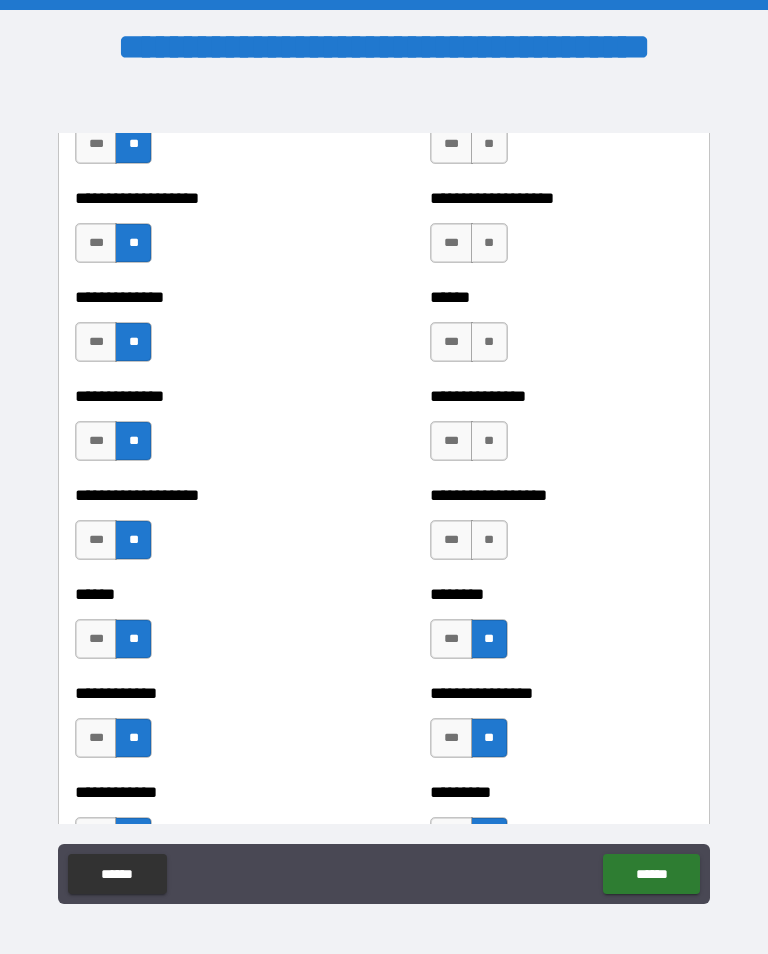 click on "**" at bounding box center (489, 540) 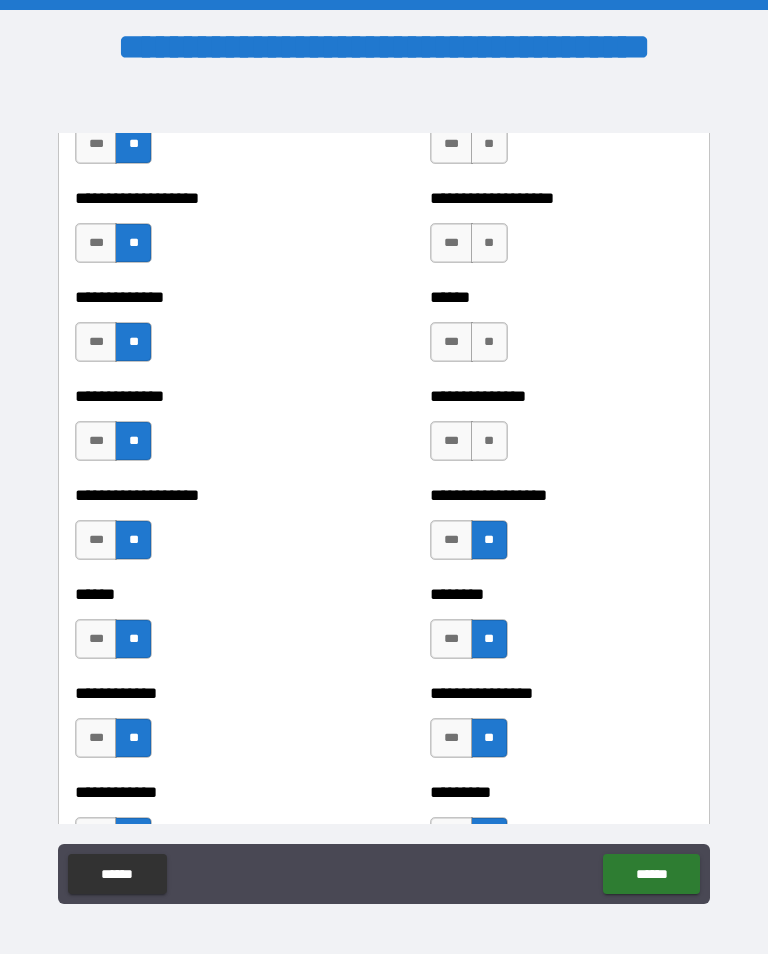 click on "**" at bounding box center [489, 441] 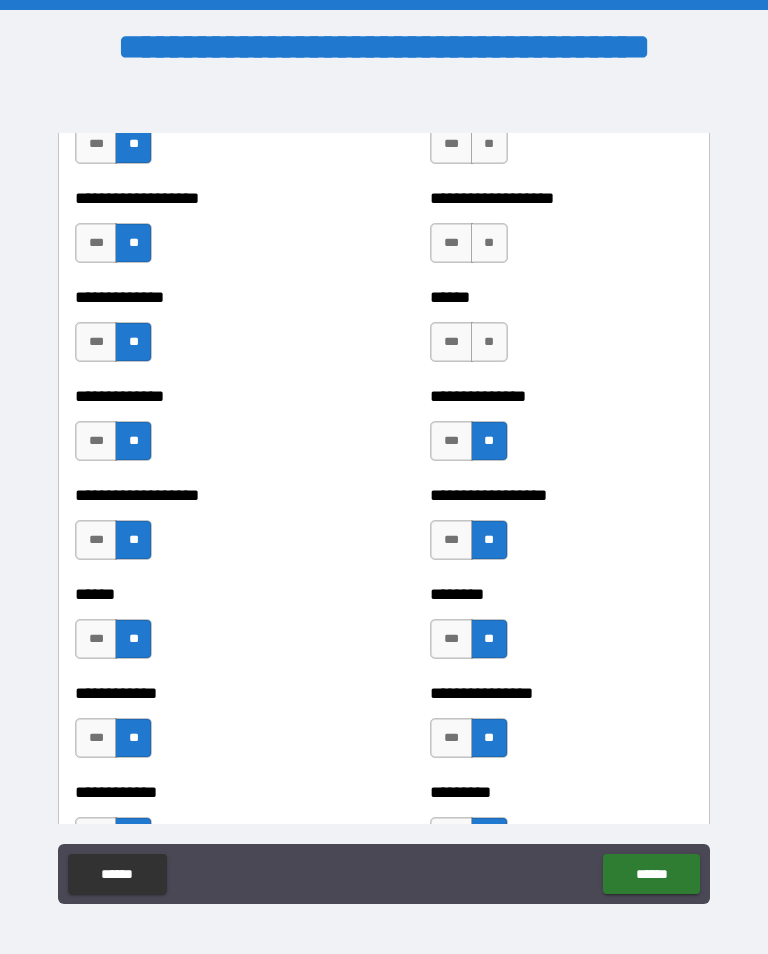 click on "**" at bounding box center [489, 342] 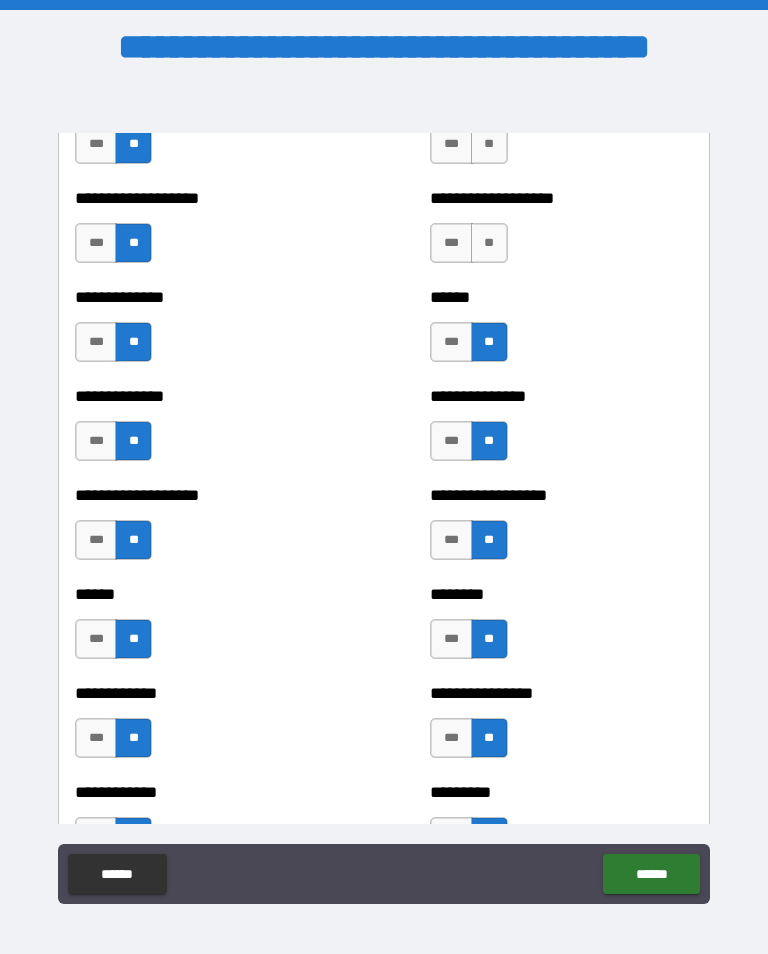click on "**" at bounding box center (489, 243) 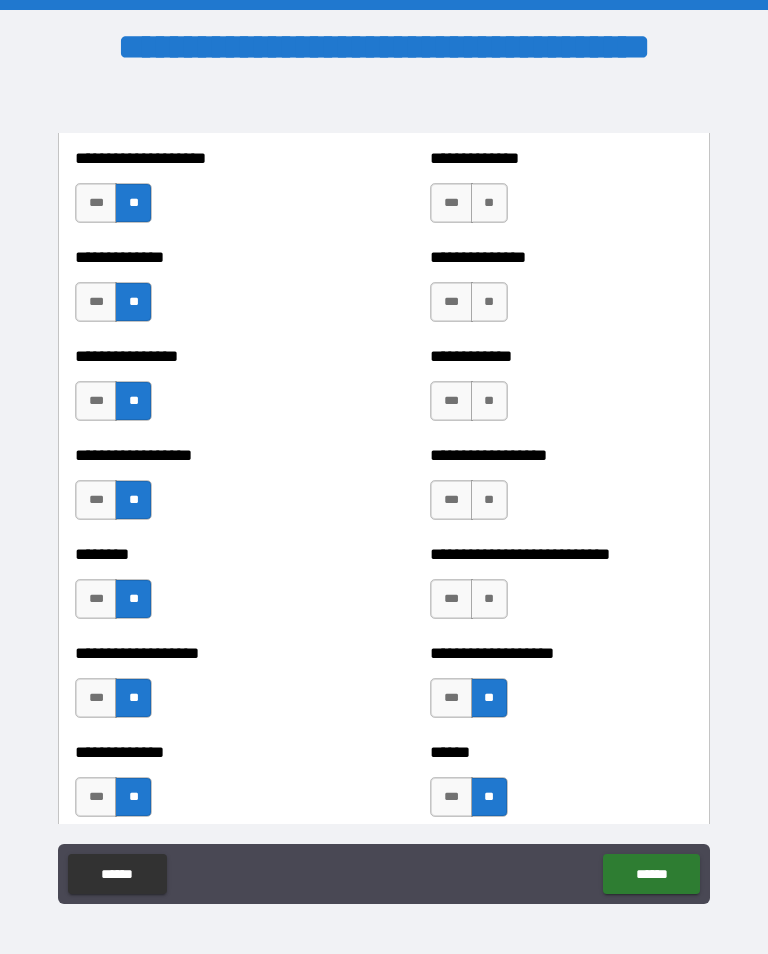 scroll, scrollTop: 4225, scrollLeft: 0, axis: vertical 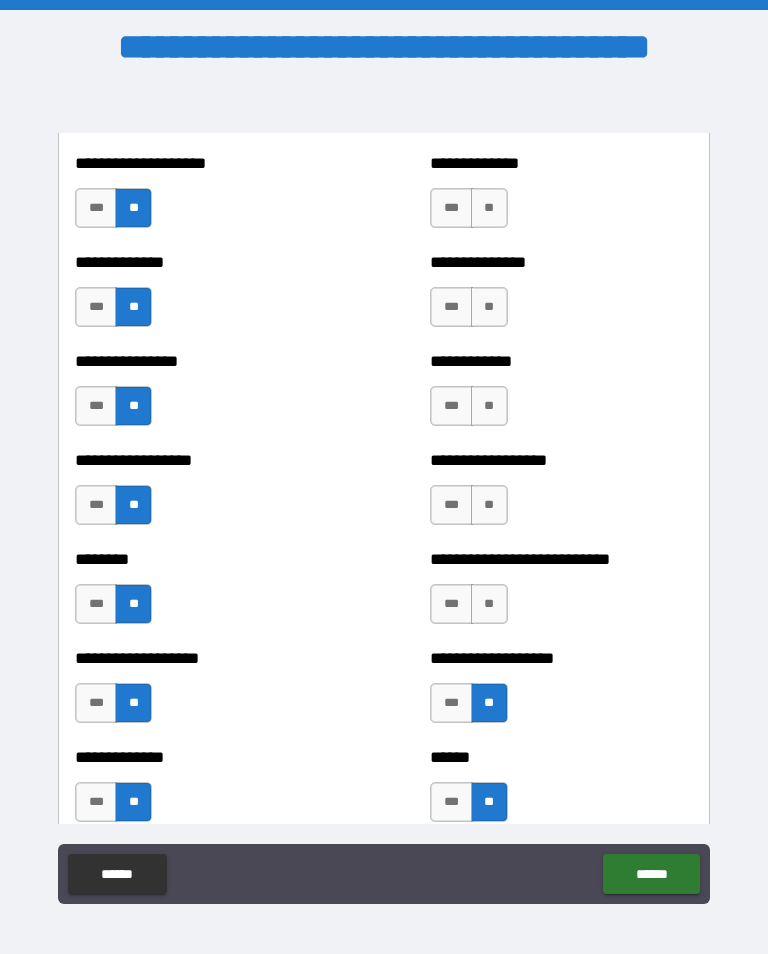 click on "**" at bounding box center [489, 604] 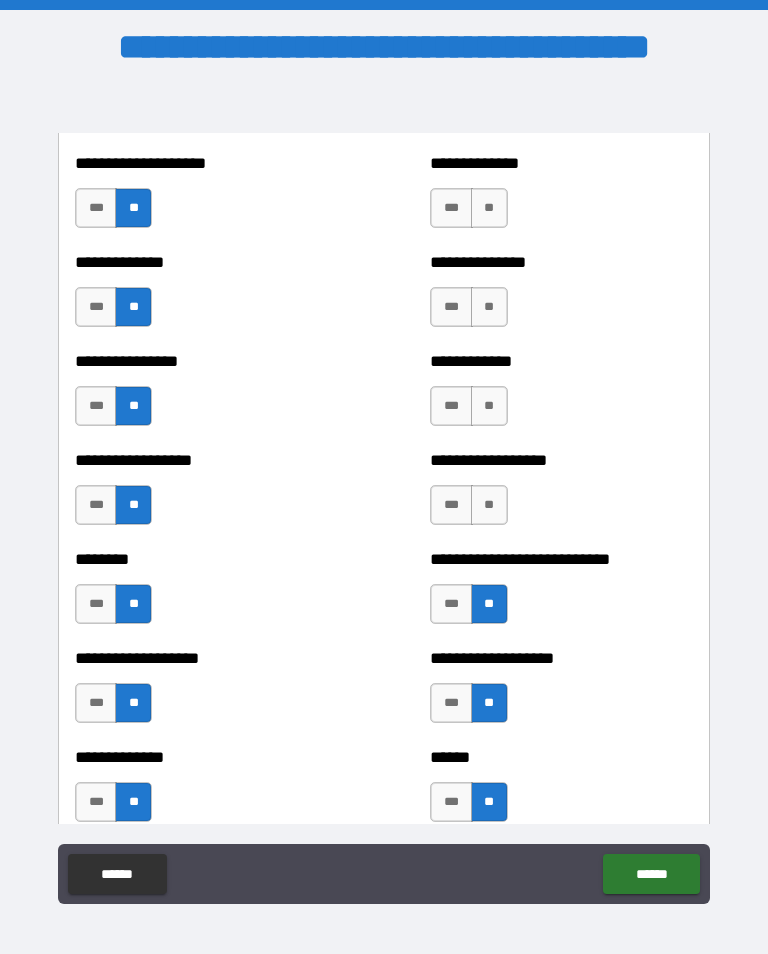 click on "**" at bounding box center (489, 505) 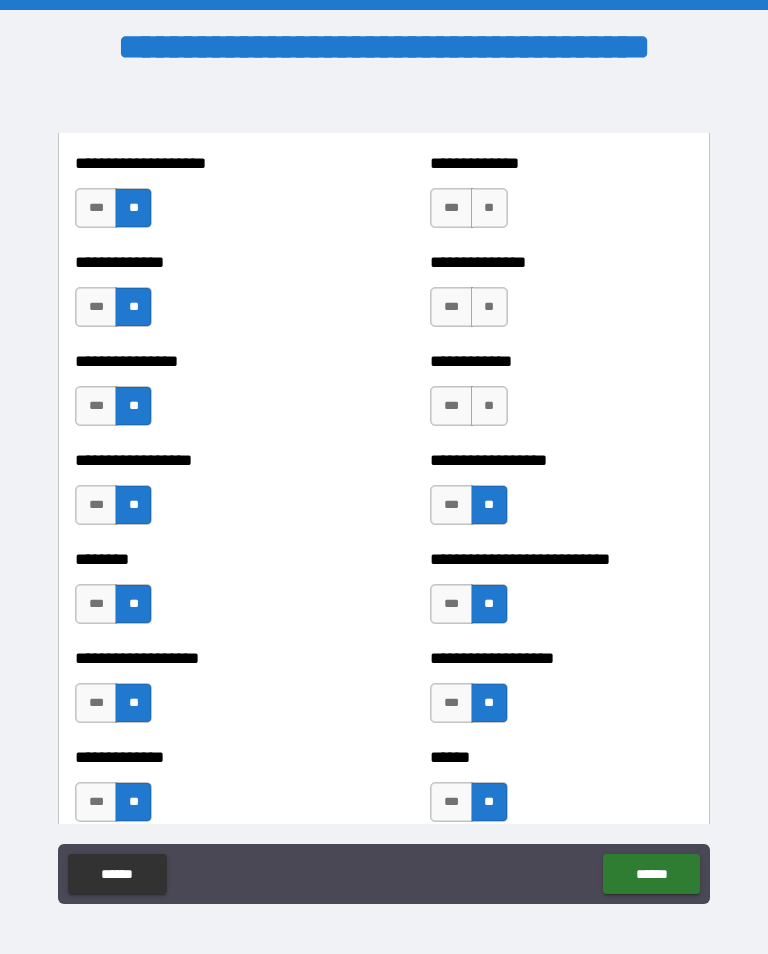 click on "**" at bounding box center (489, 406) 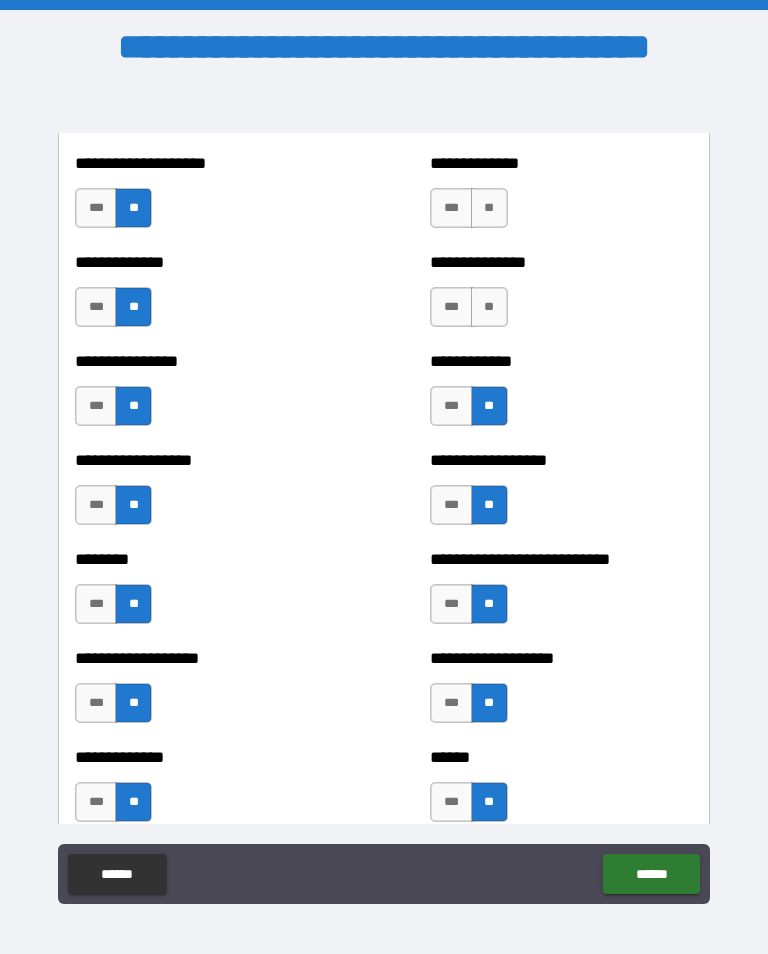 click on "**" at bounding box center (489, 307) 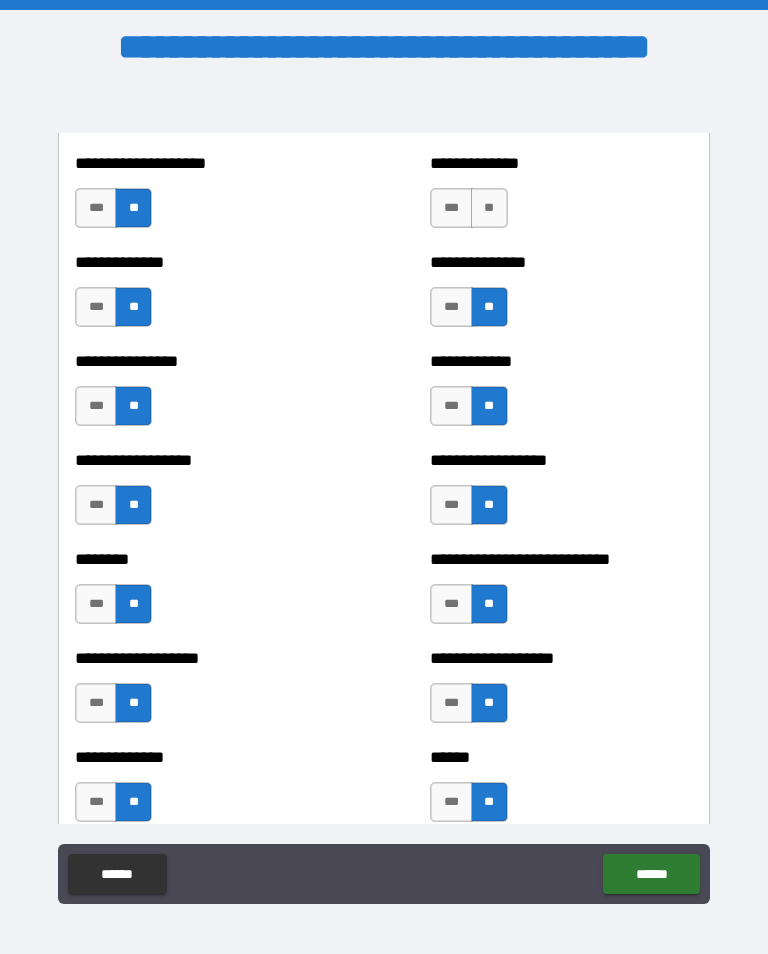 click on "**********" at bounding box center [561, 163] 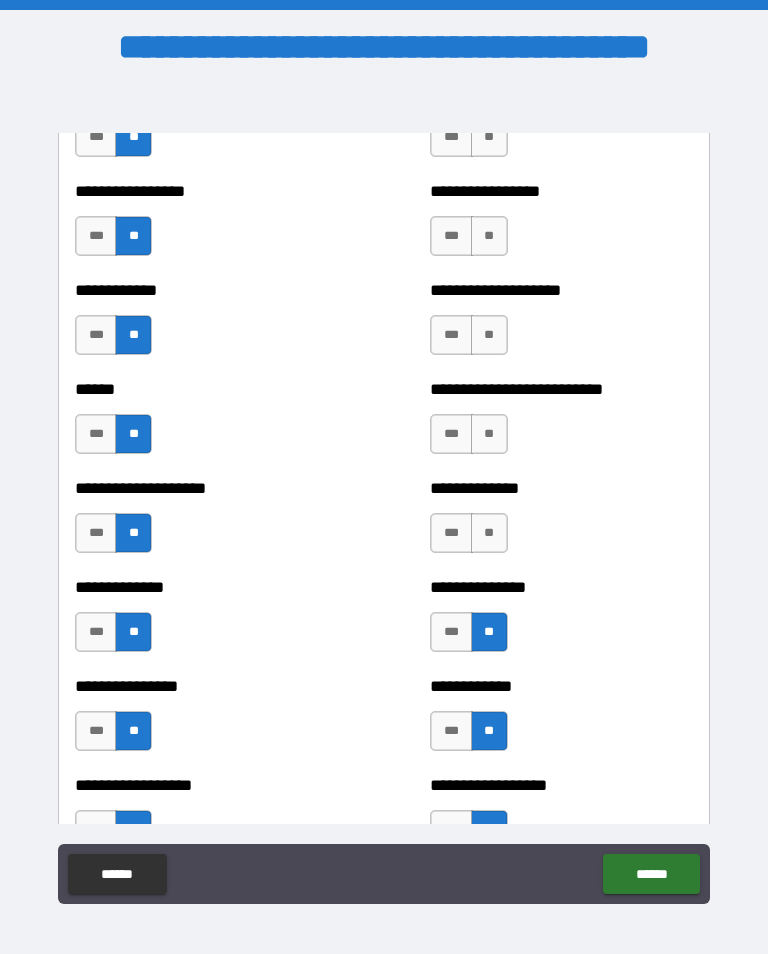 scroll, scrollTop: 3893, scrollLeft: 0, axis: vertical 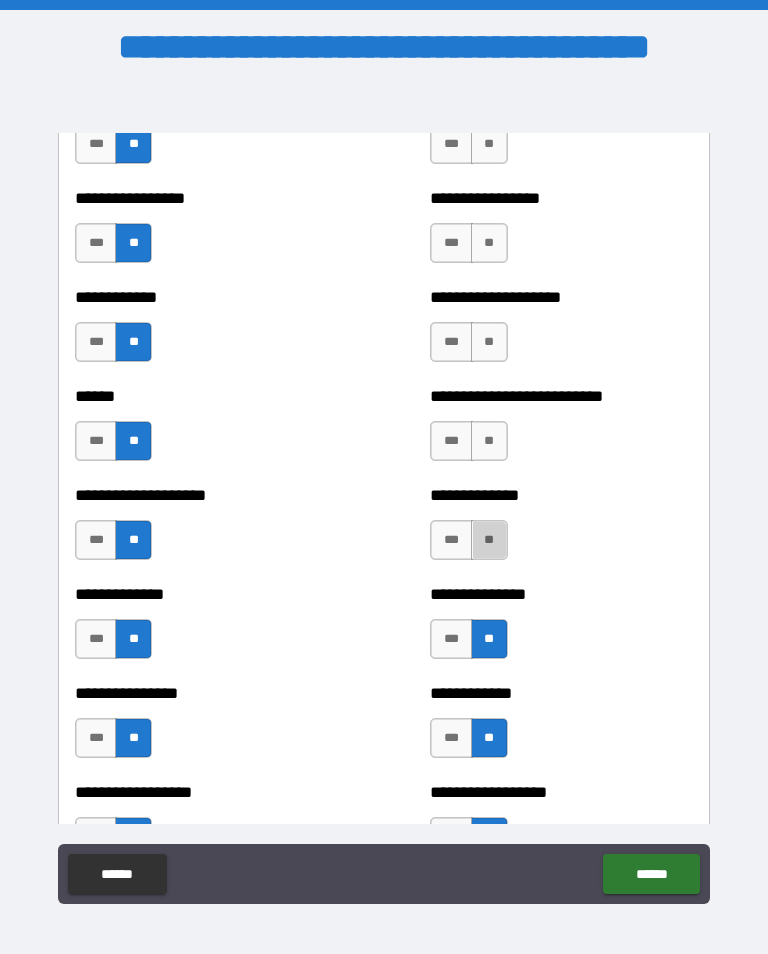 click on "**" at bounding box center [489, 540] 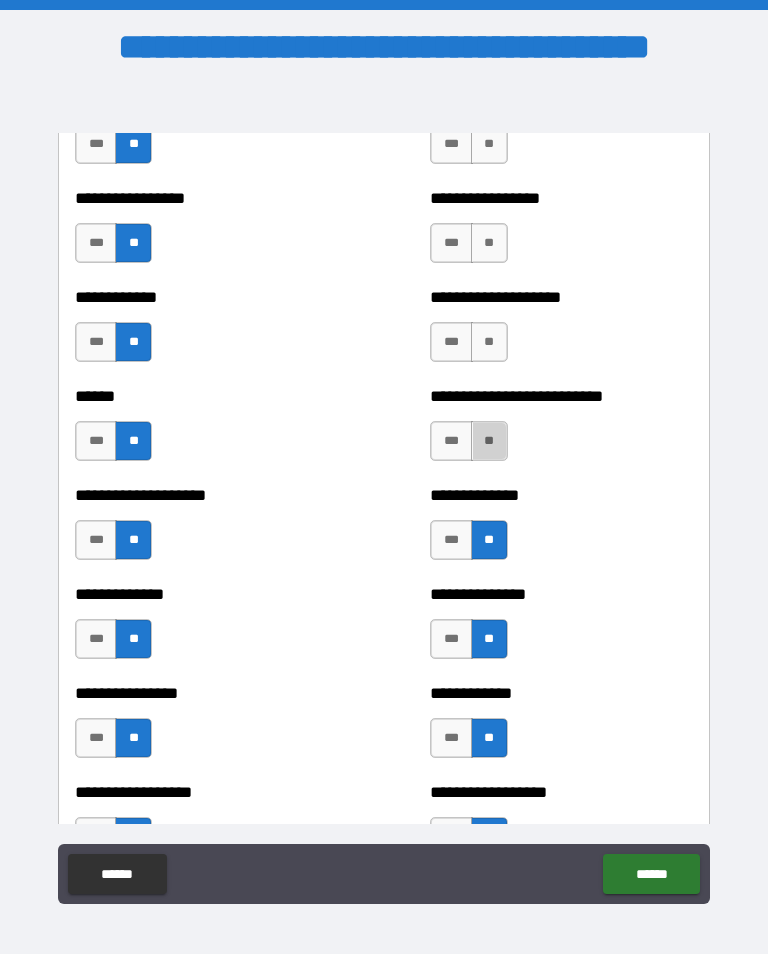 click on "**" at bounding box center [489, 441] 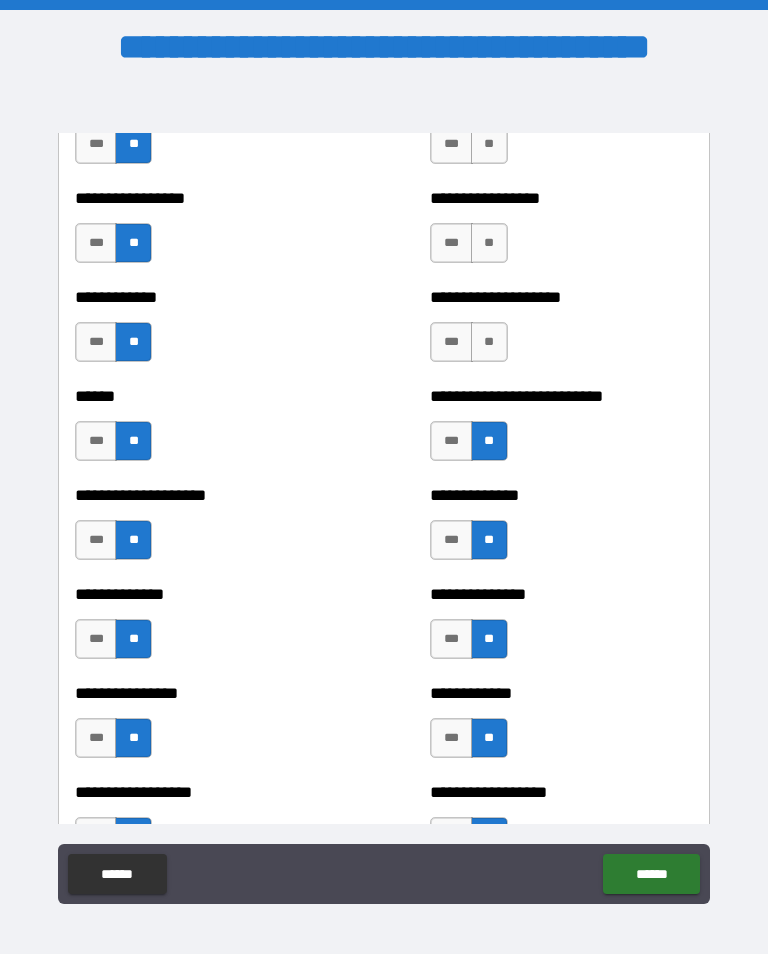 click on "**" at bounding box center [489, 342] 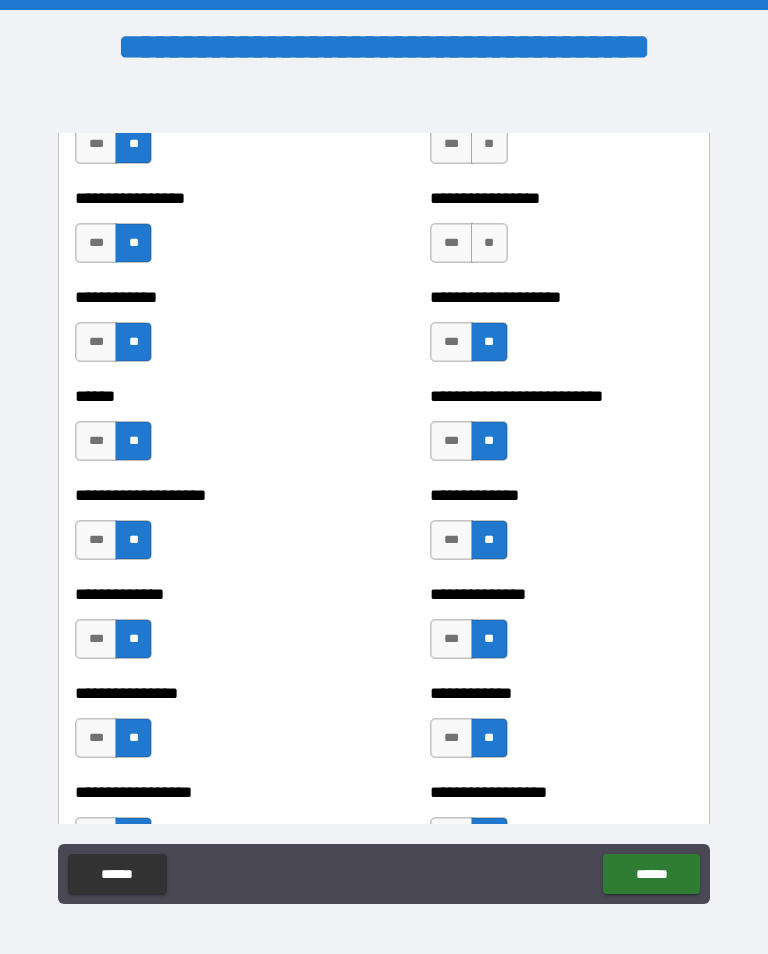 click on "**" at bounding box center [489, 243] 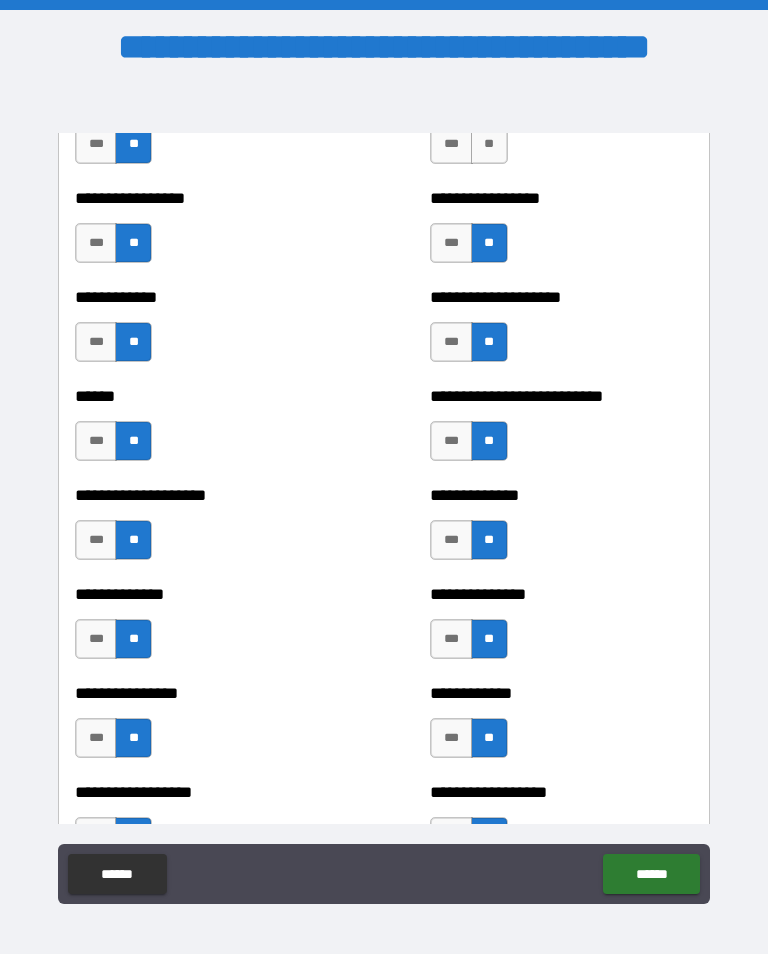 click on "**" at bounding box center [489, 144] 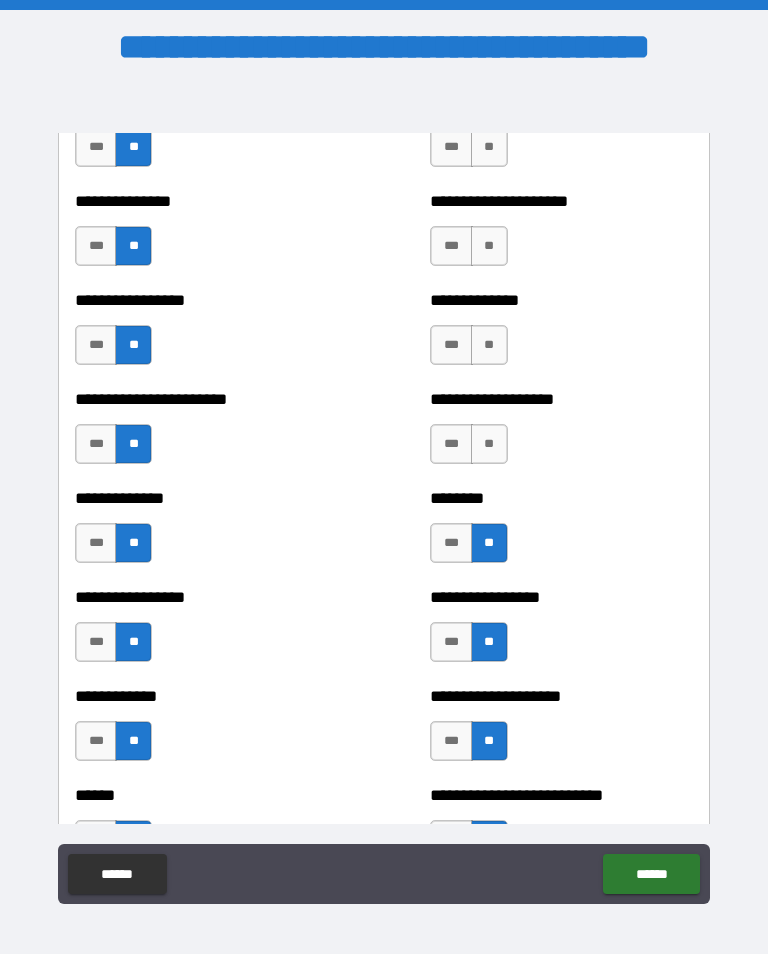 scroll, scrollTop: 3491, scrollLeft: 0, axis: vertical 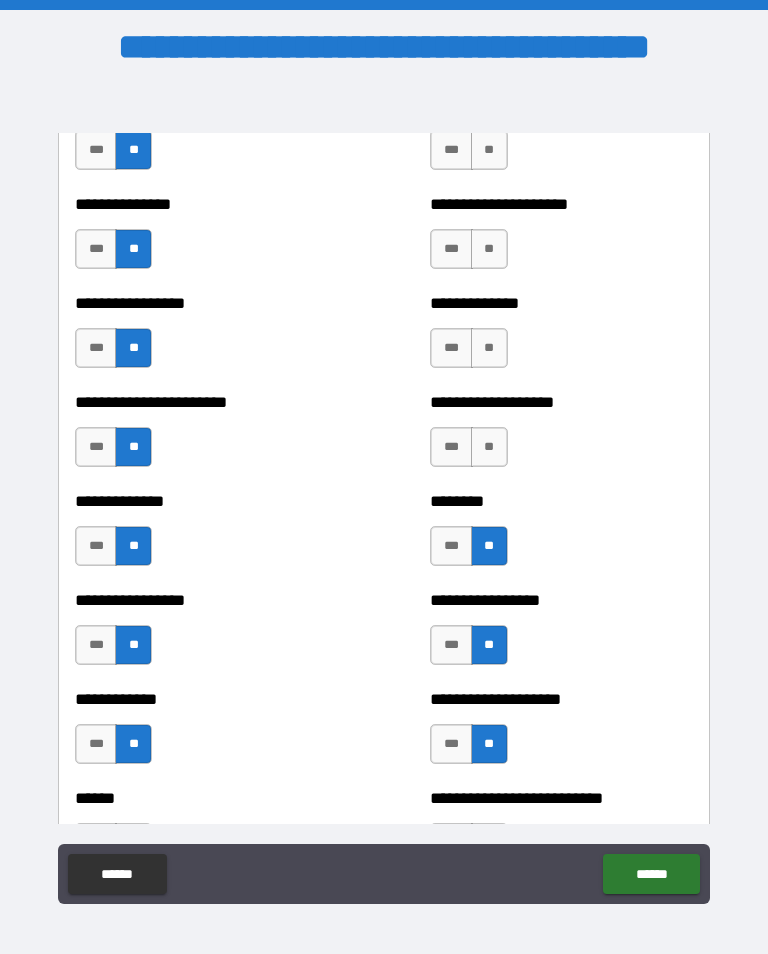 click on "**" at bounding box center (489, 447) 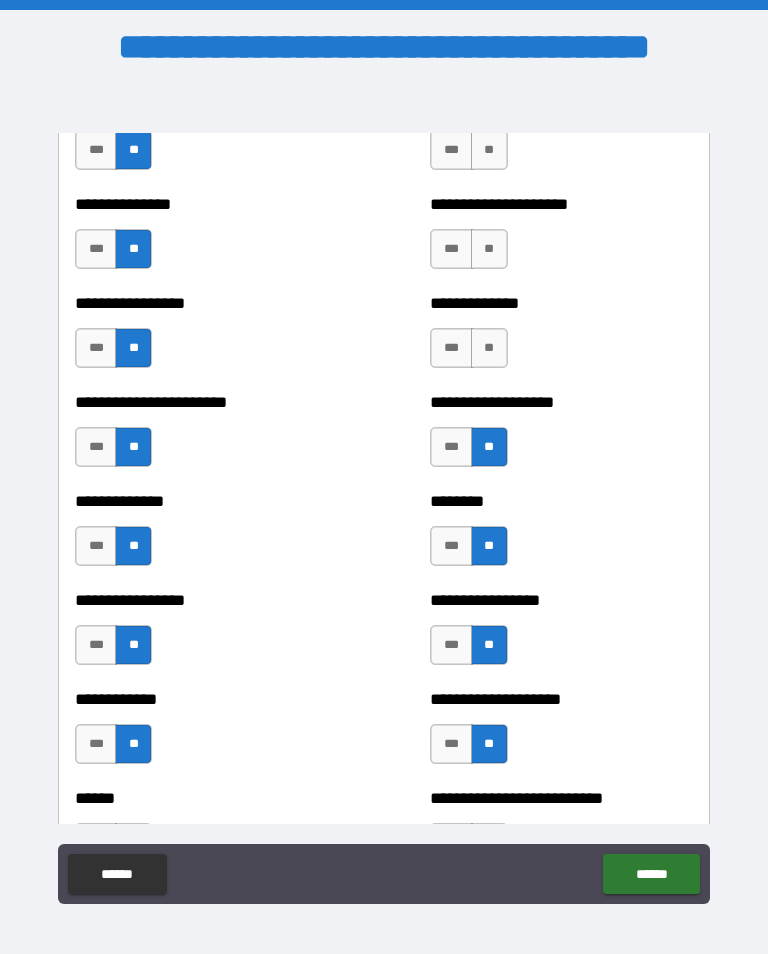 click on "**" at bounding box center [489, 348] 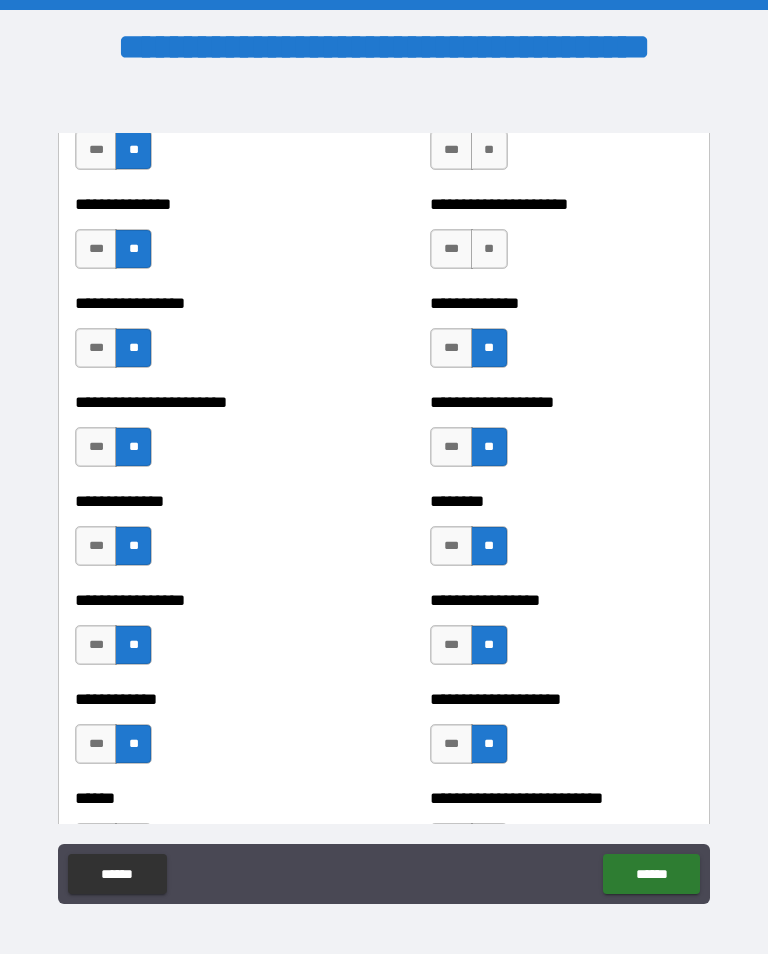 click on "**" at bounding box center (489, 249) 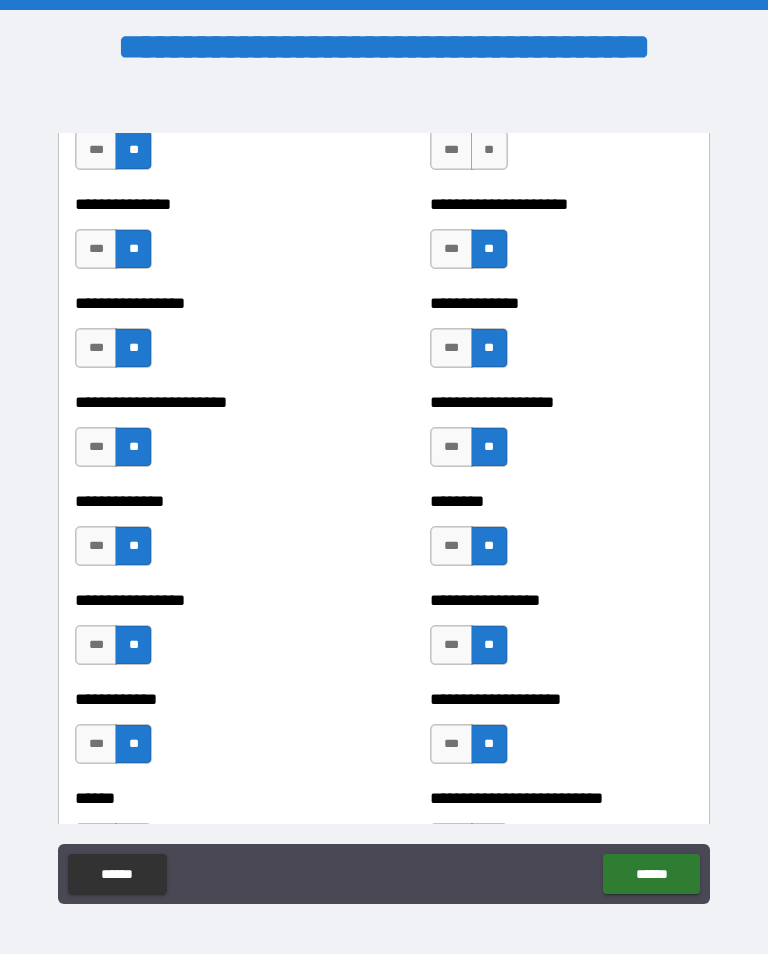 click on "**" at bounding box center (489, 150) 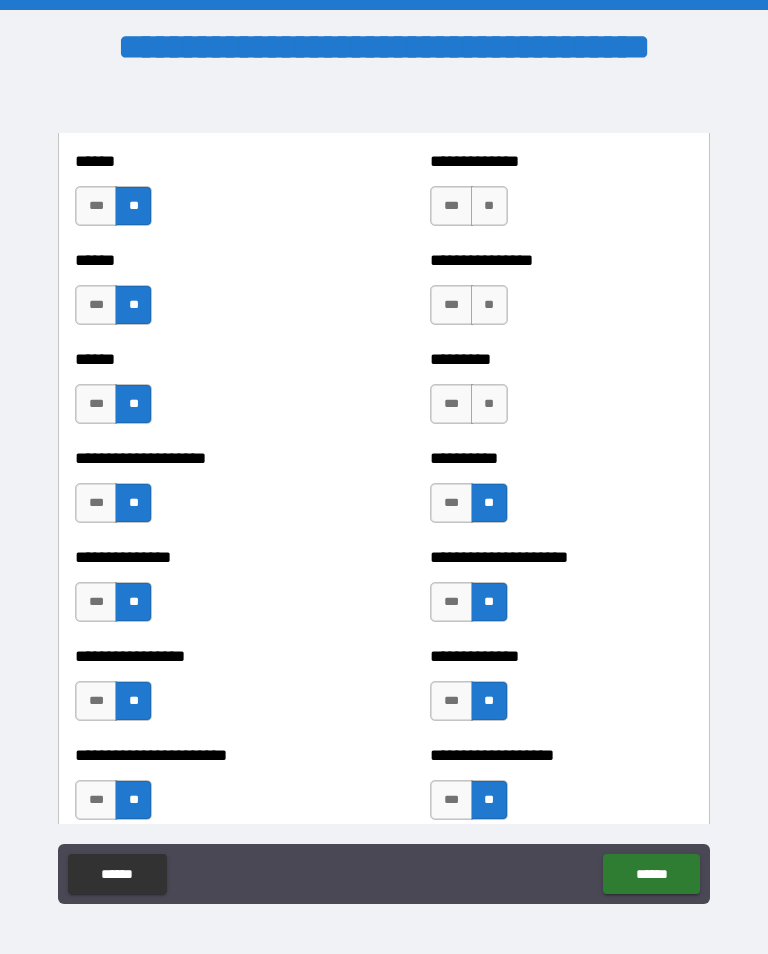 scroll, scrollTop: 3138, scrollLeft: 0, axis: vertical 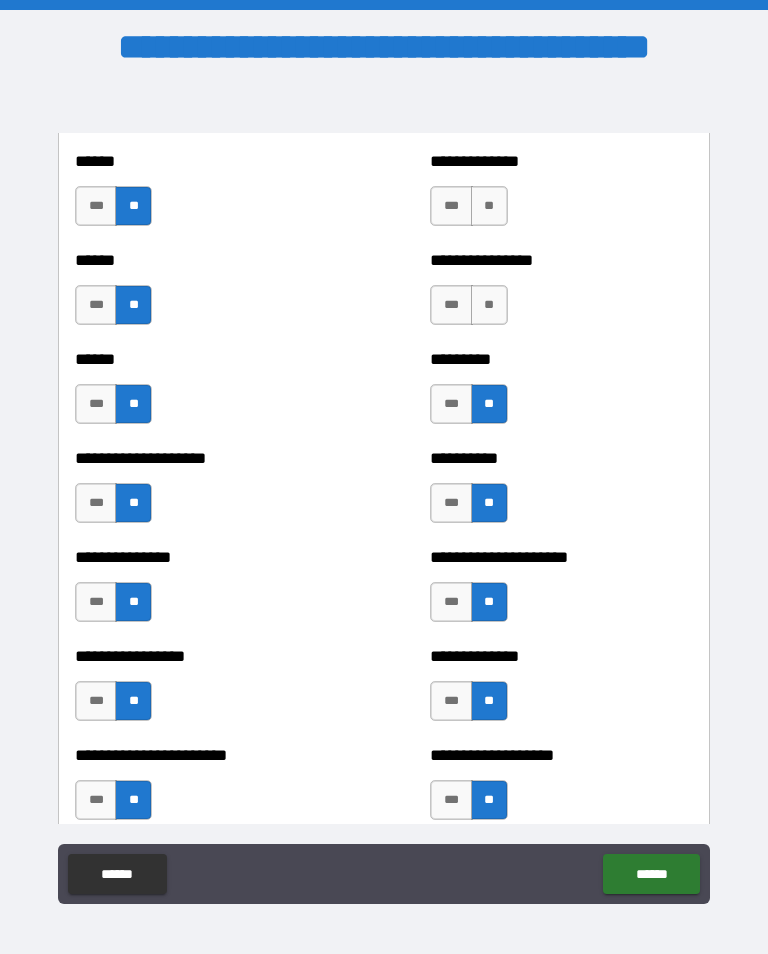 click on "**" at bounding box center (489, 305) 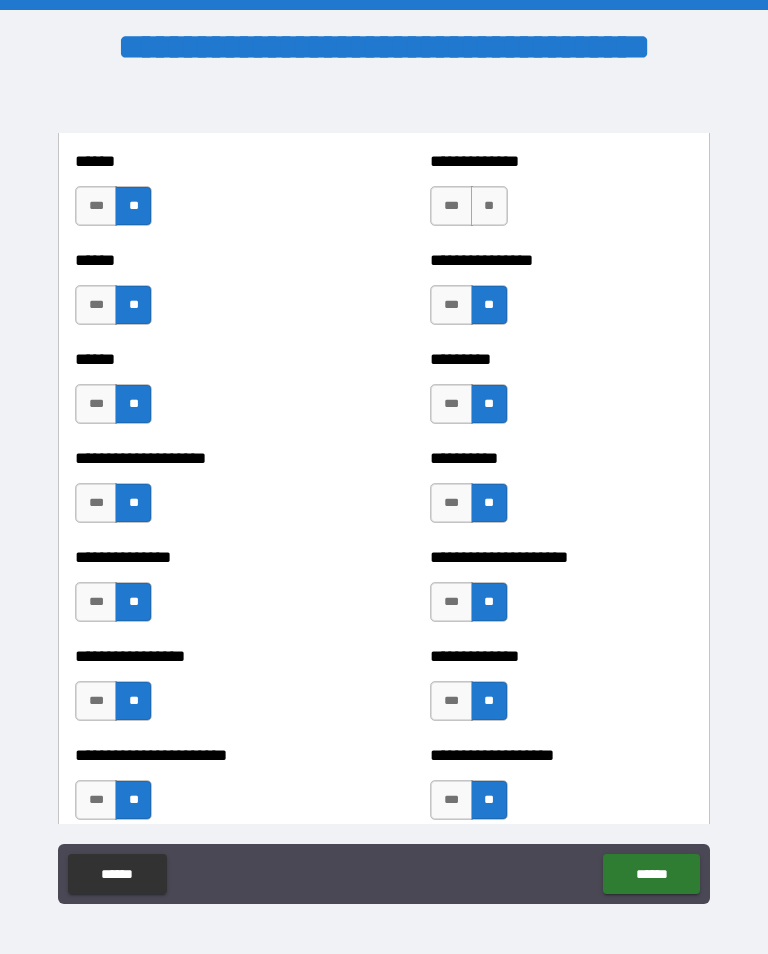 click on "**" at bounding box center [489, 206] 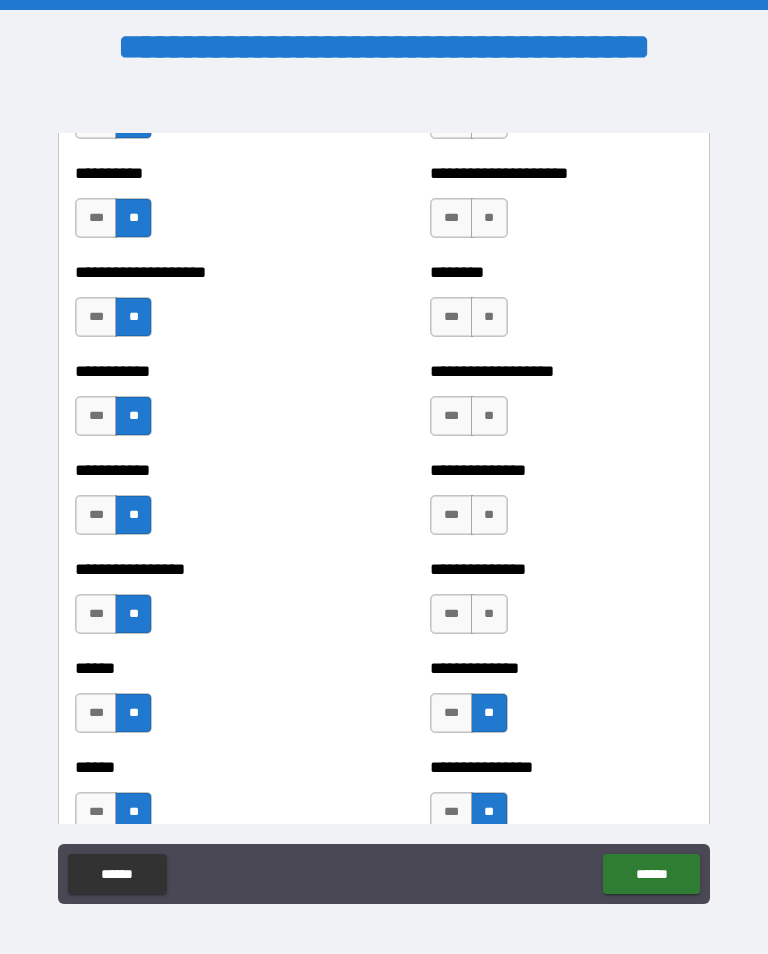 scroll, scrollTop: 2630, scrollLeft: 0, axis: vertical 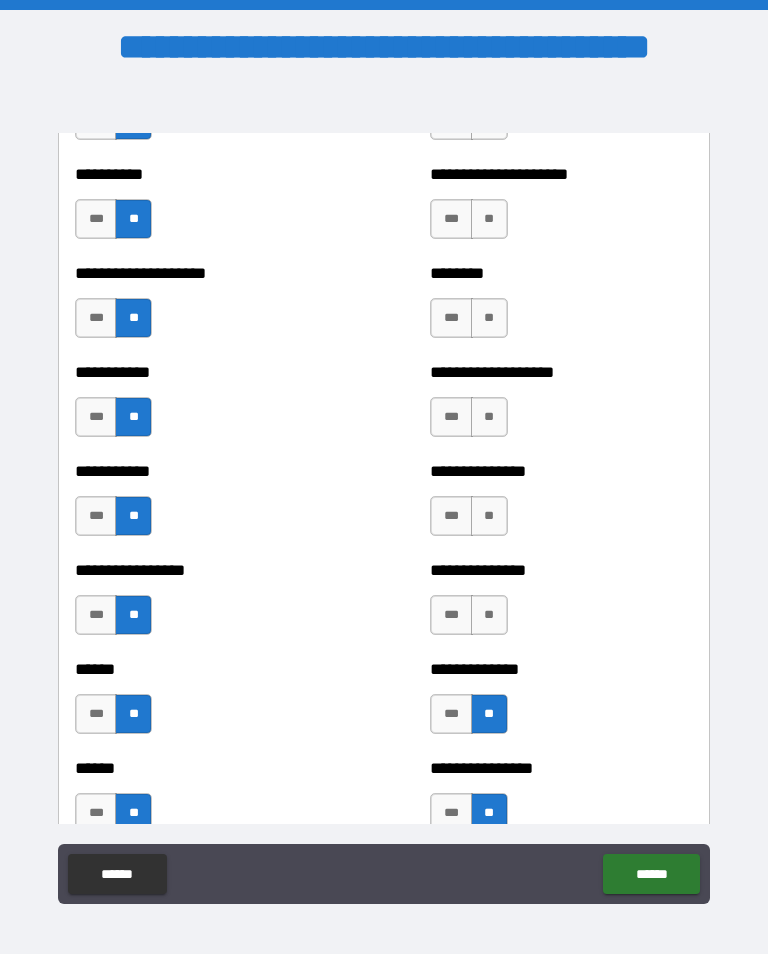 click on "**" at bounding box center (489, 615) 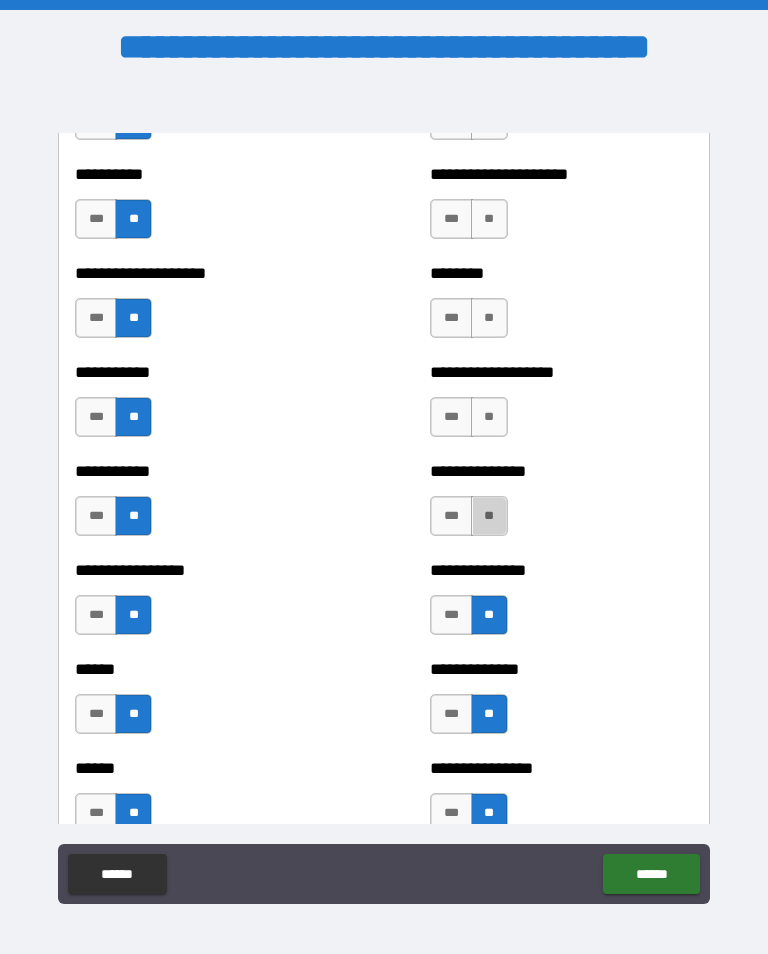 click on "**" at bounding box center (489, 516) 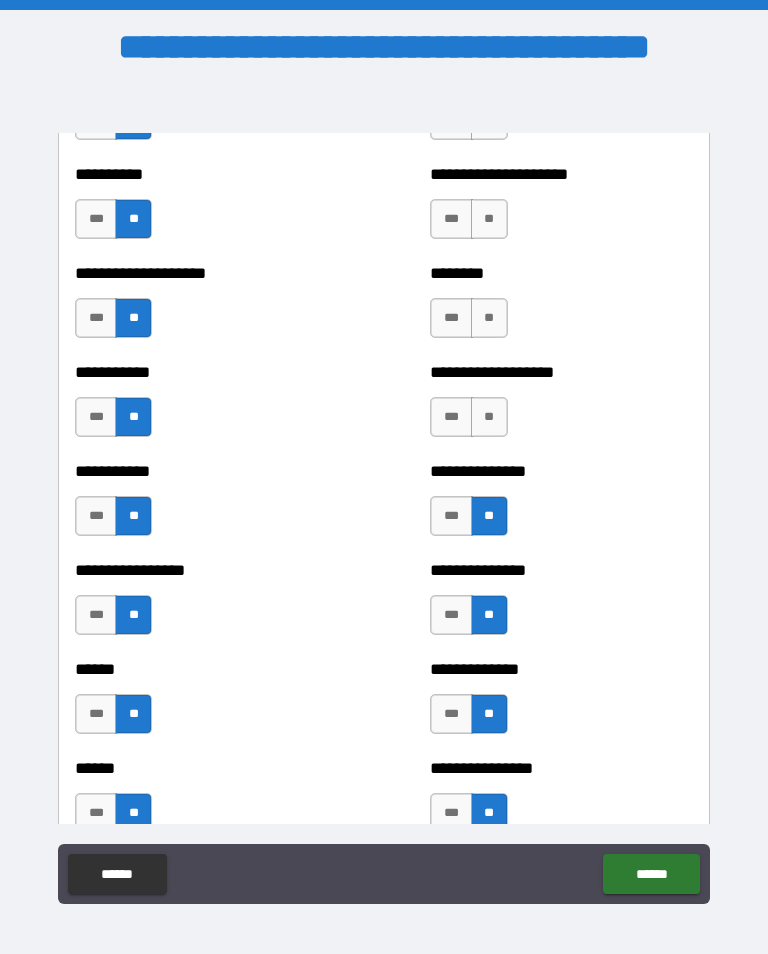 click on "**" at bounding box center (489, 417) 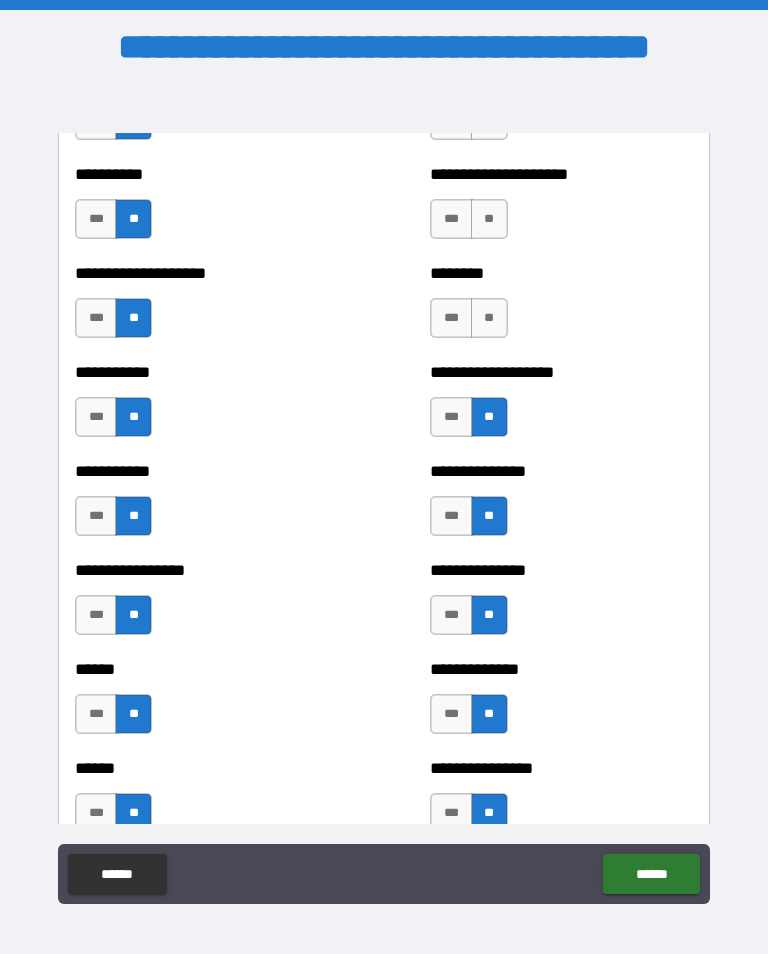 click on "**" at bounding box center [489, 318] 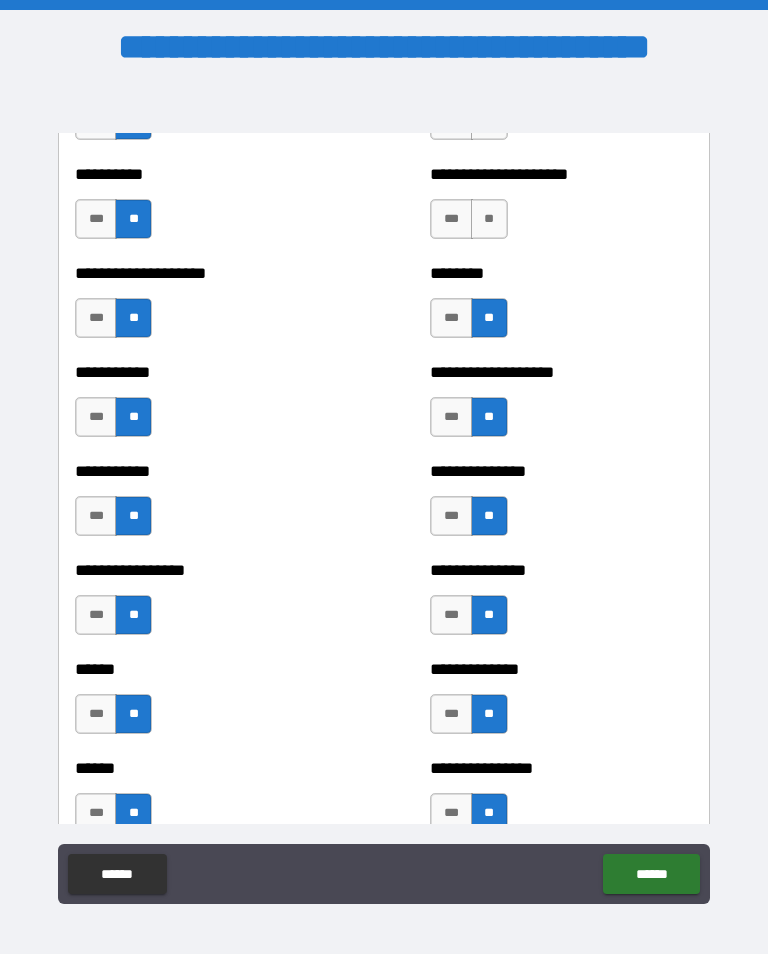 click on "**" at bounding box center (489, 219) 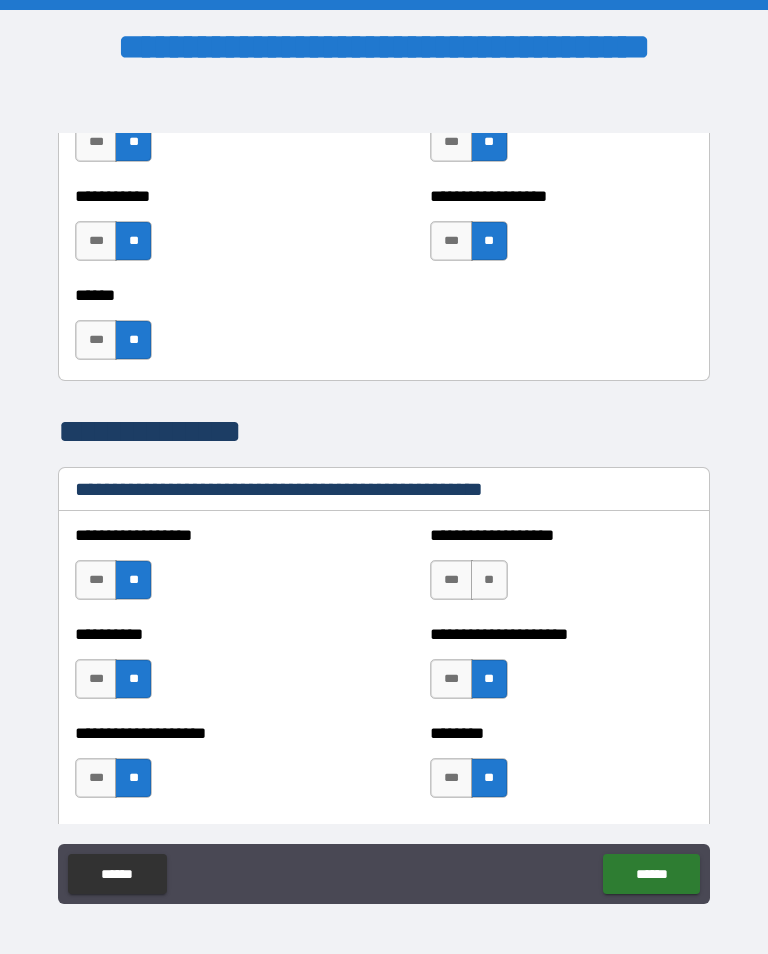 scroll, scrollTop: 2171, scrollLeft: 0, axis: vertical 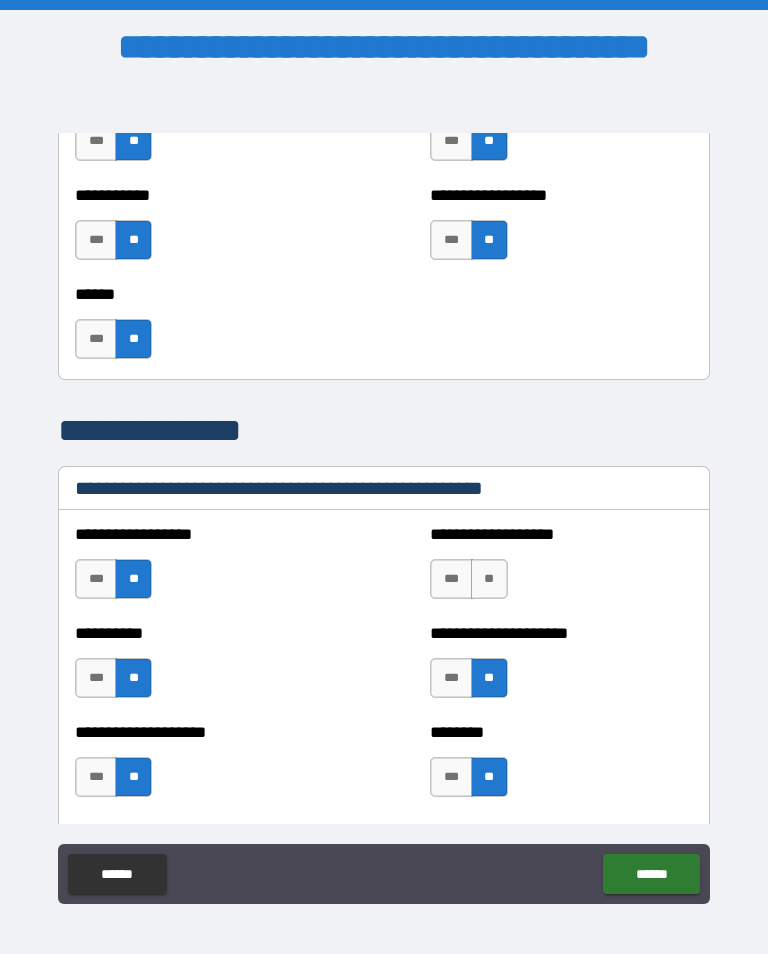click on "**" at bounding box center (489, 579) 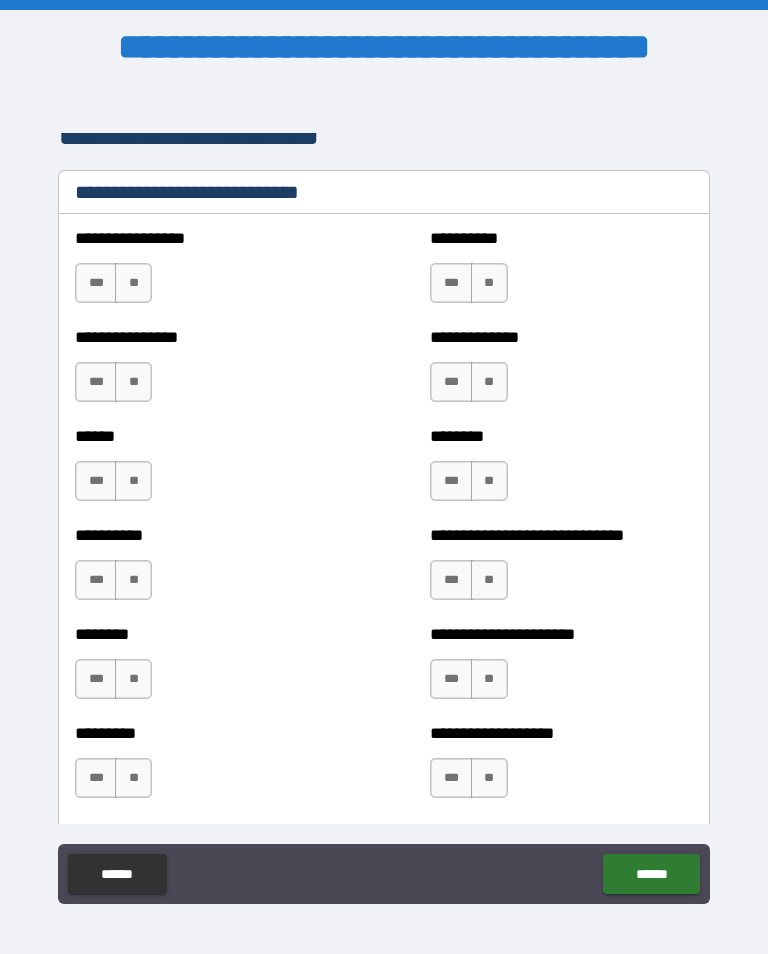 scroll, scrollTop: 6747, scrollLeft: 0, axis: vertical 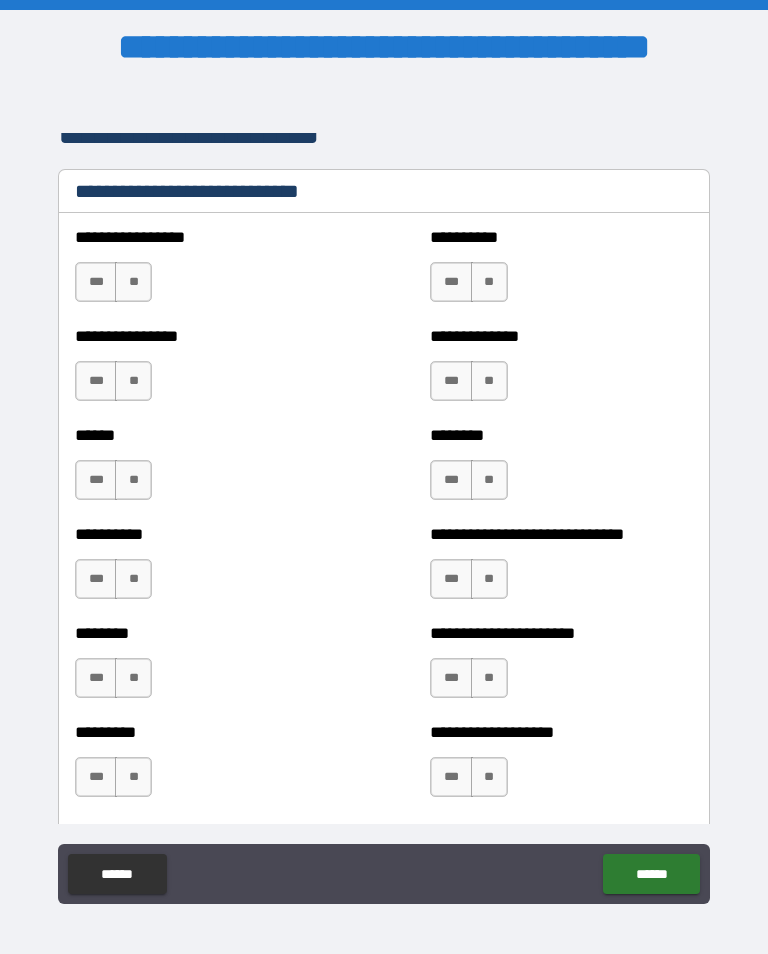 click on "**" at bounding box center (133, 282) 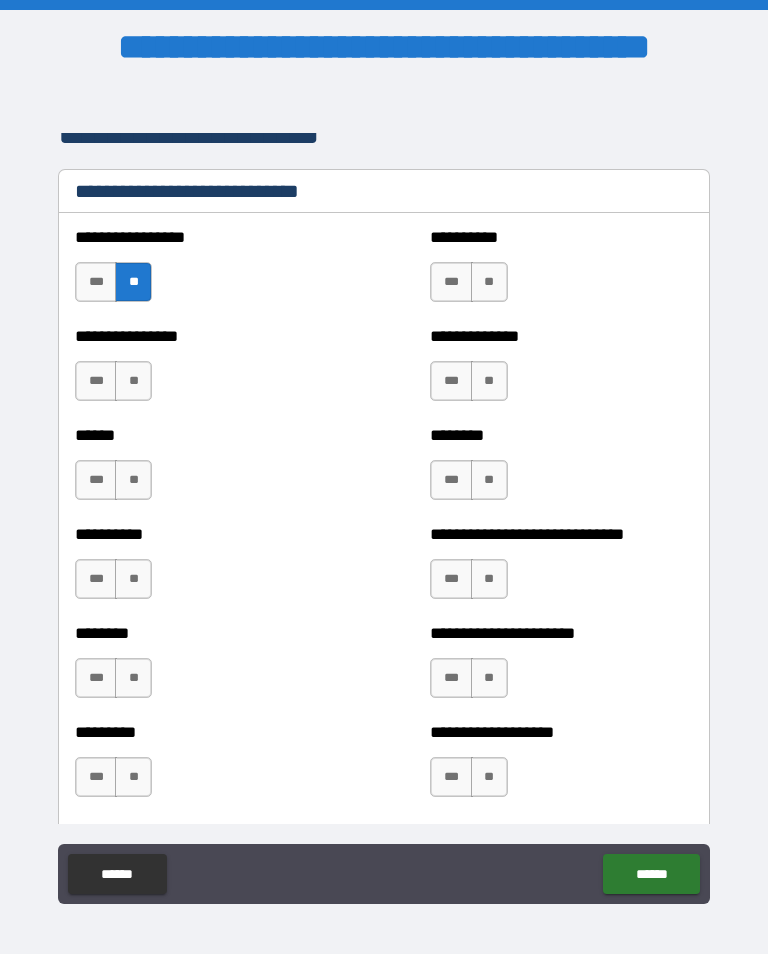 click on "**" at bounding box center (133, 381) 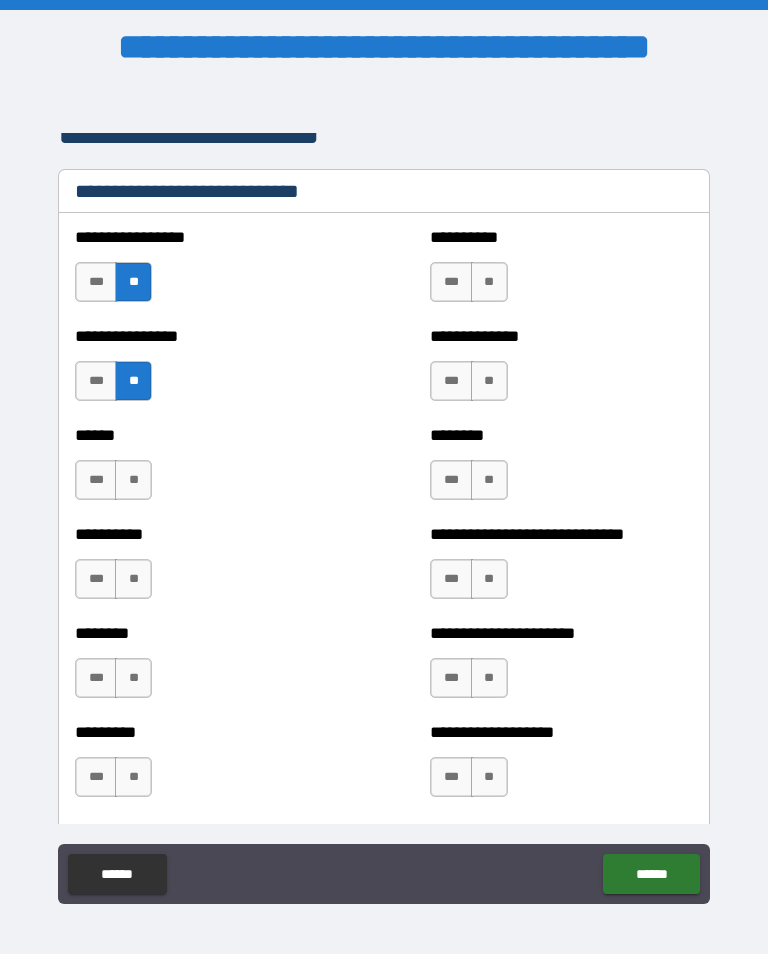 click on "**" at bounding box center [133, 480] 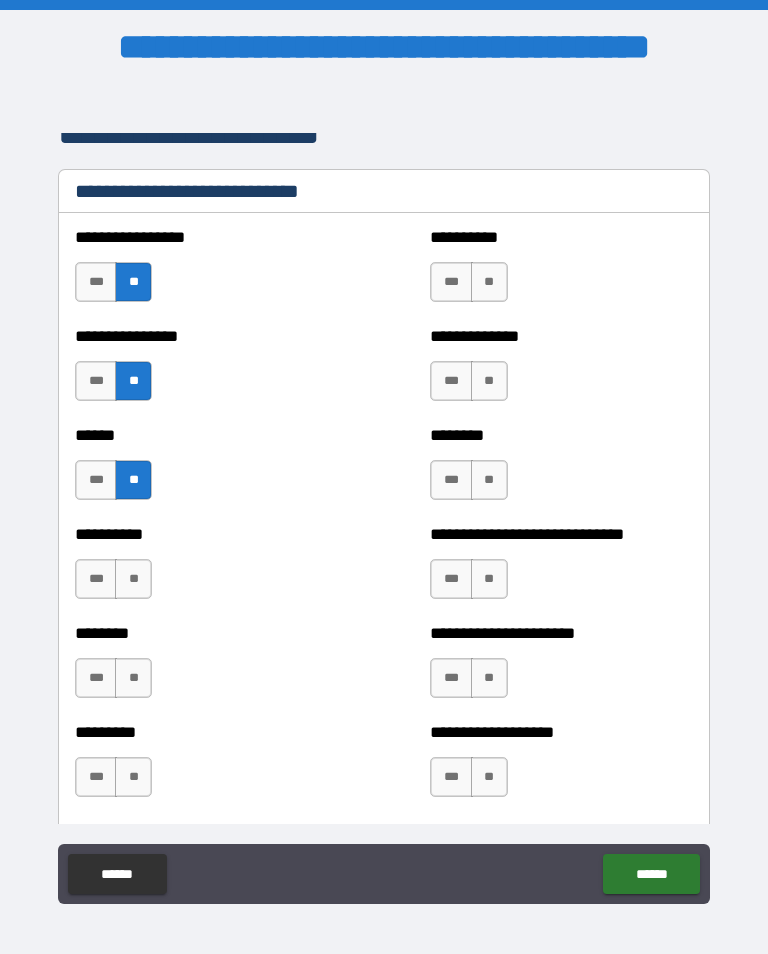 click on "**" at bounding box center (133, 579) 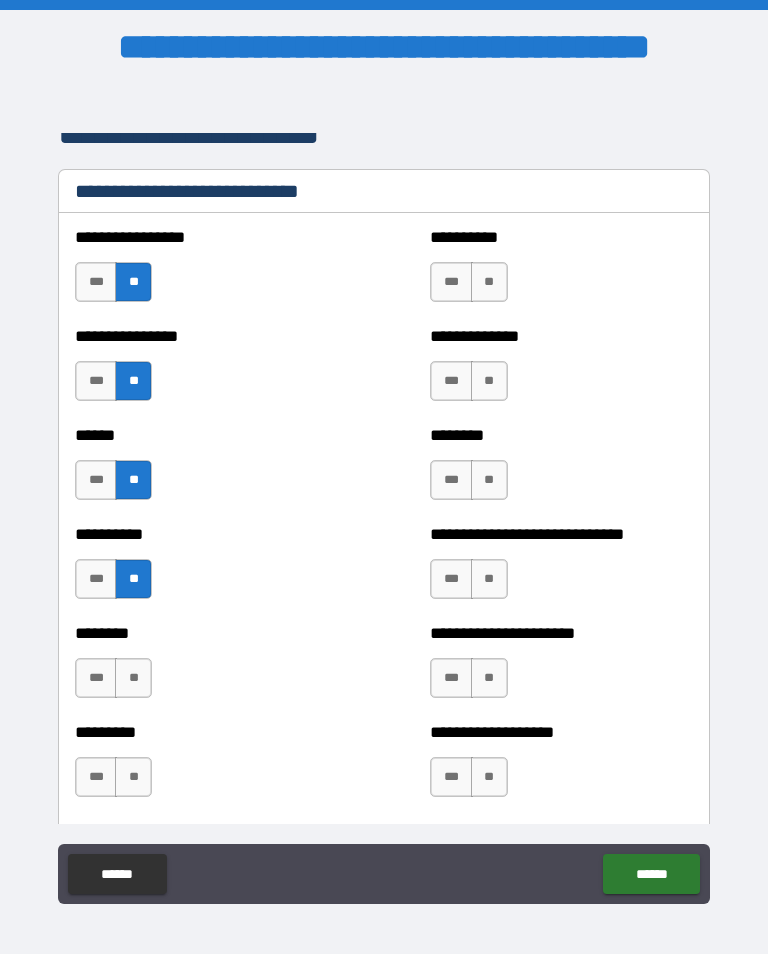 click on "**" at bounding box center (133, 678) 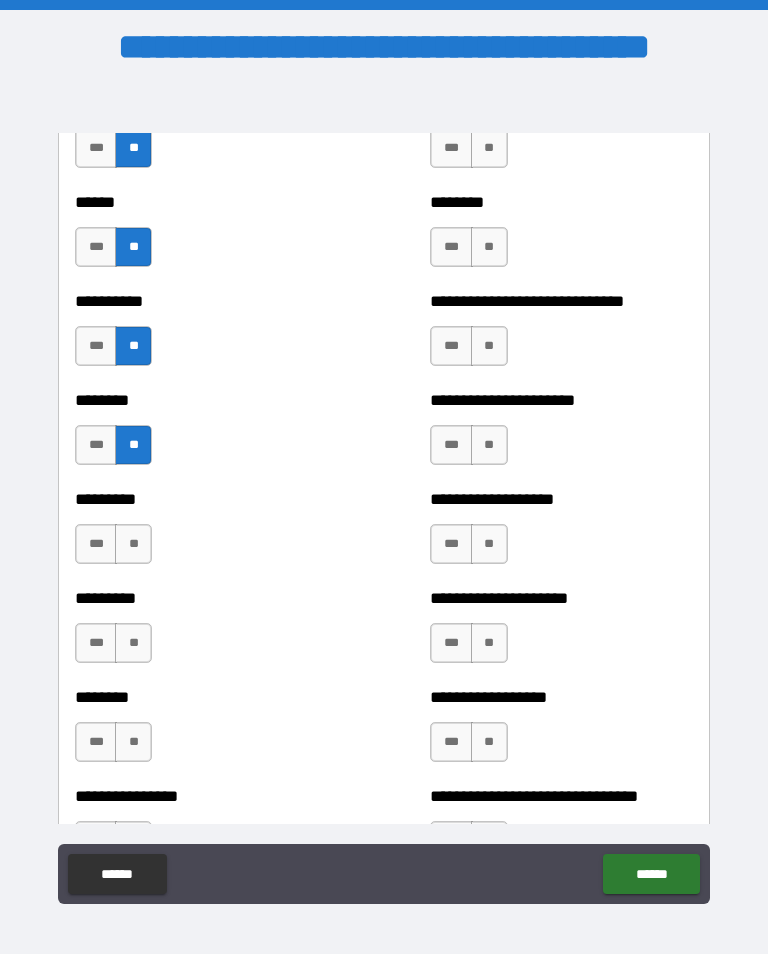 scroll, scrollTop: 6989, scrollLeft: 0, axis: vertical 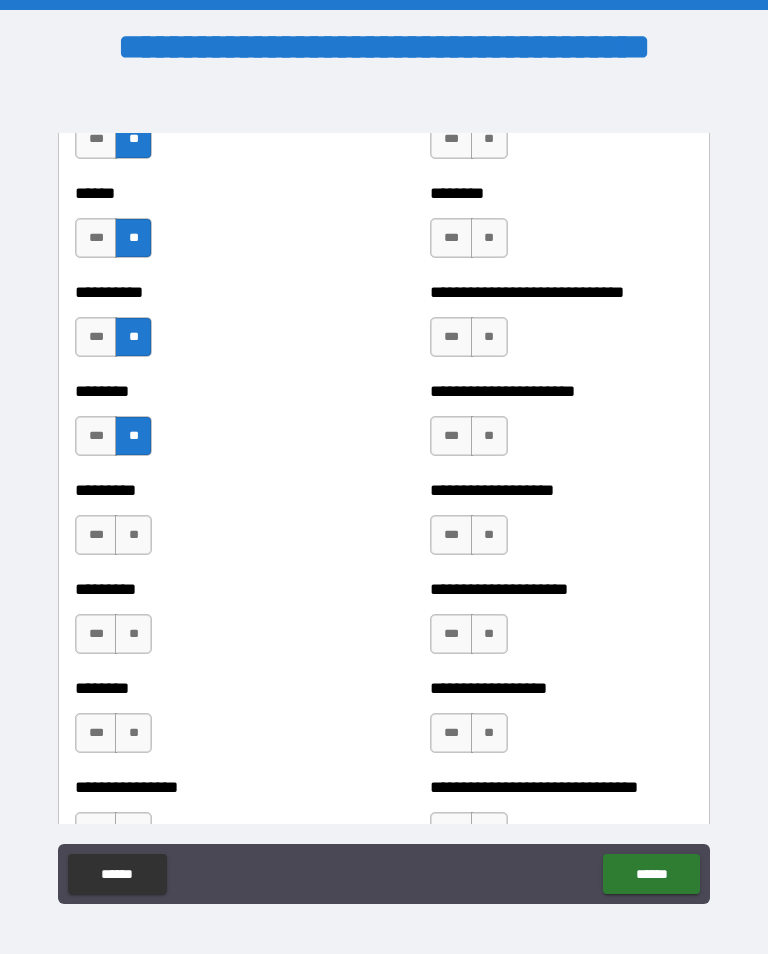 click on "**" at bounding box center (133, 535) 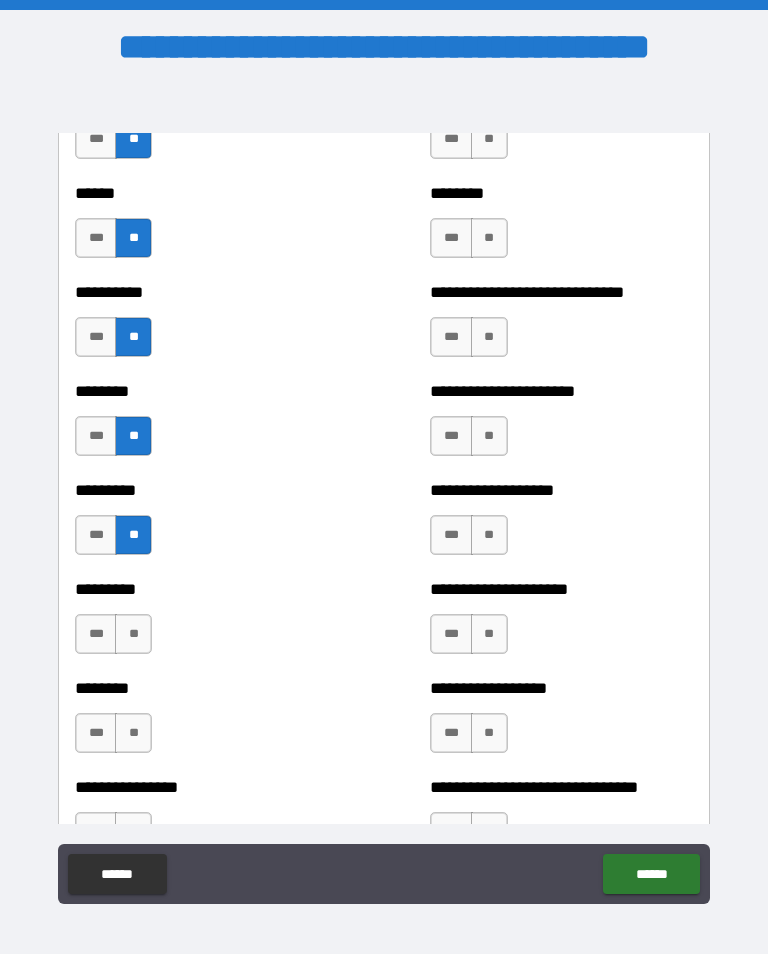 click on "********* *** **" at bounding box center [206, 624] 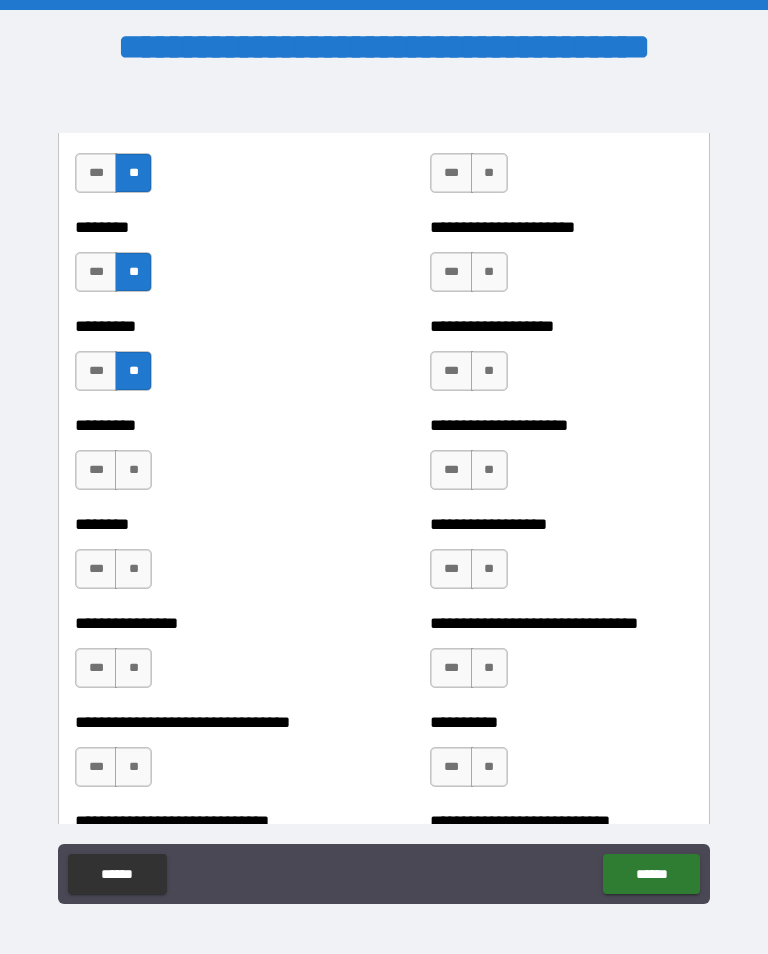 scroll, scrollTop: 7198, scrollLeft: 0, axis: vertical 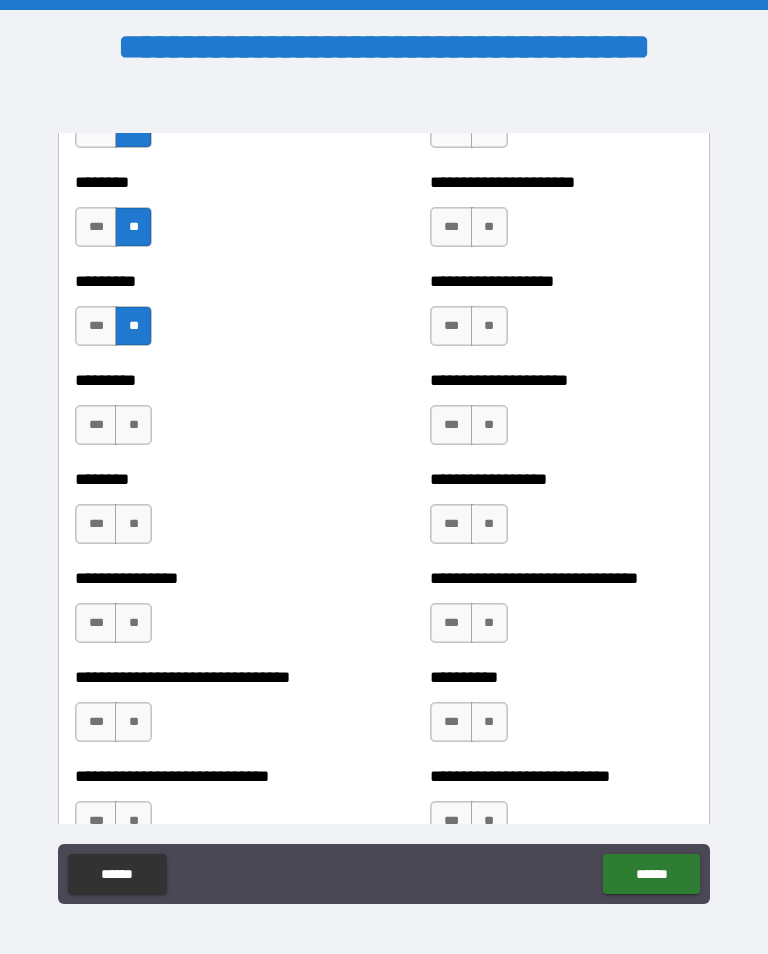 click on "**" at bounding box center (133, 425) 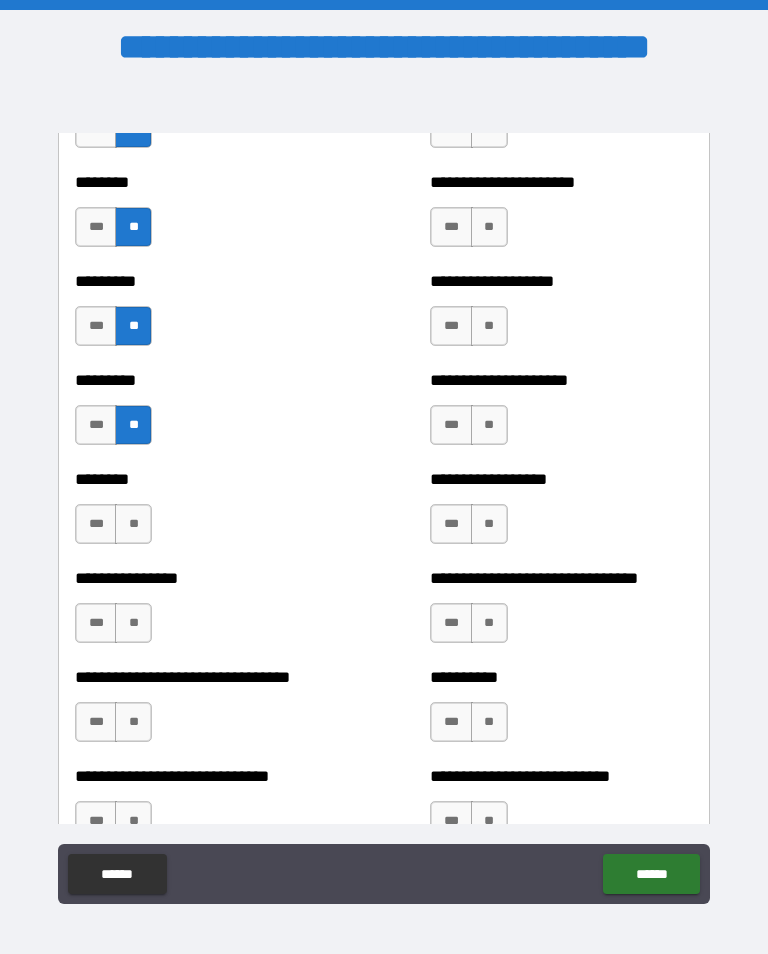click on "**" at bounding box center [133, 524] 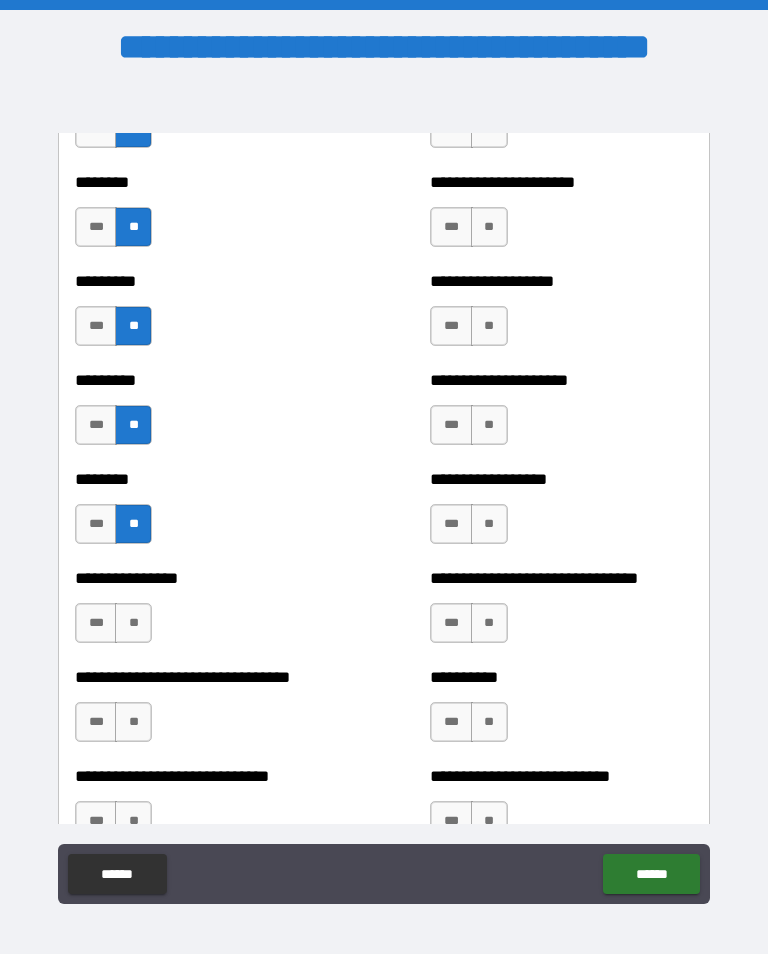click on "**" at bounding box center (133, 623) 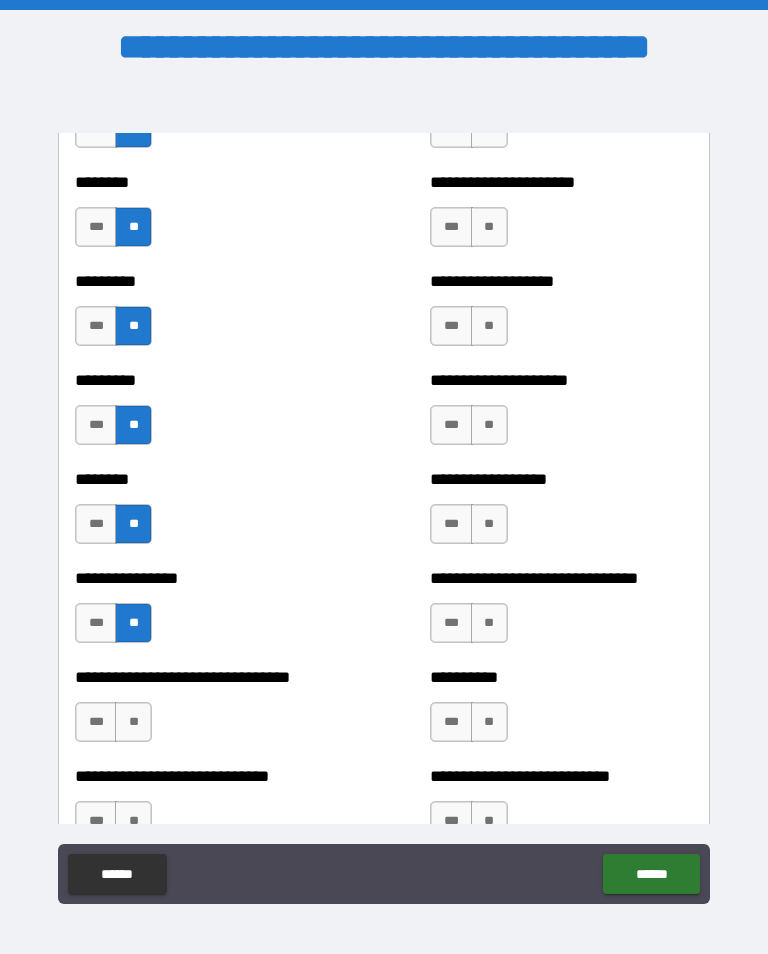 click on "**" at bounding box center [133, 722] 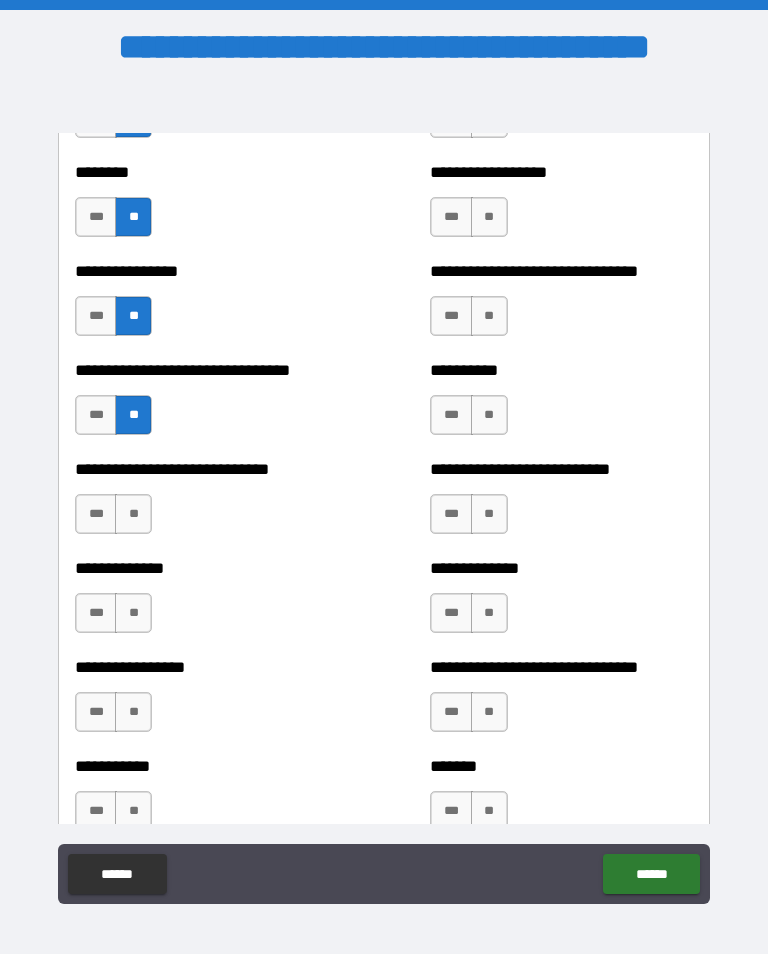 scroll, scrollTop: 7506, scrollLeft: 0, axis: vertical 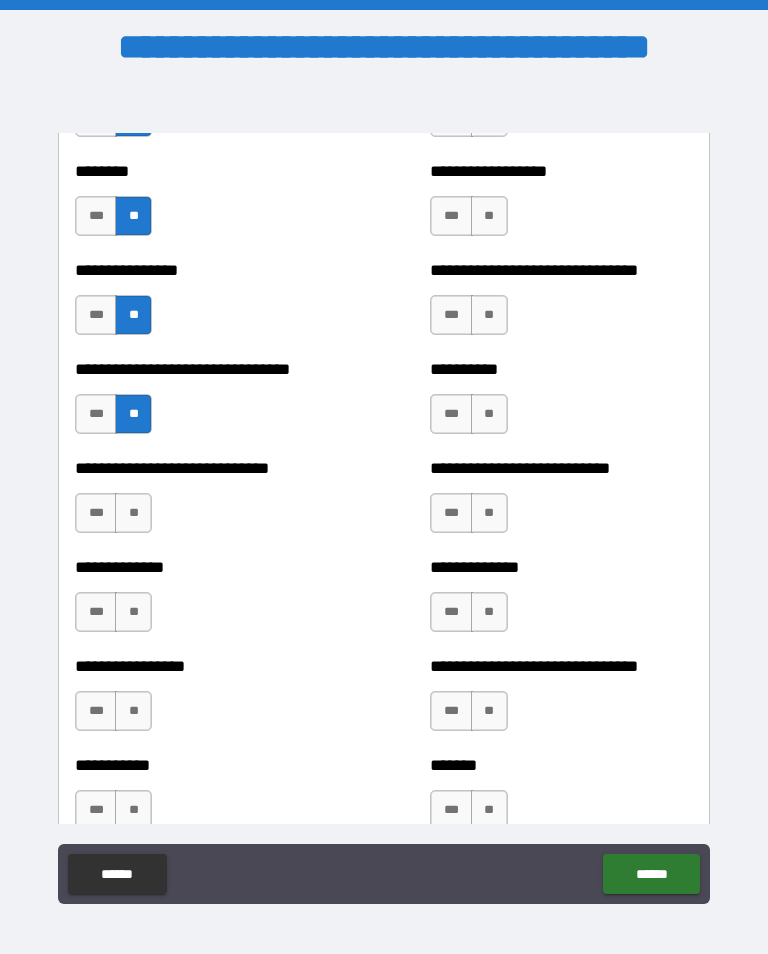 click on "**" at bounding box center (133, 513) 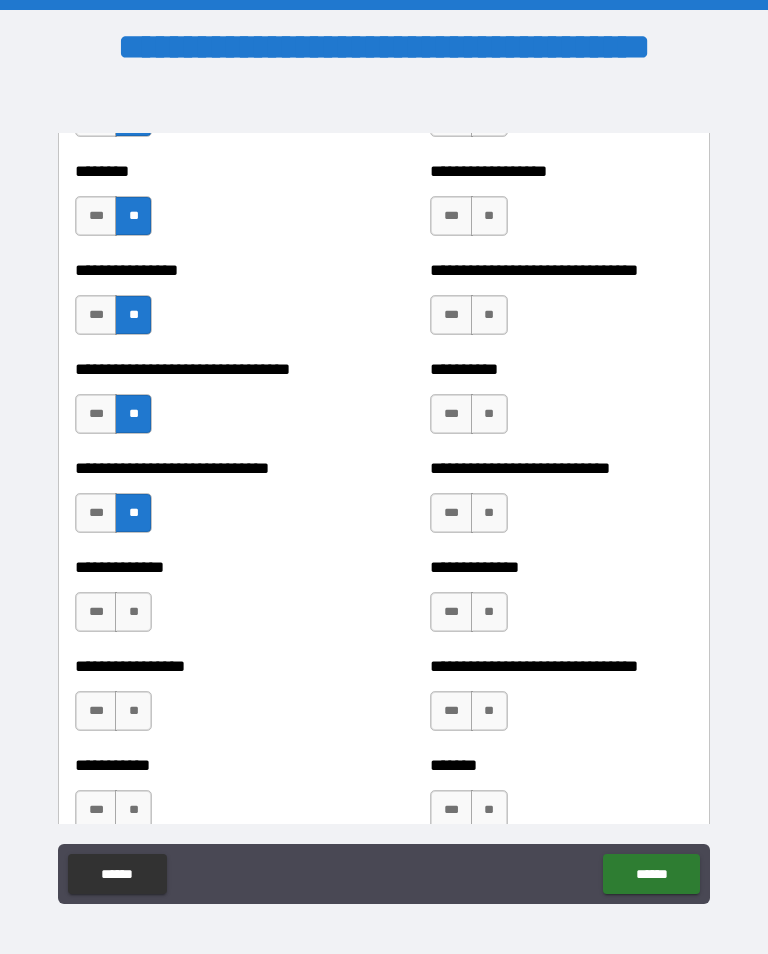 click on "**" at bounding box center [133, 612] 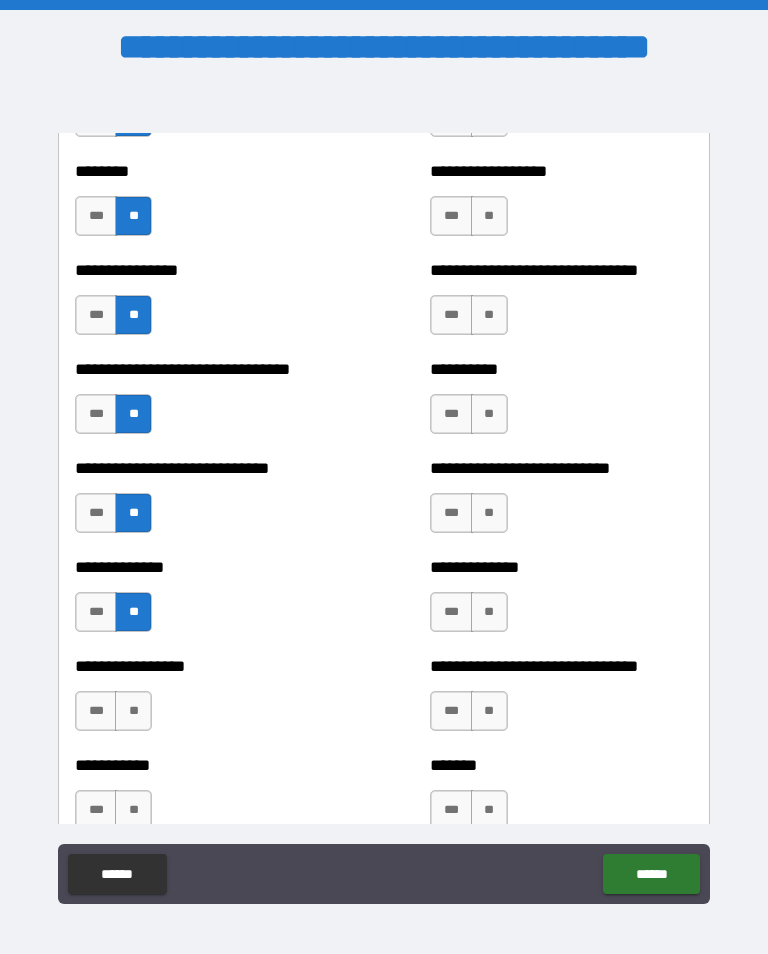 click on "**" at bounding box center (133, 711) 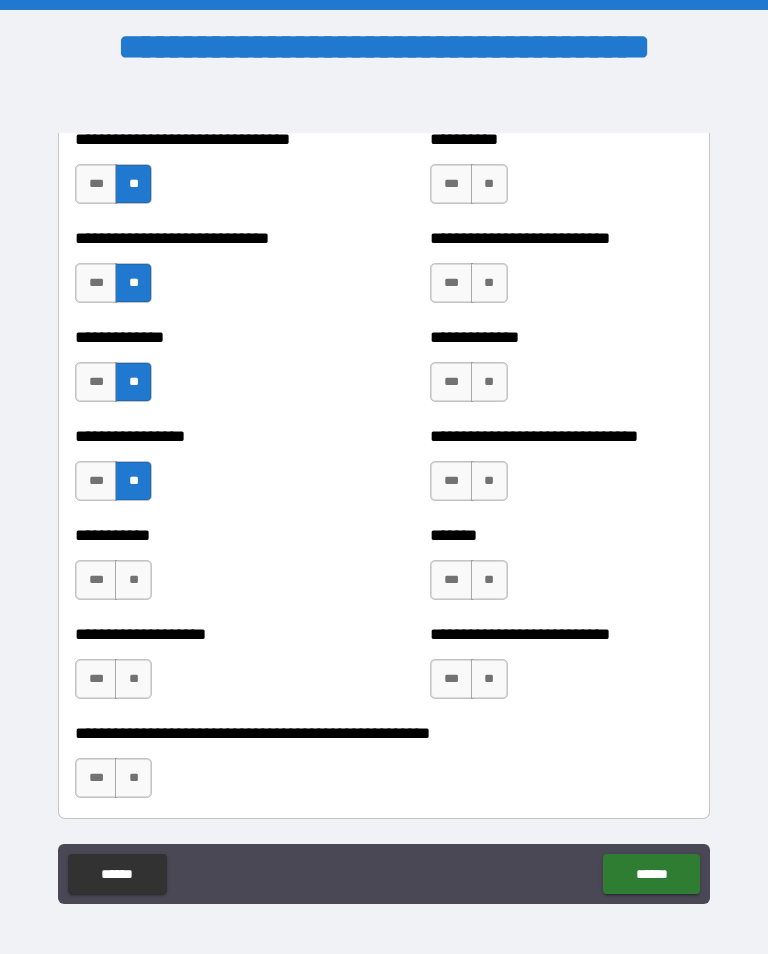 scroll, scrollTop: 7789, scrollLeft: 0, axis: vertical 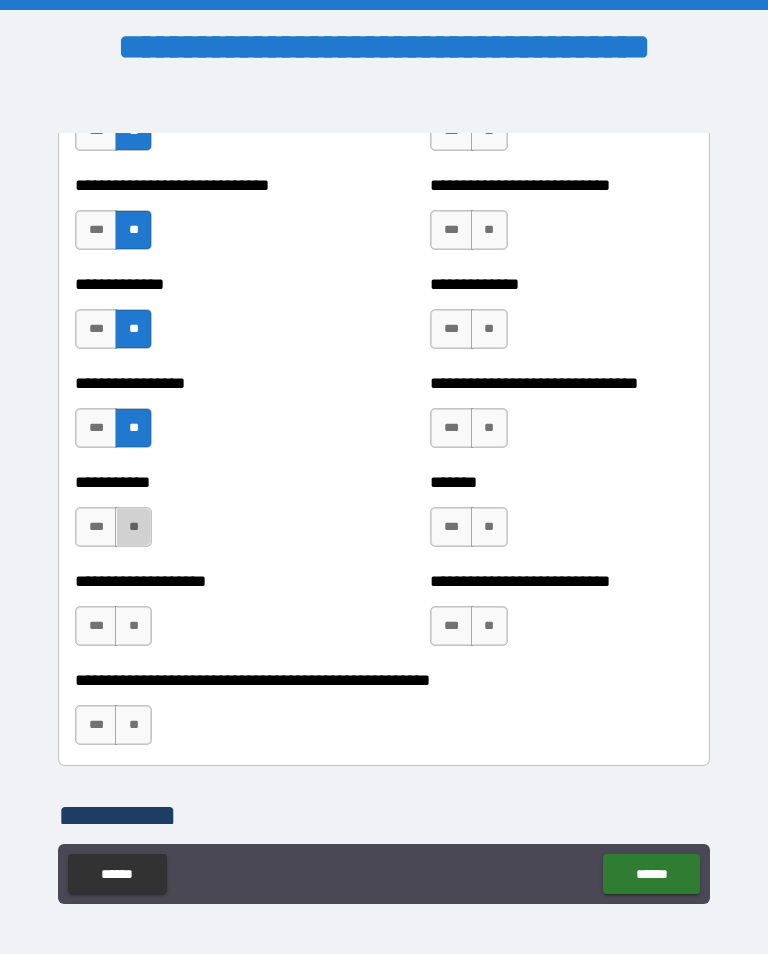 click on "**" at bounding box center [133, 527] 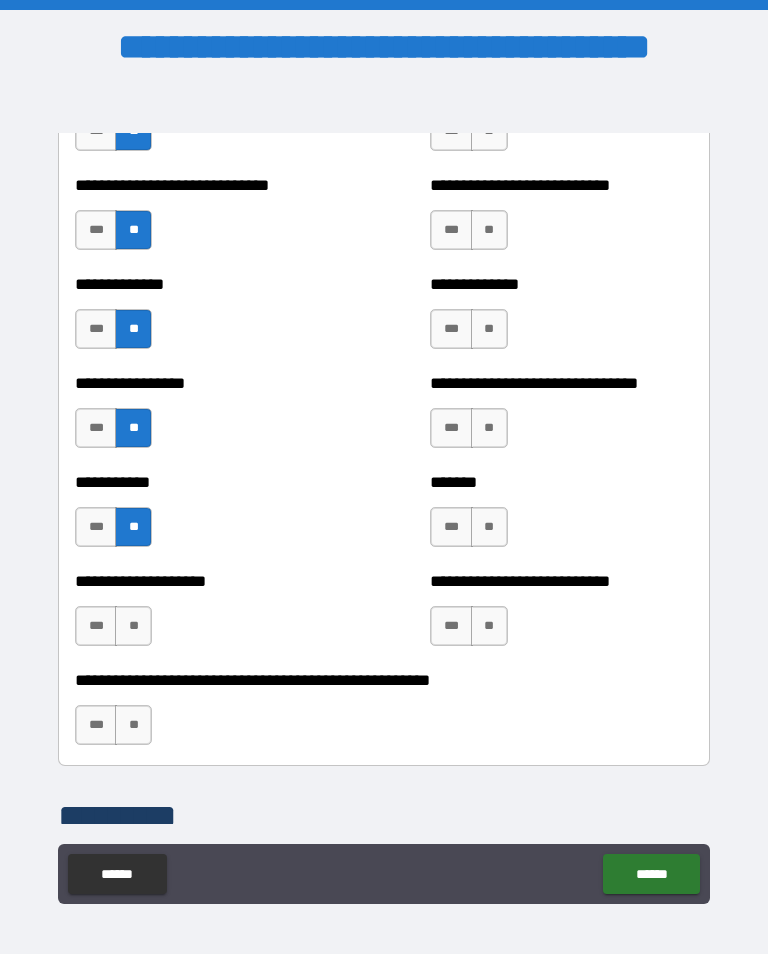 click on "**" at bounding box center (133, 626) 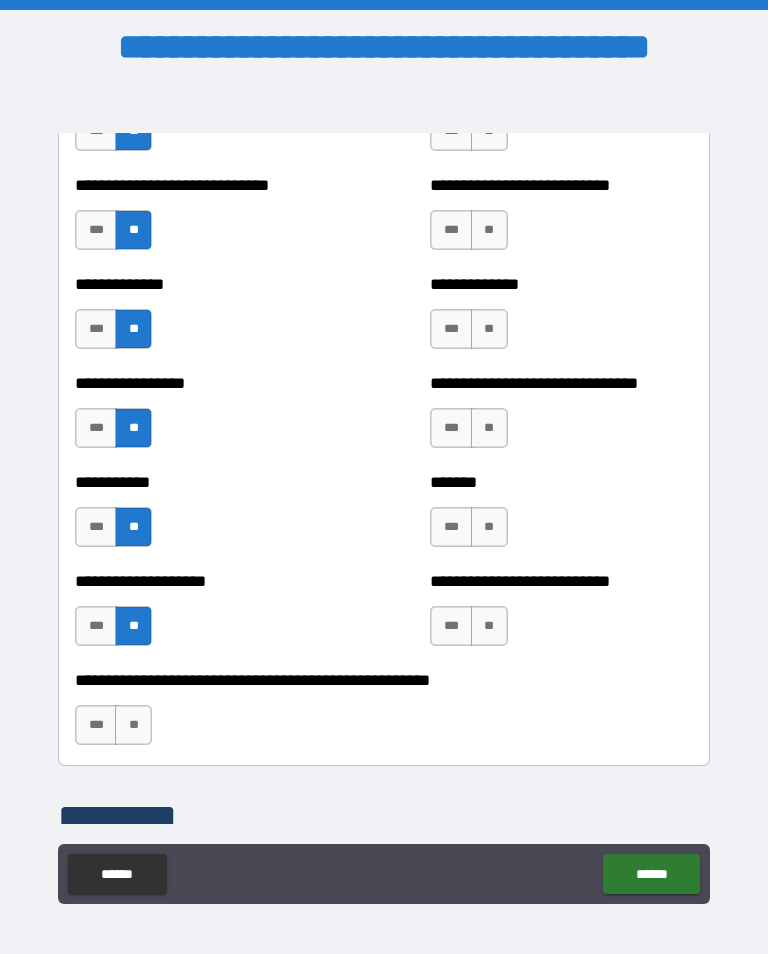 click on "**" at bounding box center [133, 725] 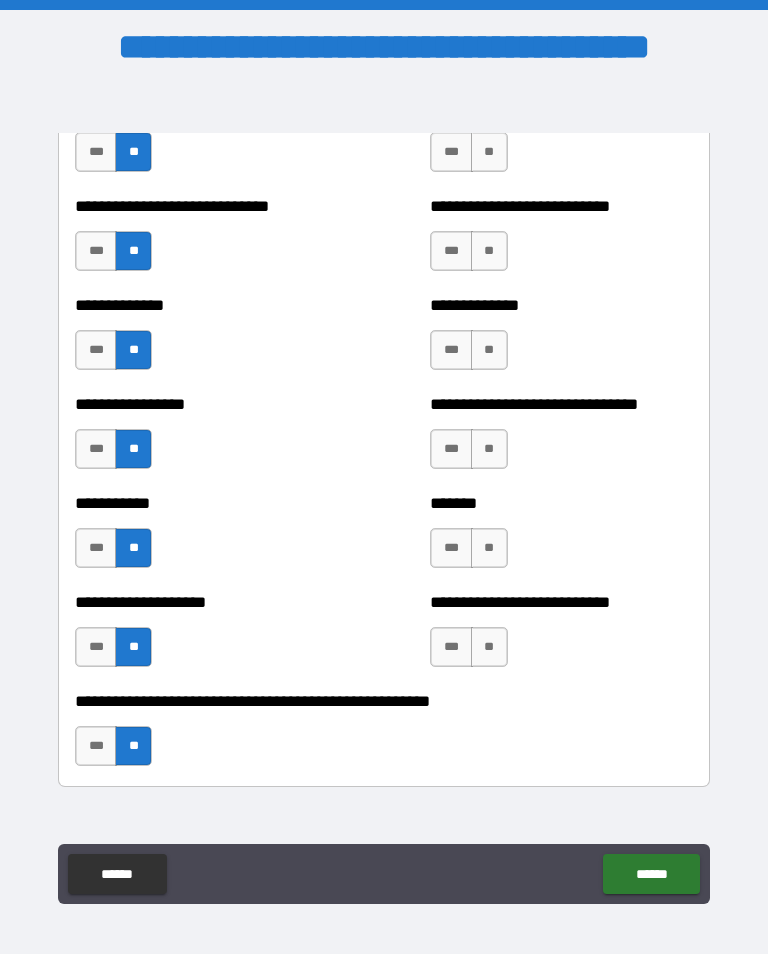 scroll, scrollTop: 7765, scrollLeft: 0, axis: vertical 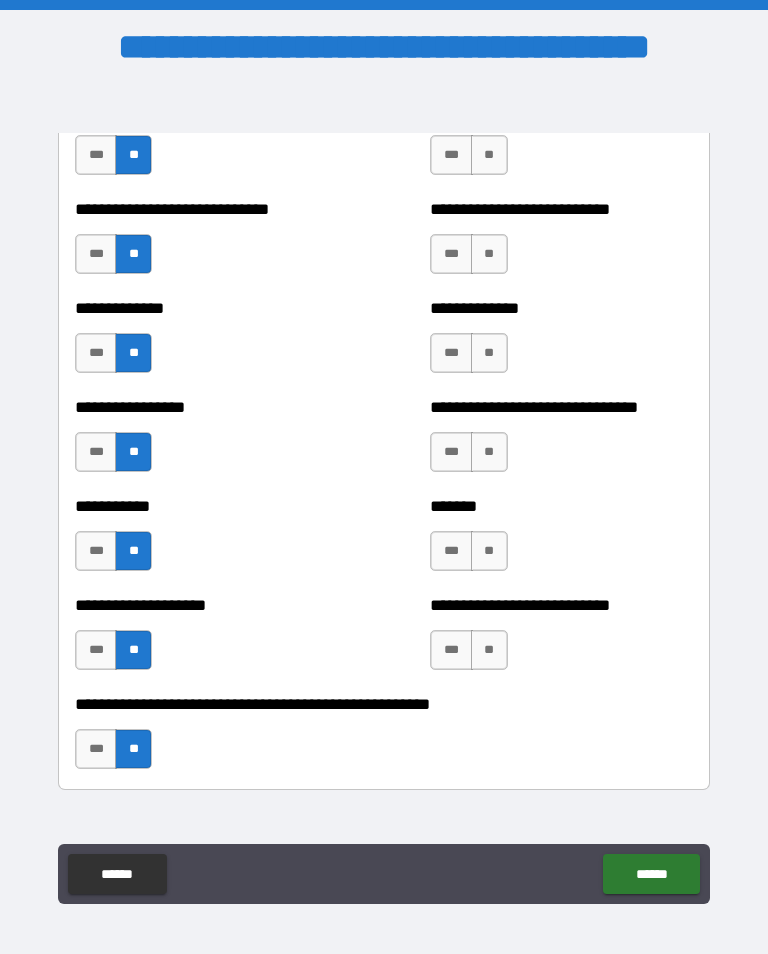 click on "***" at bounding box center [451, 650] 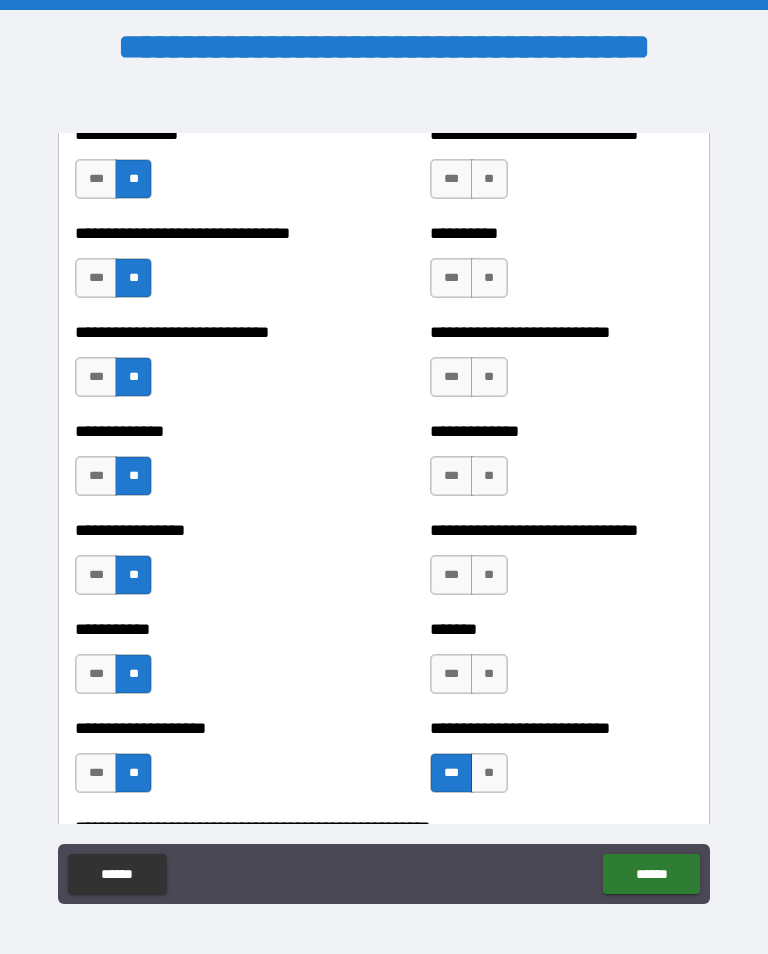 scroll, scrollTop: 7641, scrollLeft: 0, axis: vertical 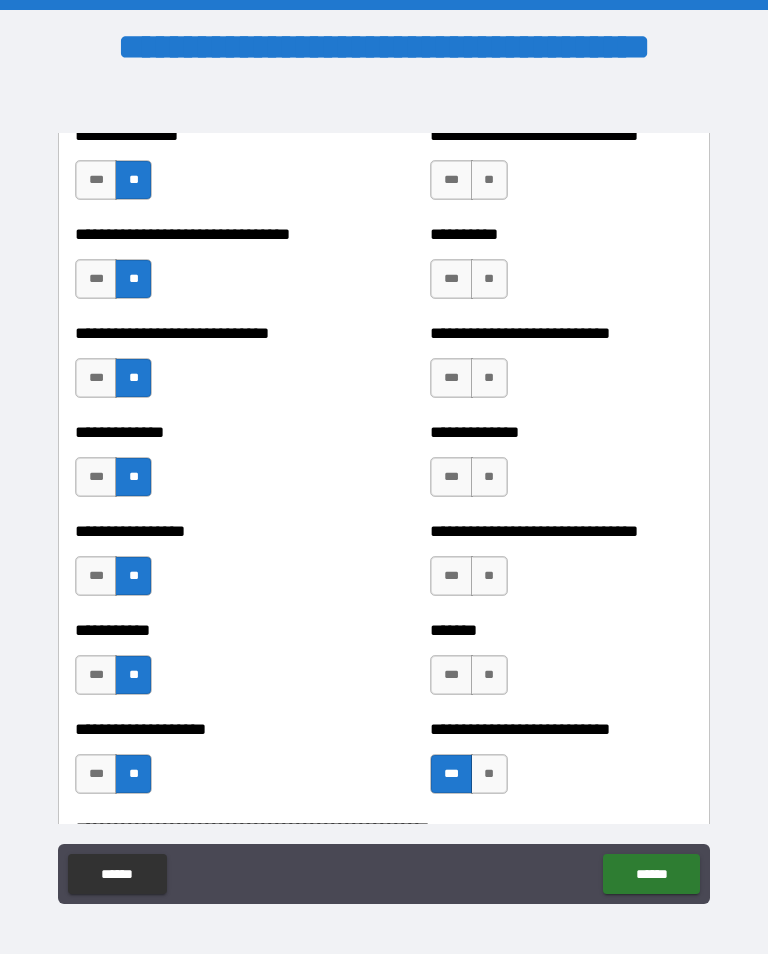 click on "**" at bounding box center (489, 675) 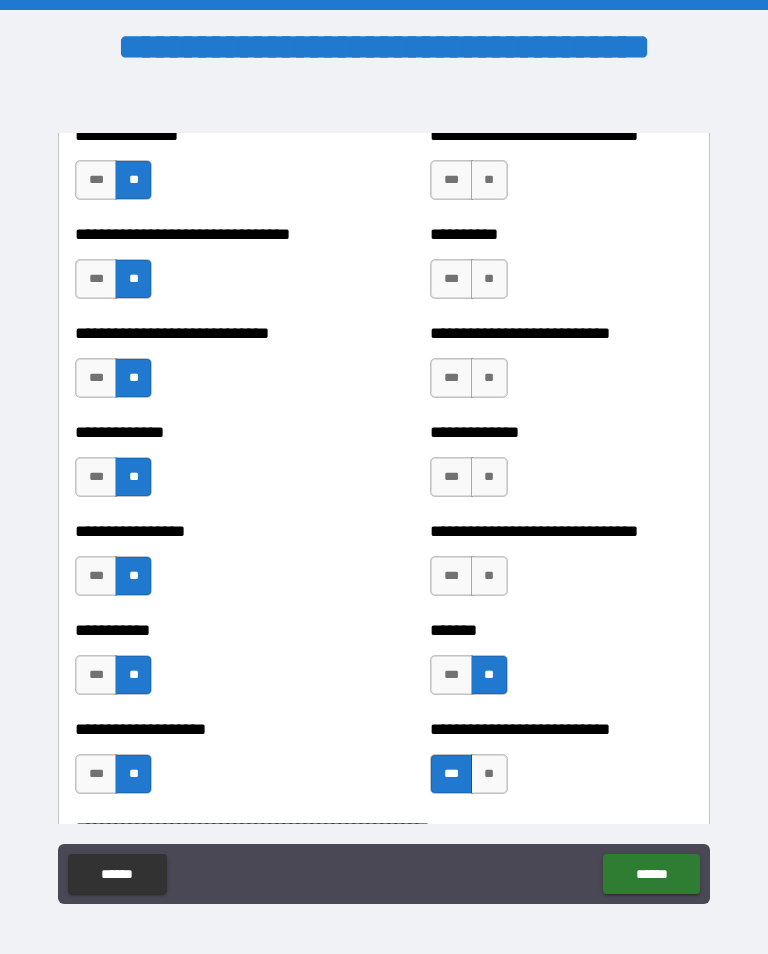 click on "**" at bounding box center [489, 576] 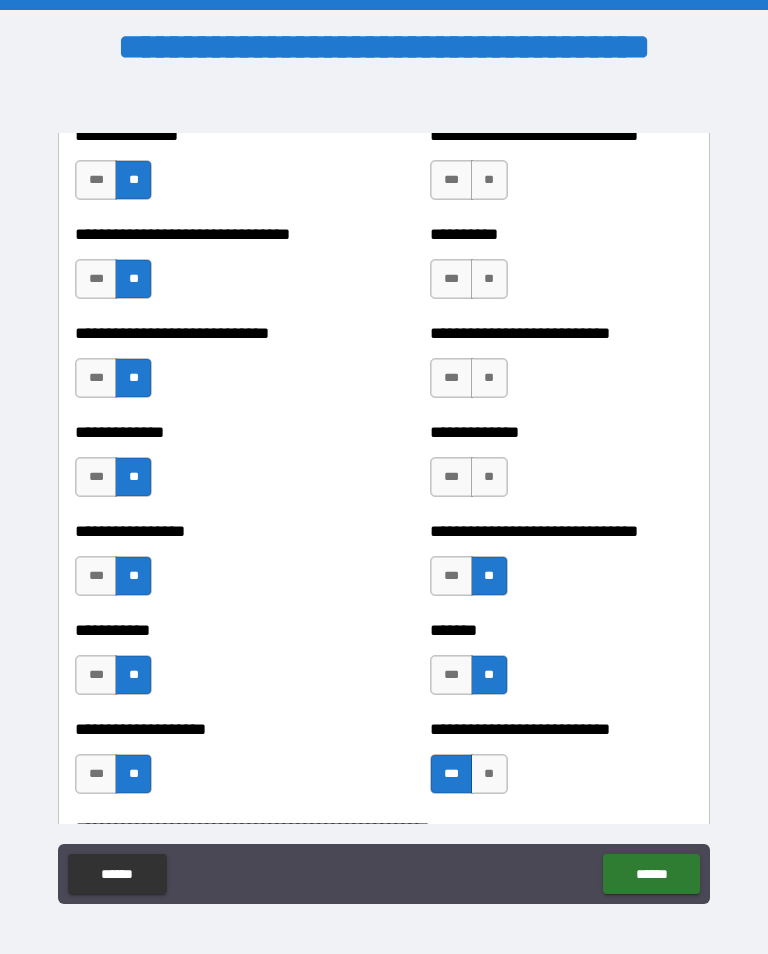click on "**" at bounding box center (489, 477) 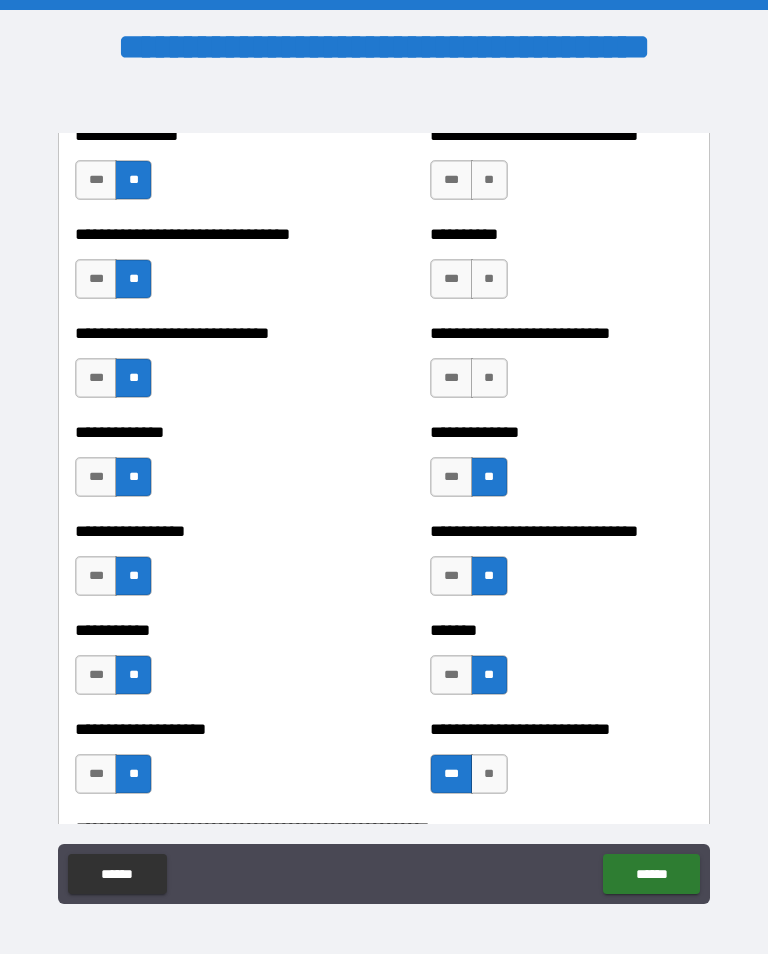 click on "**" at bounding box center [489, 378] 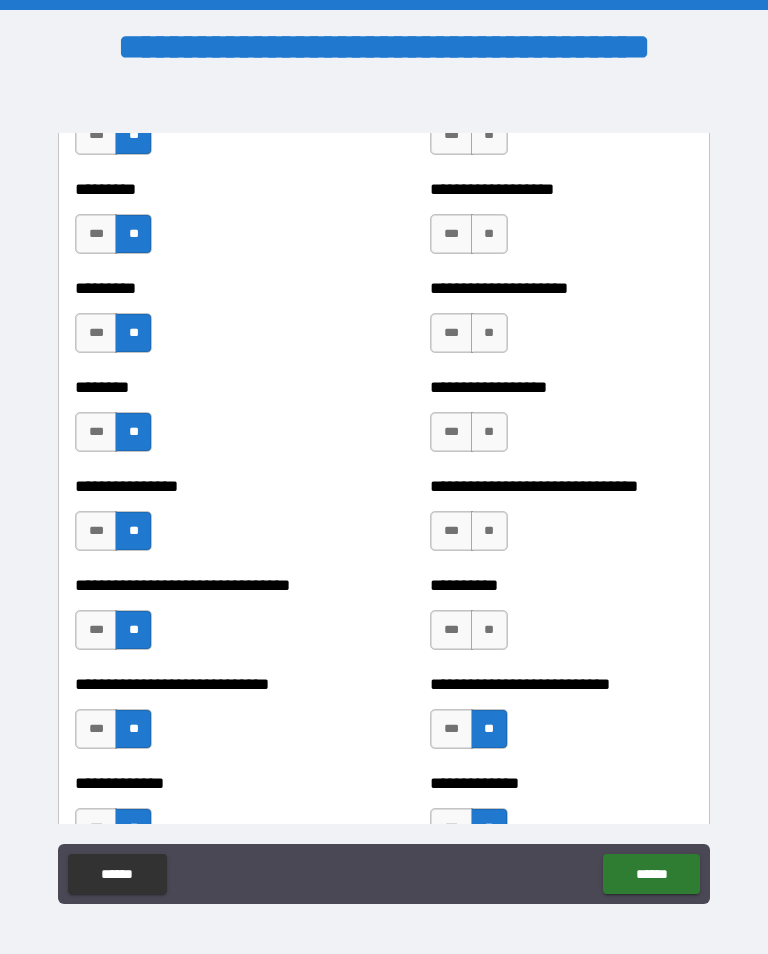 scroll, scrollTop: 7289, scrollLeft: 0, axis: vertical 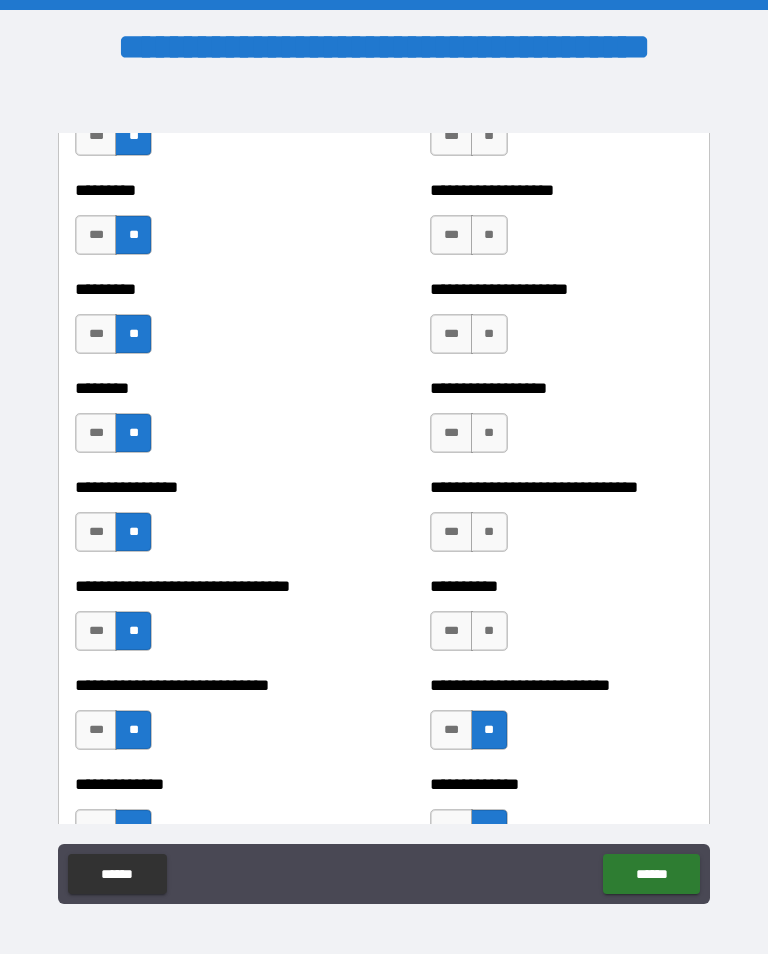 click on "**" at bounding box center [489, 631] 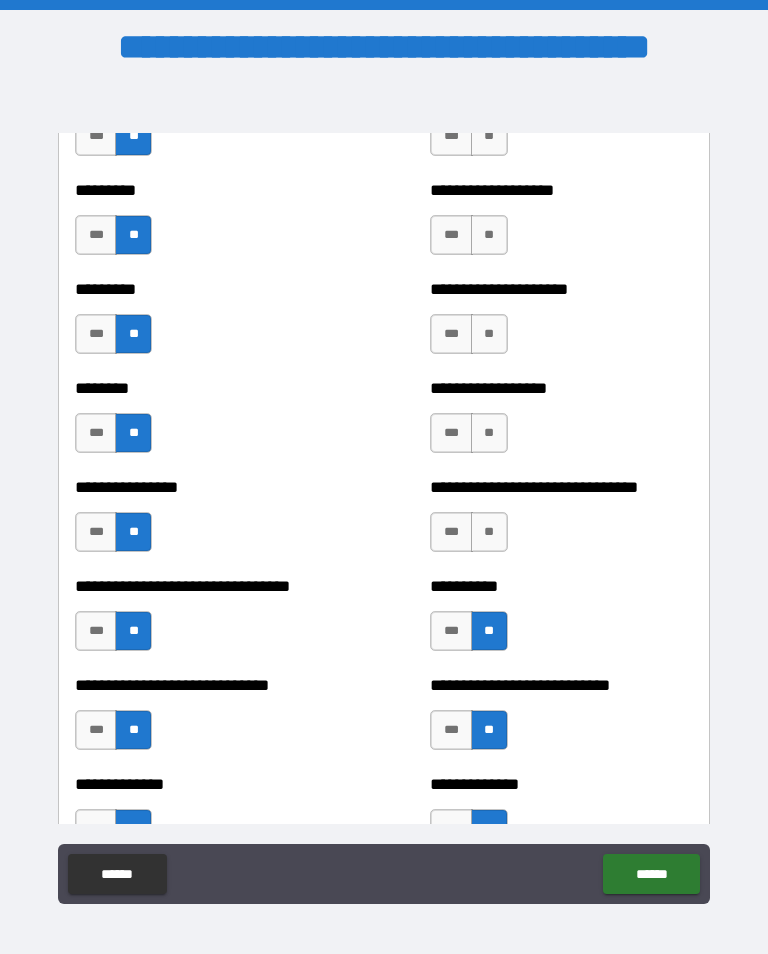click on "**" at bounding box center (489, 532) 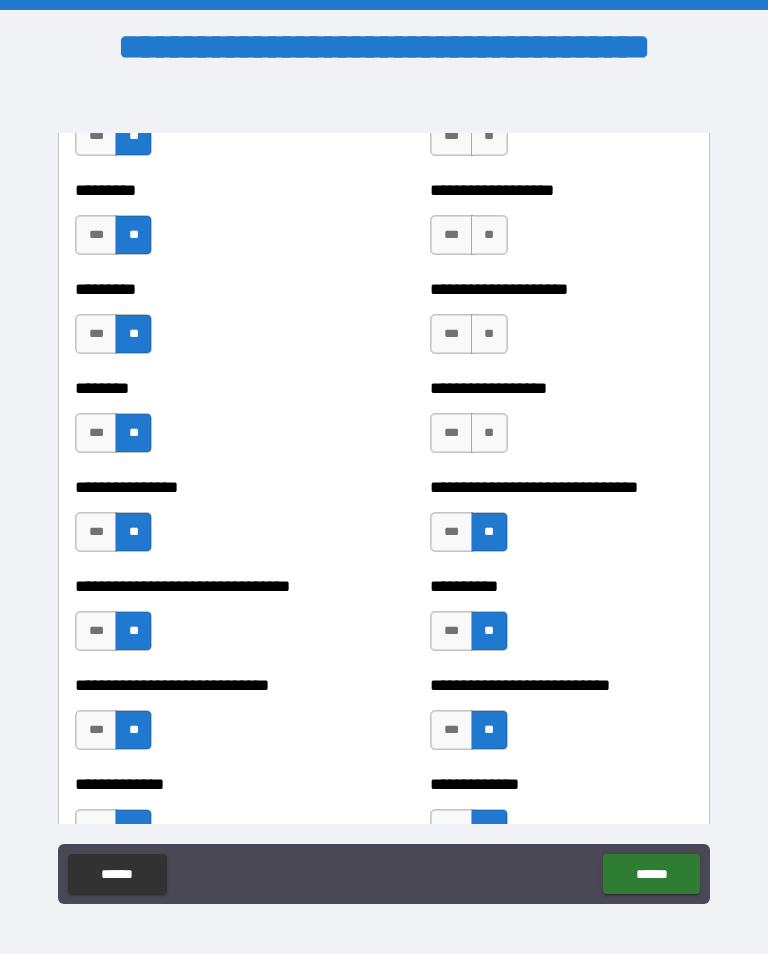 click on "**" at bounding box center [489, 433] 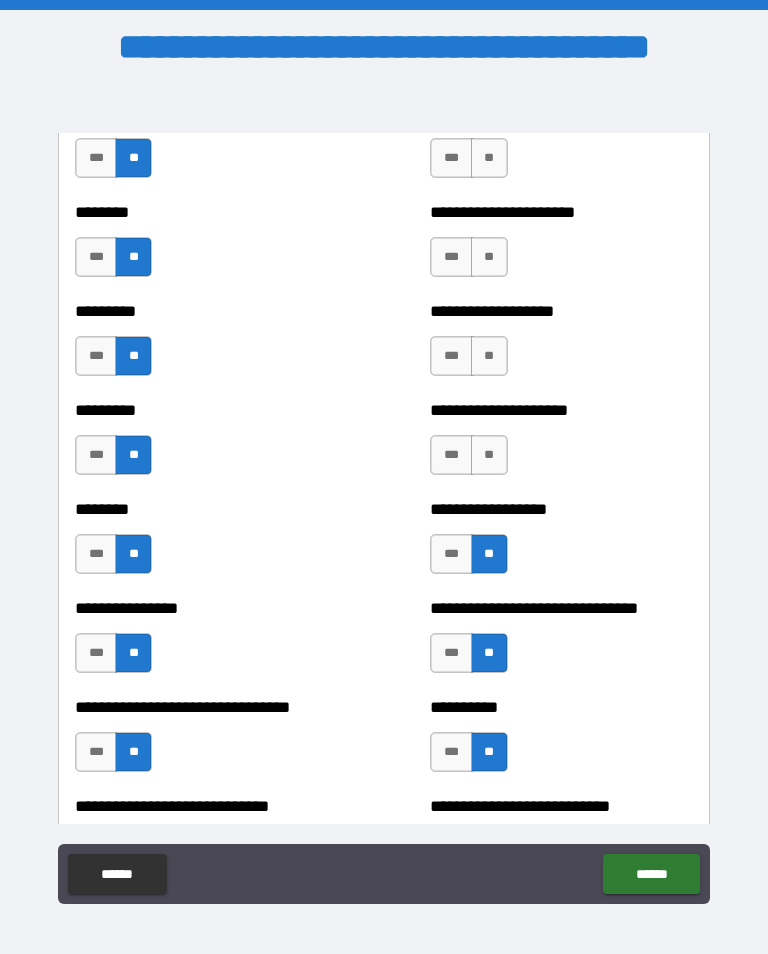 scroll, scrollTop: 7158, scrollLeft: 0, axis: vertical 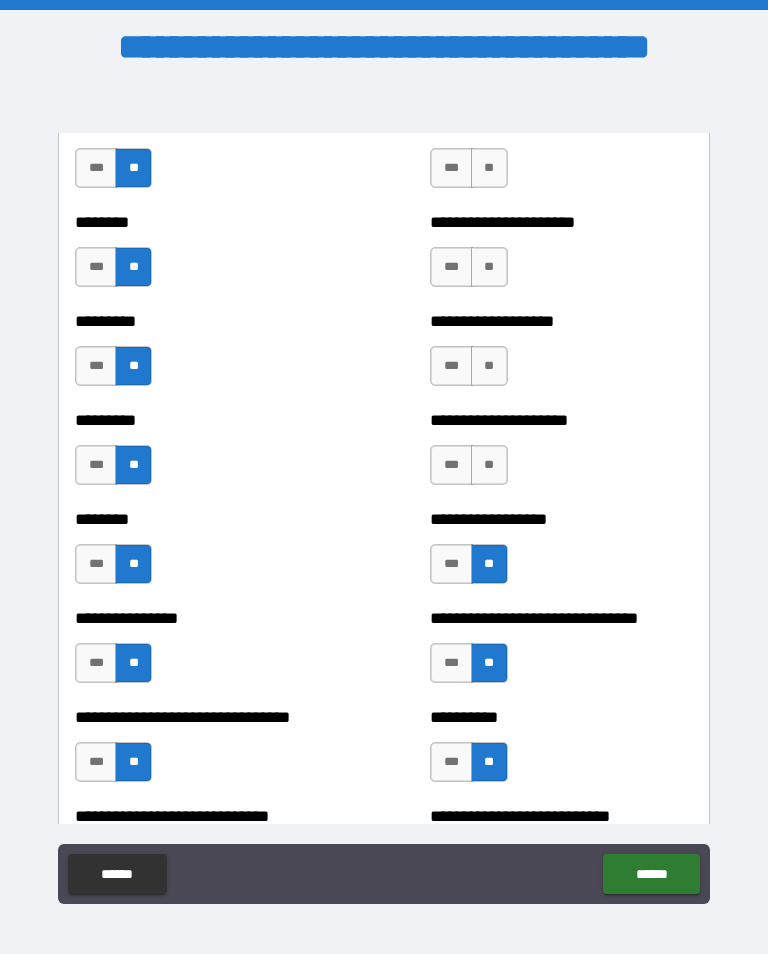 click on "**" at bounding box center [489, 465] 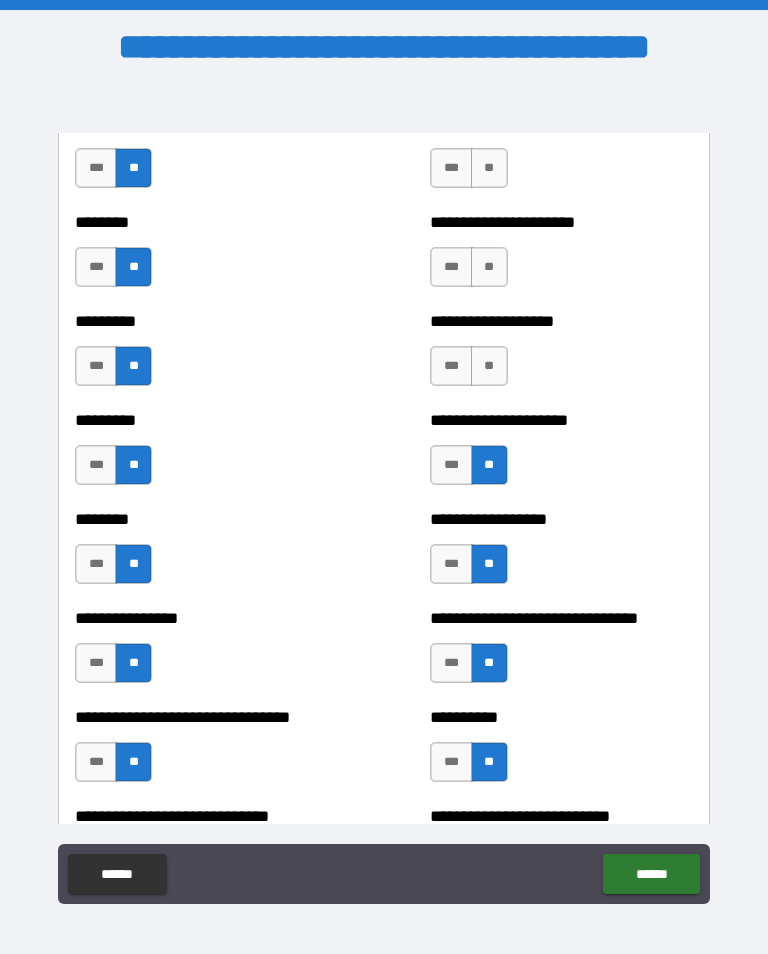 click on "**" at bounding box center [489, 366] 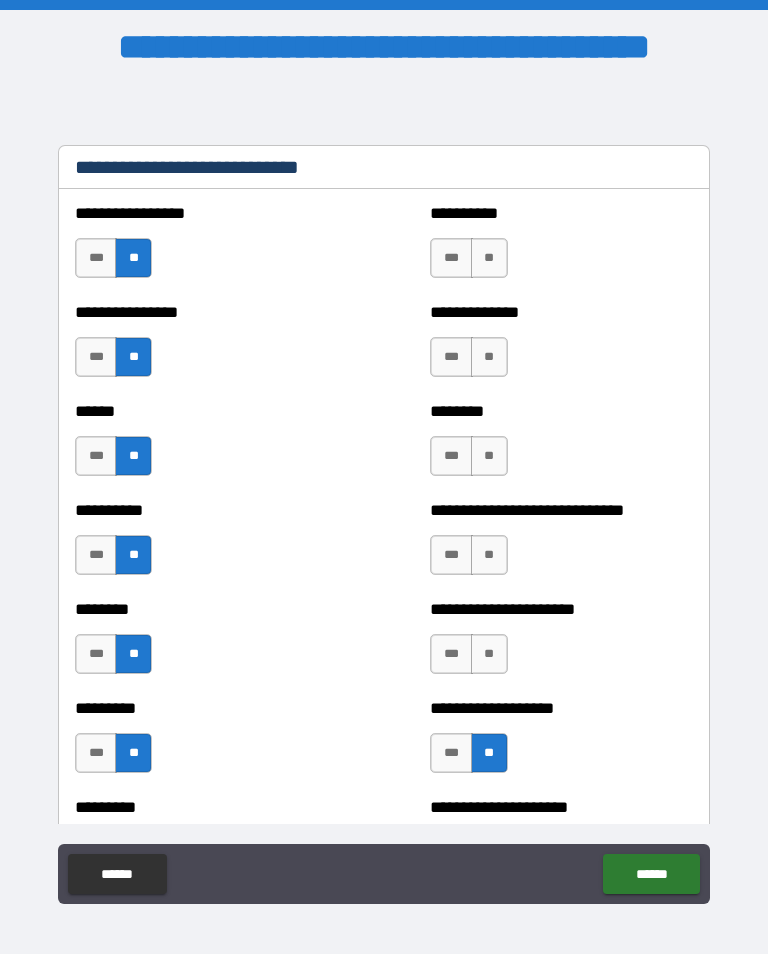 scroll, scrollTop: 6770, scrollLeft: 0, axis: vertical 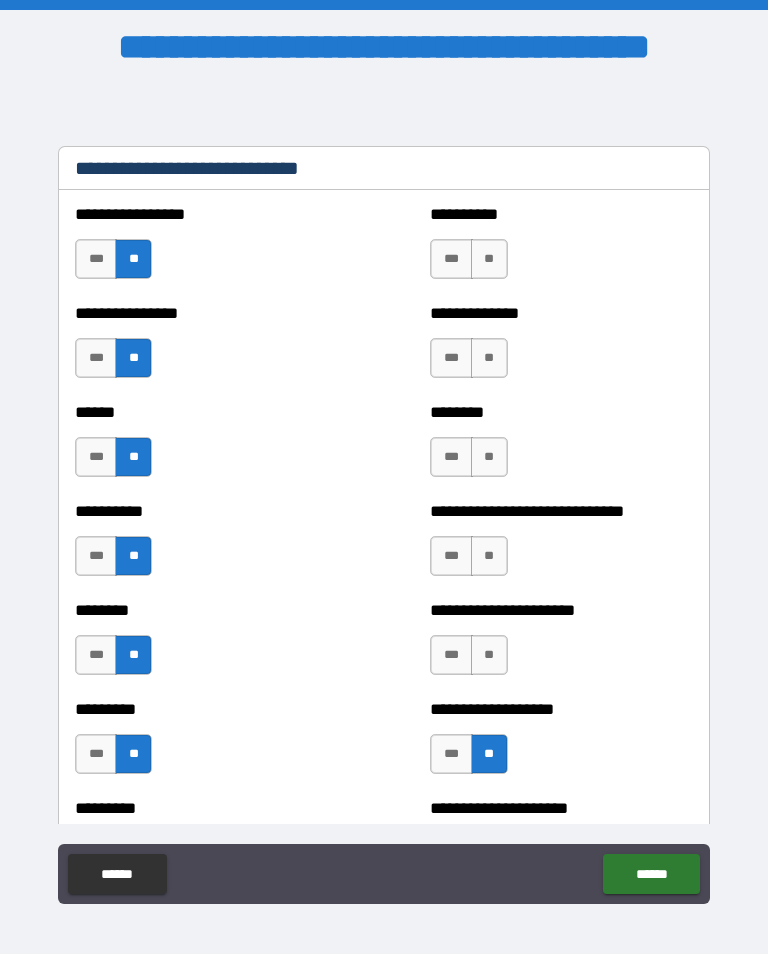 click on "**" at bounding box center (489, 655) 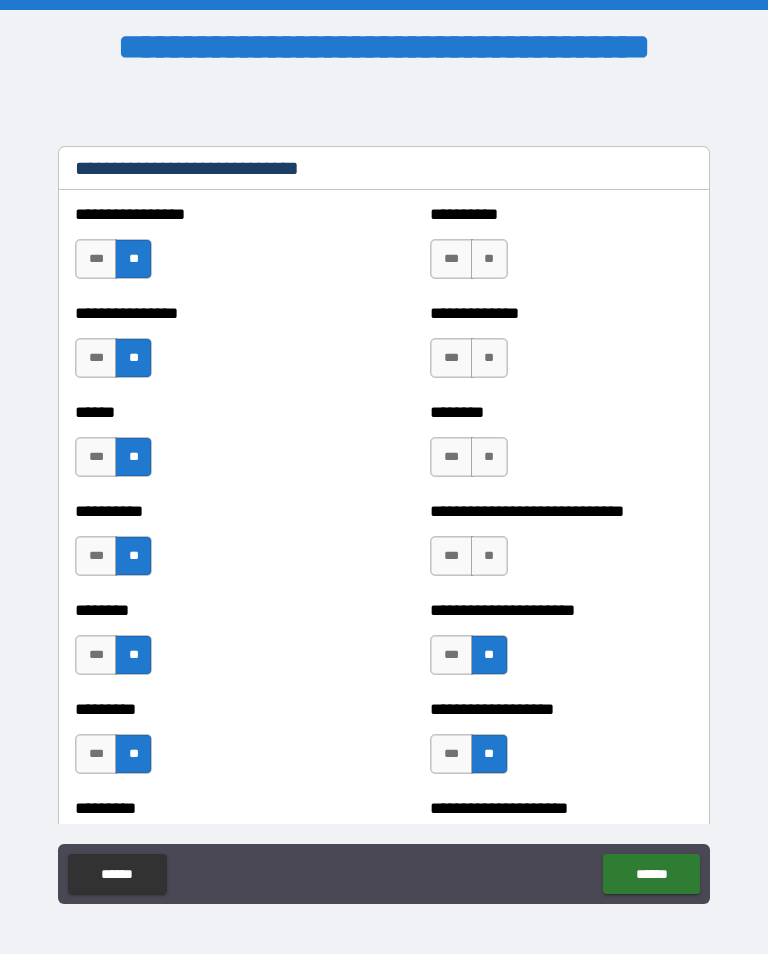 click on "**" at bounding box center [489, 556] 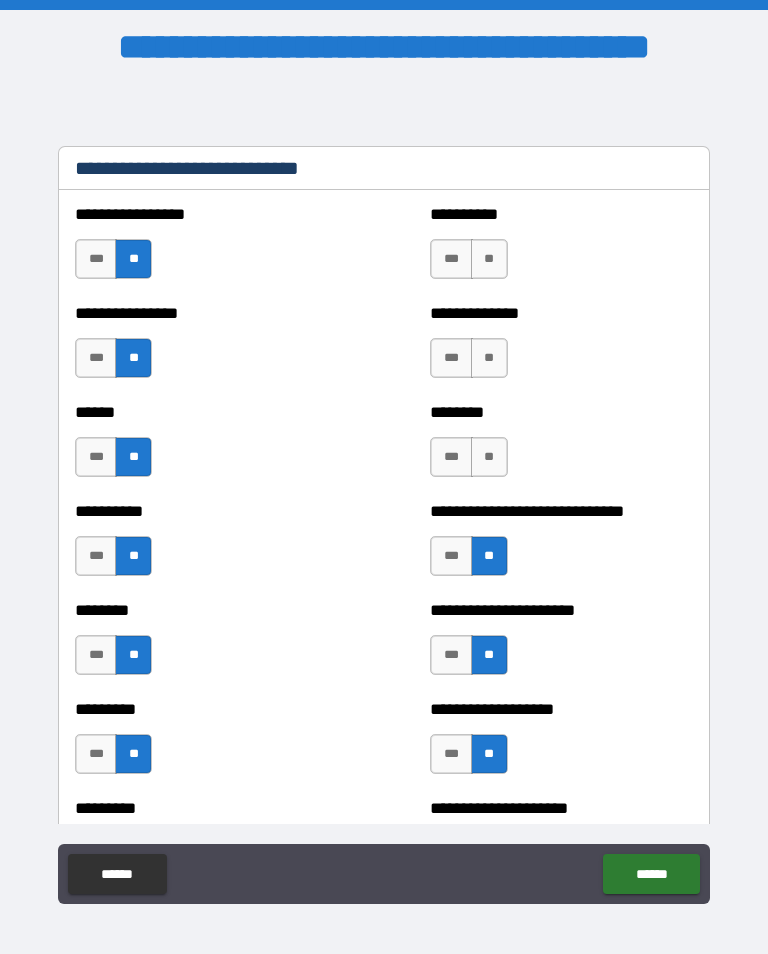 click on "**" at bounding box center [489, 457] 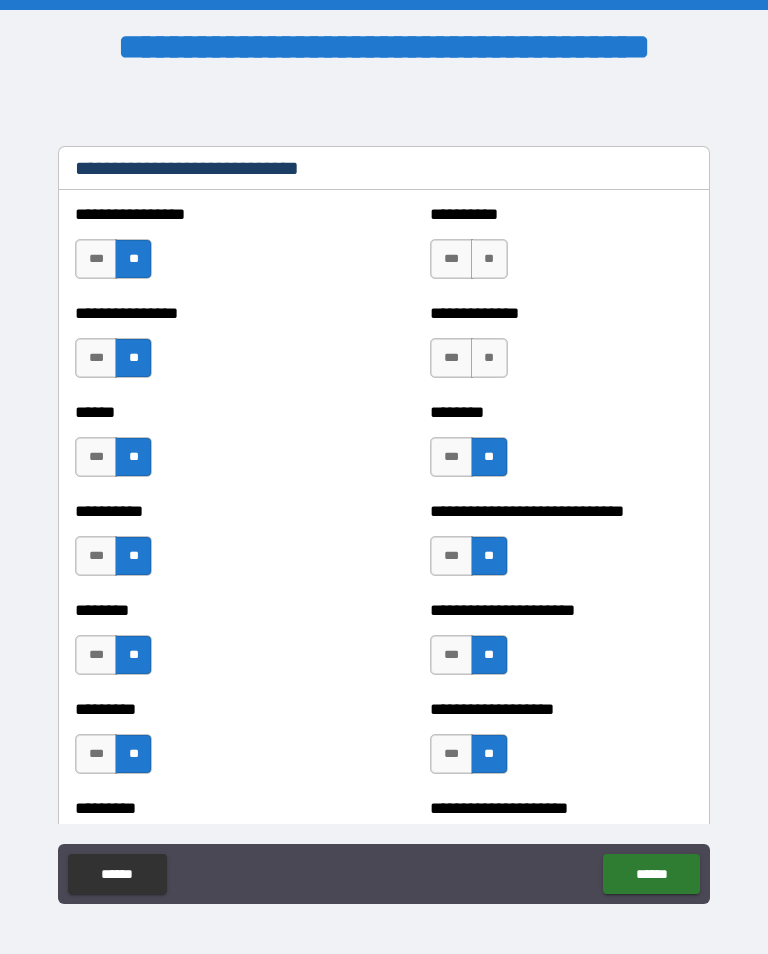 click on "**" at bounding box center [489, 358] 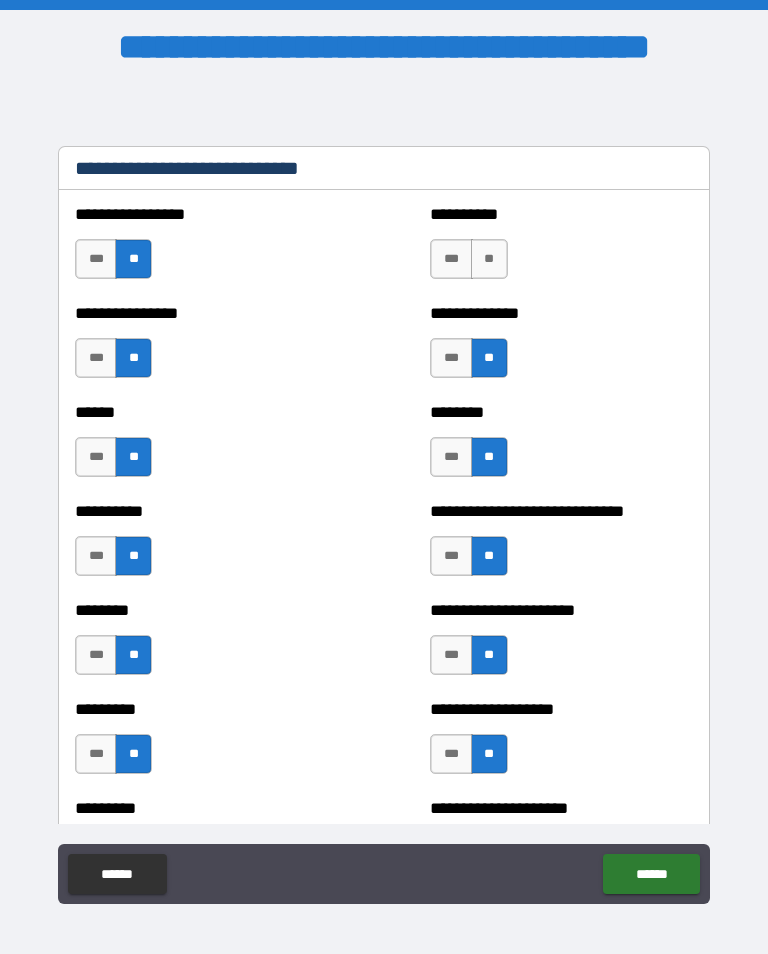 click on "**" at bounding box center (489, 259) 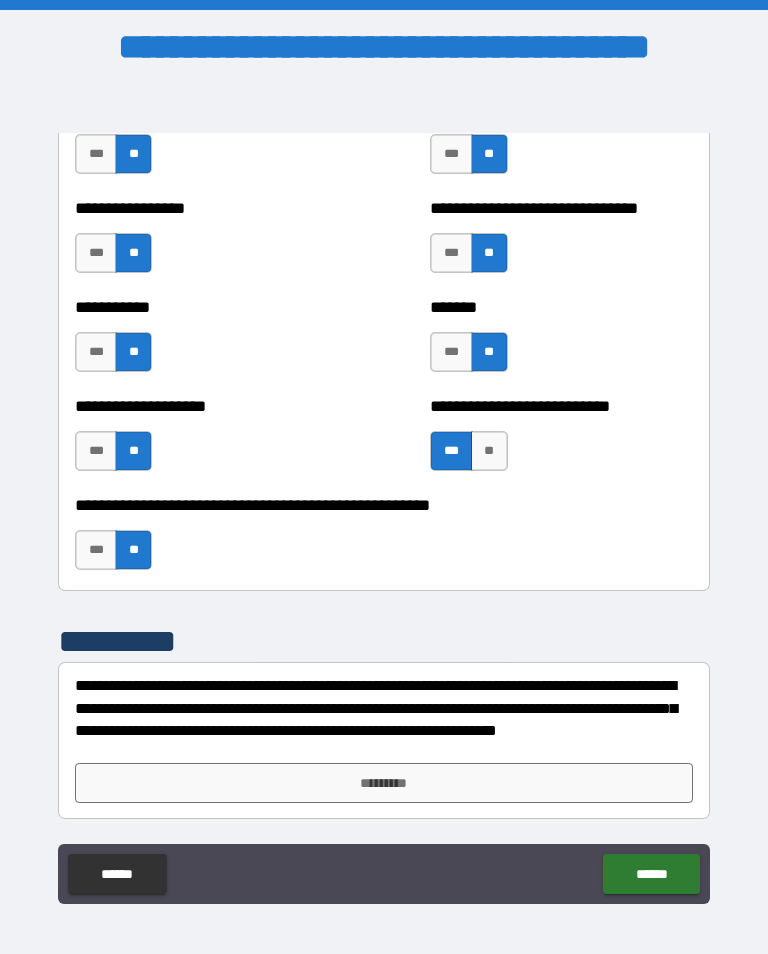 scroll, scrollTop: 7964, scrollLeft: 0, axis: vertical 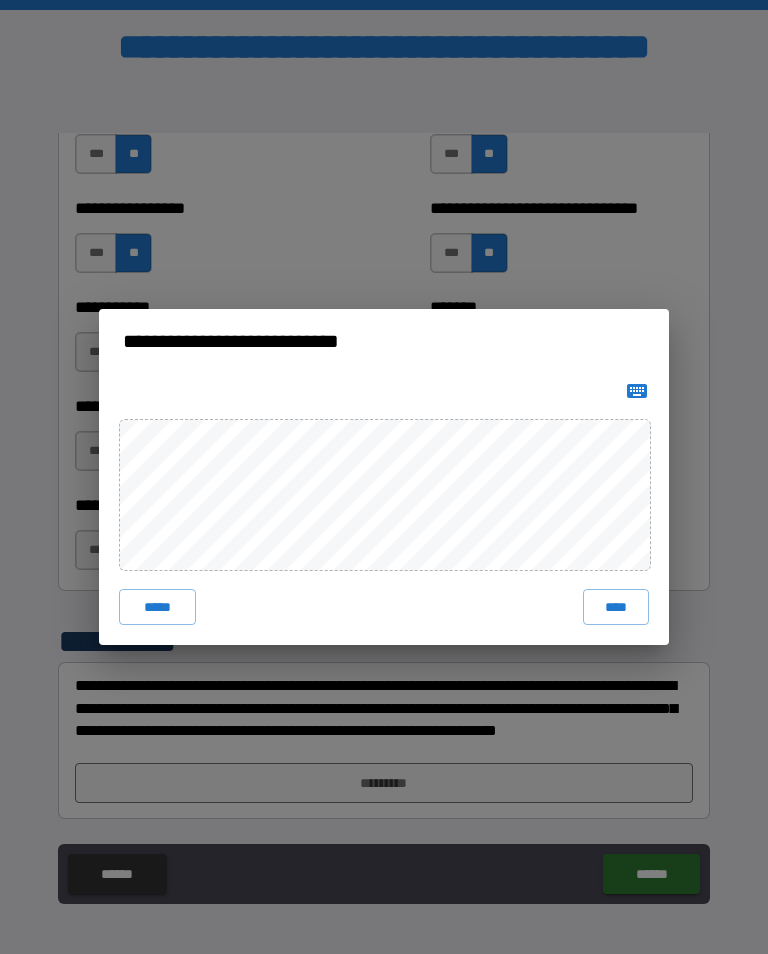 click on "****" at bounding box center (616, 607) 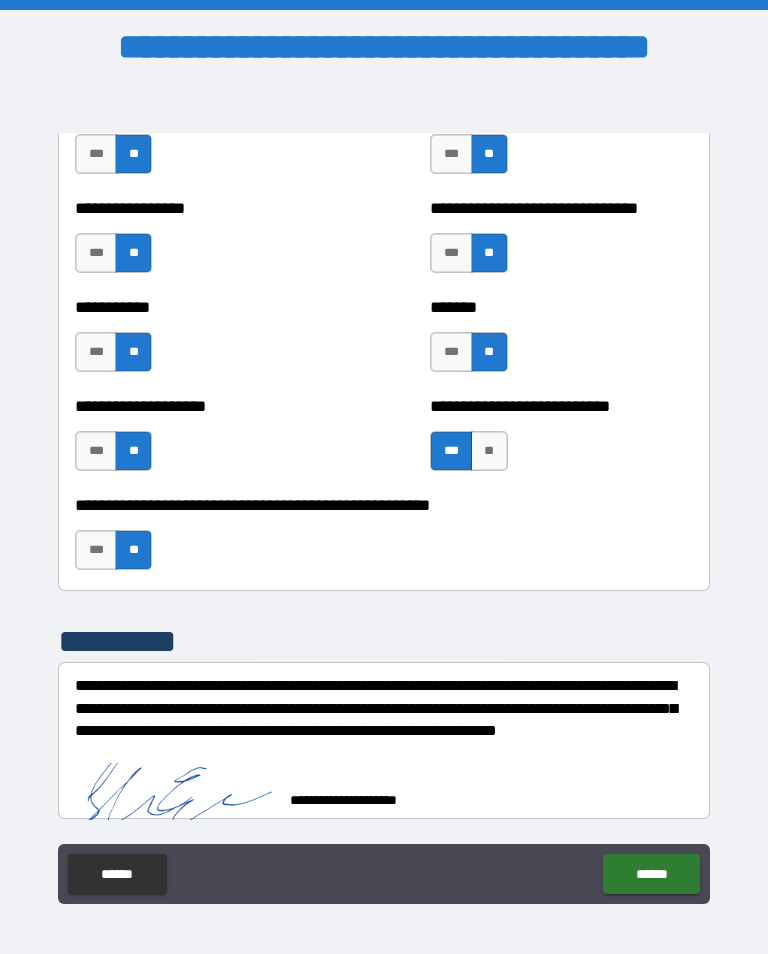scroll, scrollTop: 7954, scrollLeft: 0, axis: vertical 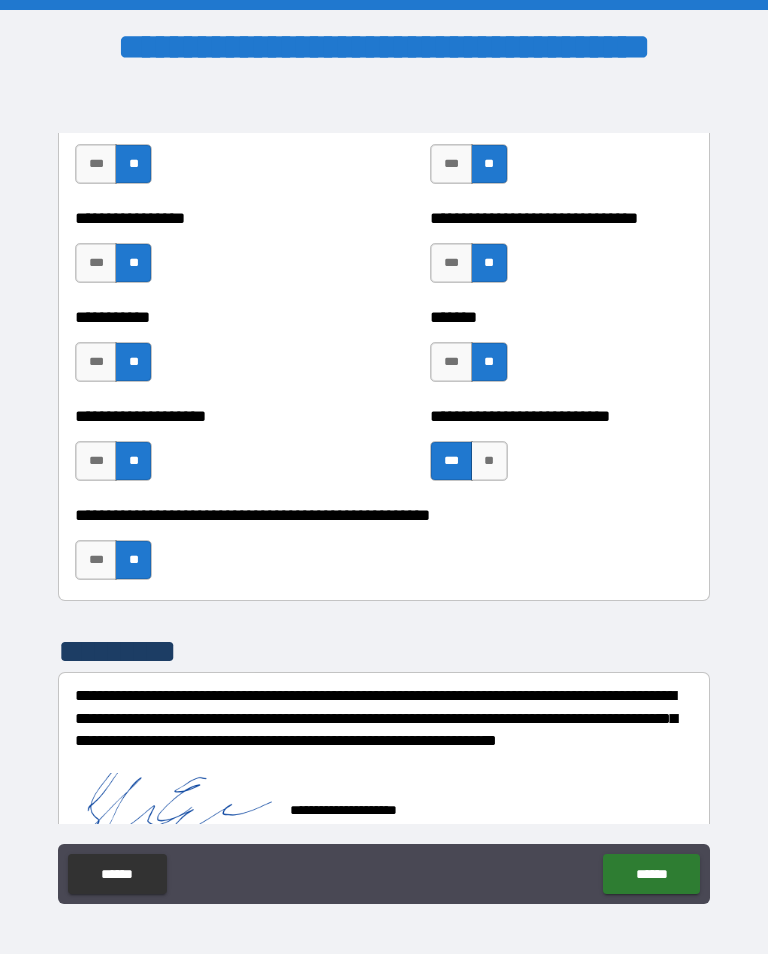 click on "******" 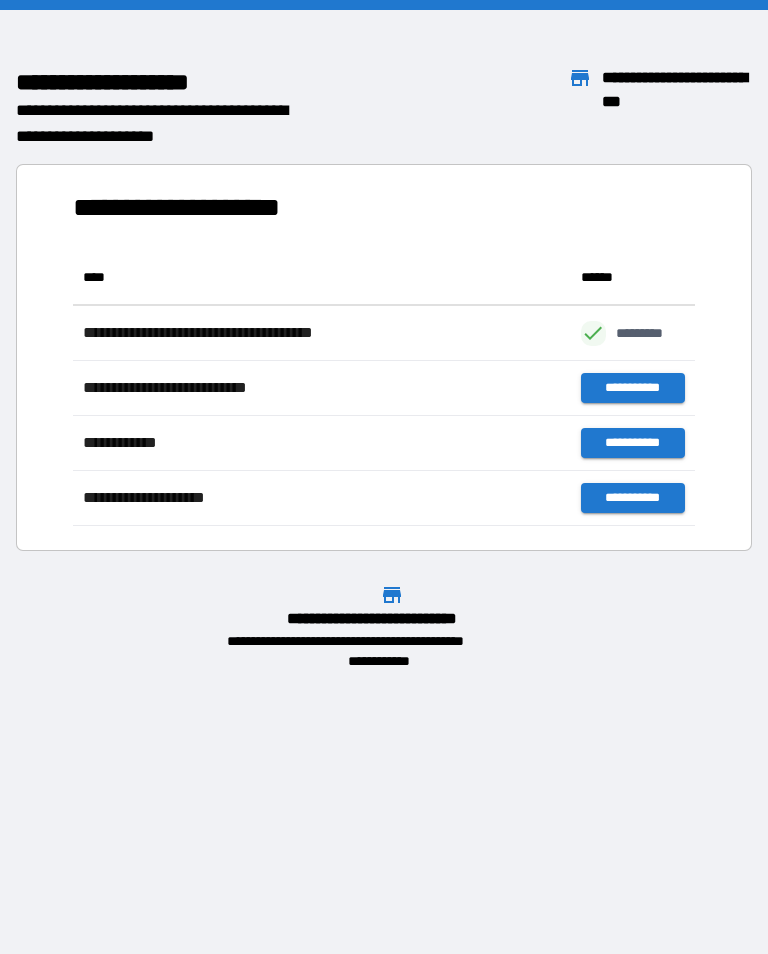 scroll, scrollTop: 1, scrollLeft: 1, axis: both 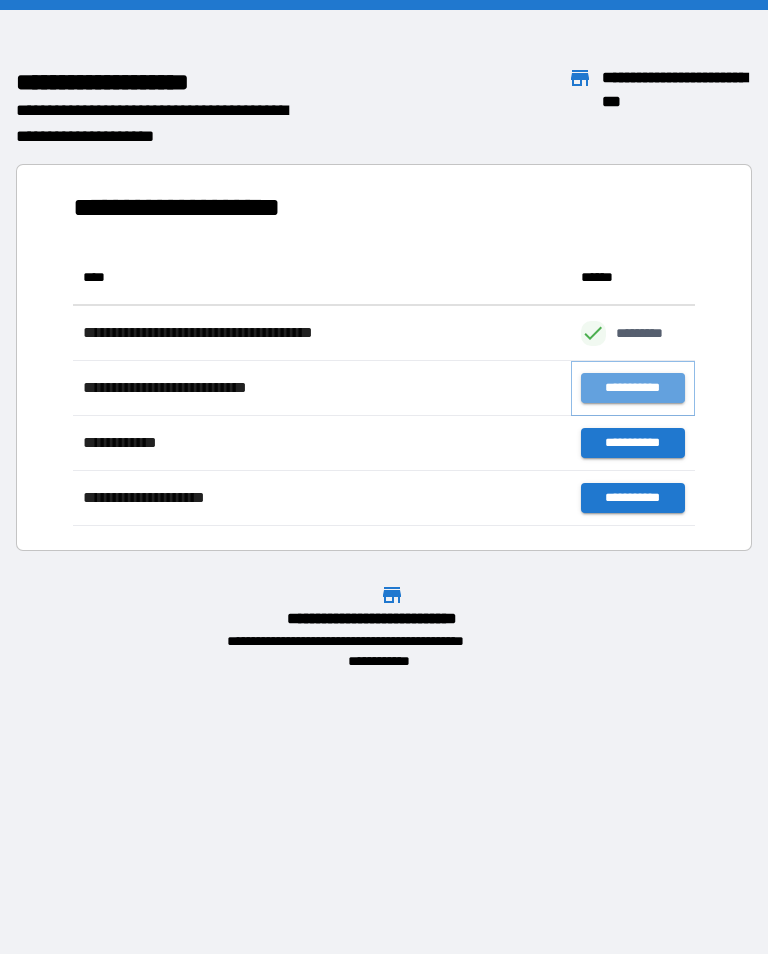 click on "**********" at bounding box center [633, 388] 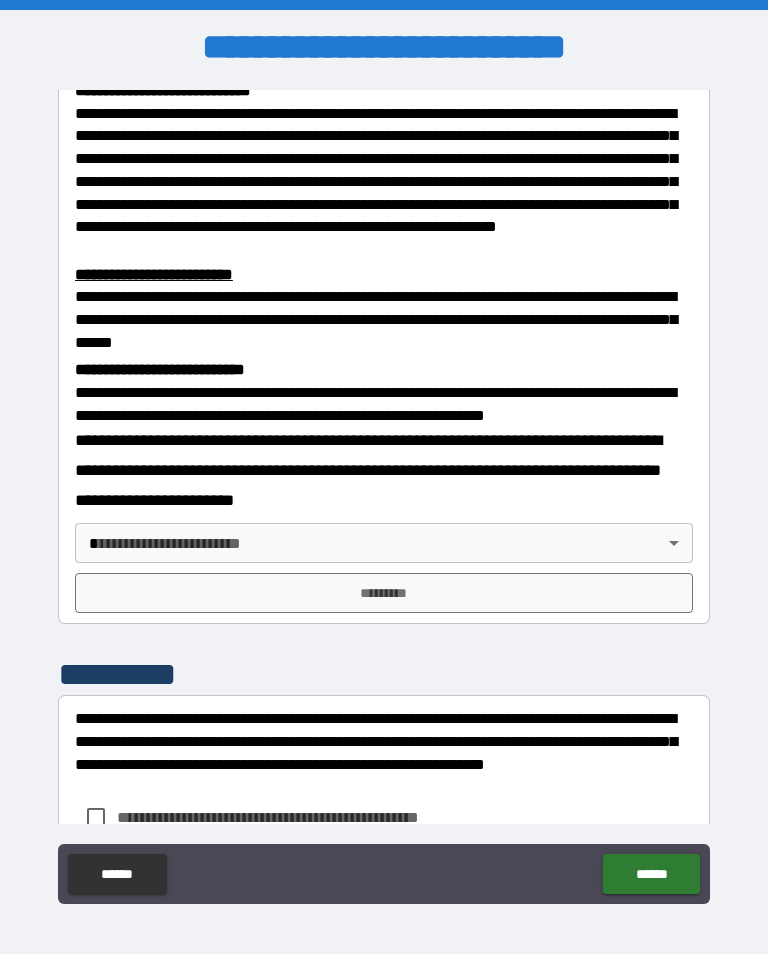 scroll, scrollTop: 536, scrollLeft: 0, axis: vertical 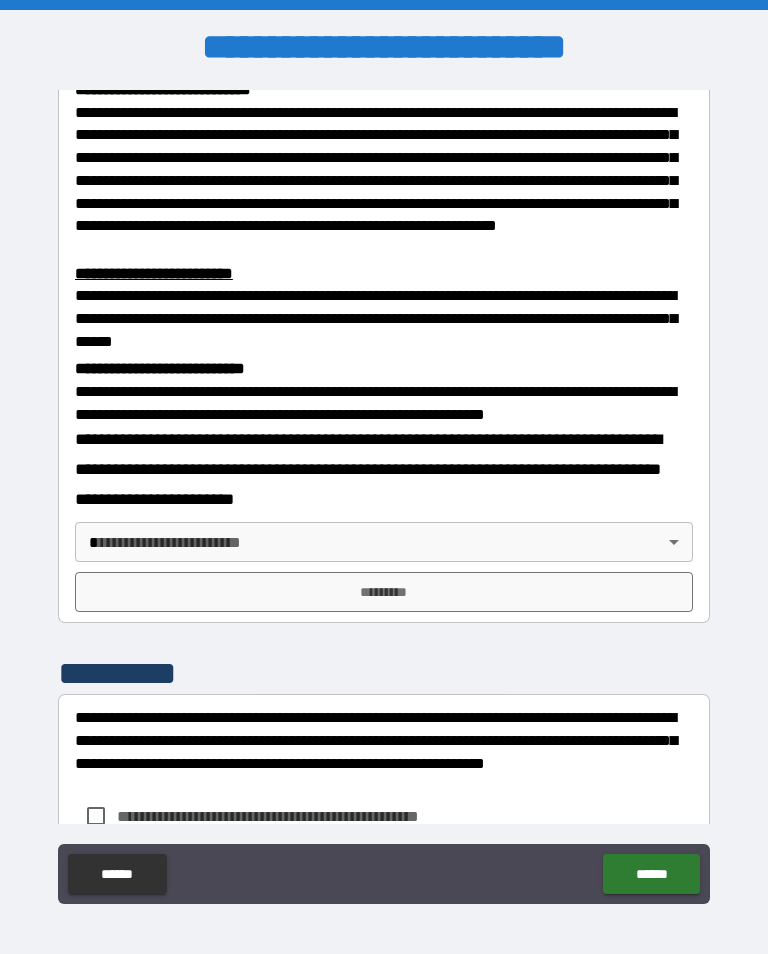 click on "**********" at bounding box center [384, 492] 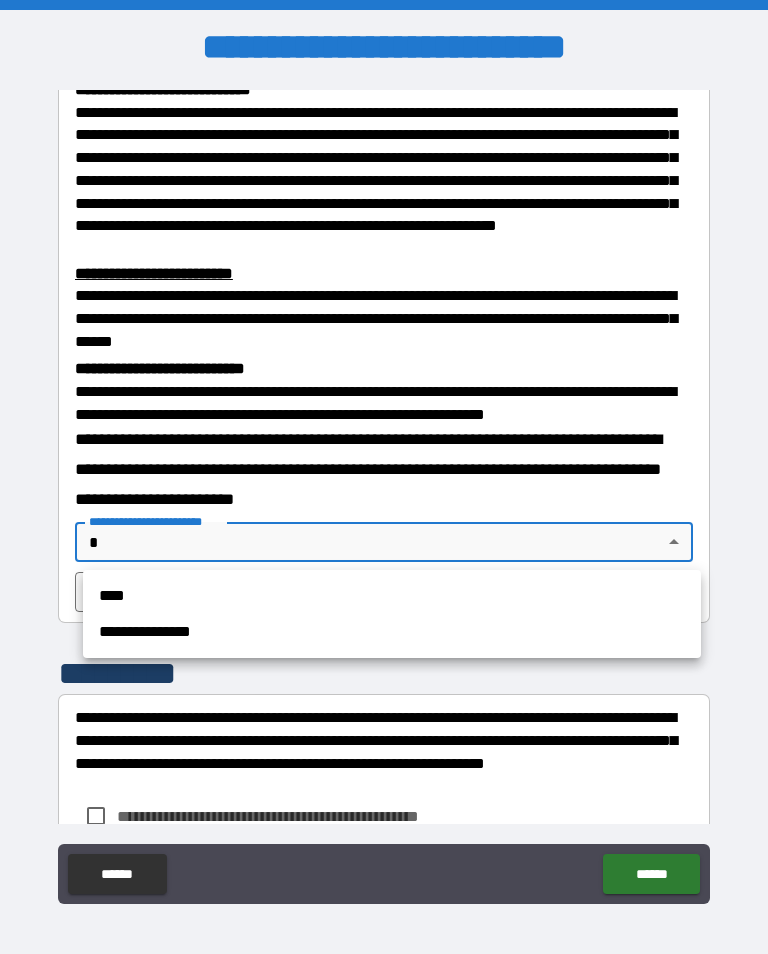 click on "**********" at bounding box center (392, 632) 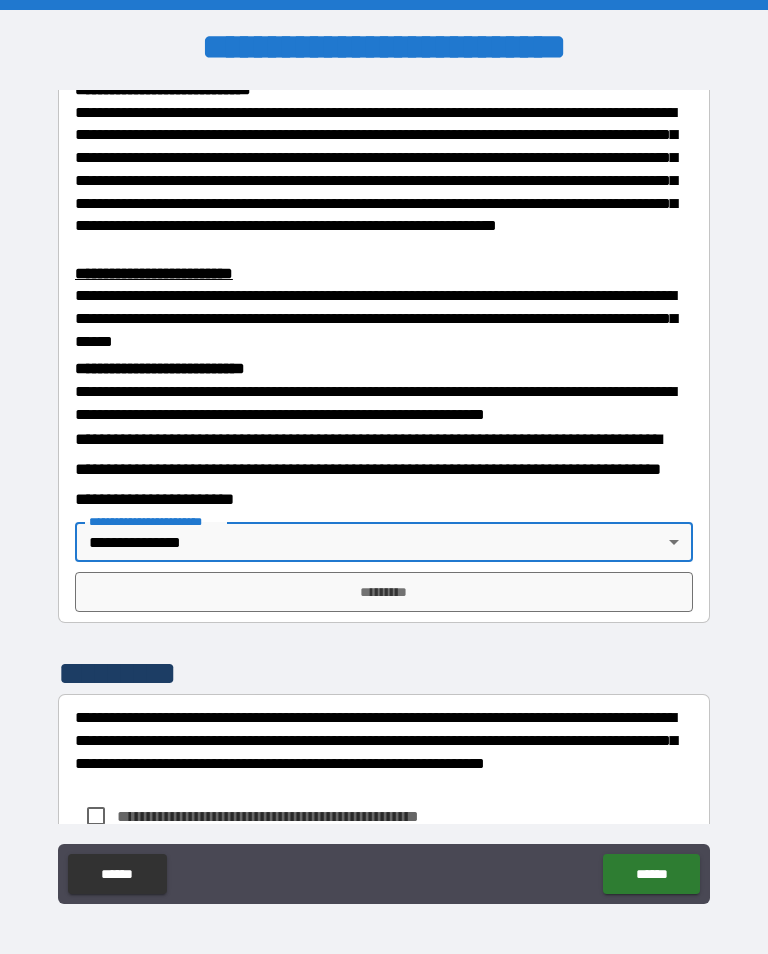 click on "*********" at bounding box center [384, 592] 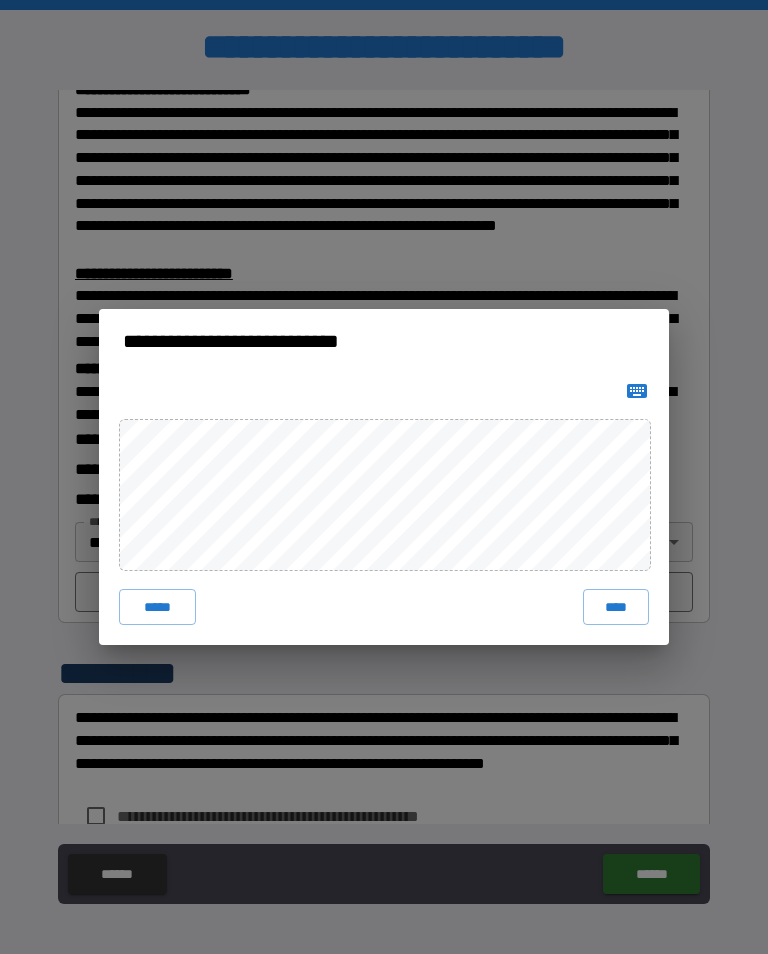 click on "****" at bounding box center [616, 607] 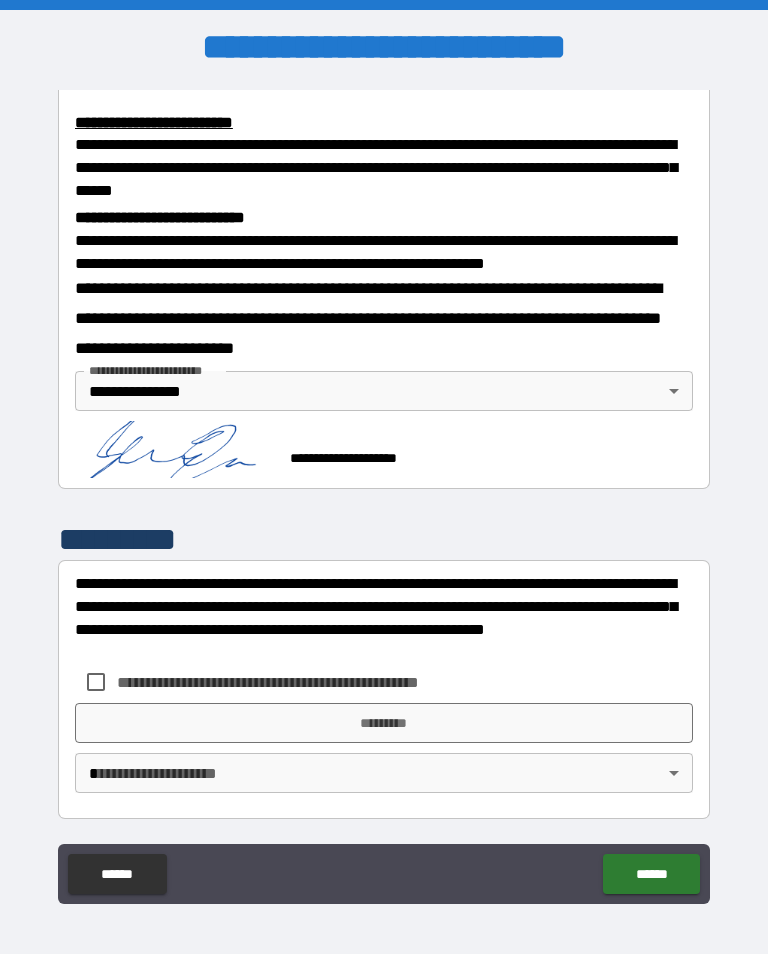 scroll, scrollTop: 685, scrollLeft: 0, axis: vertical 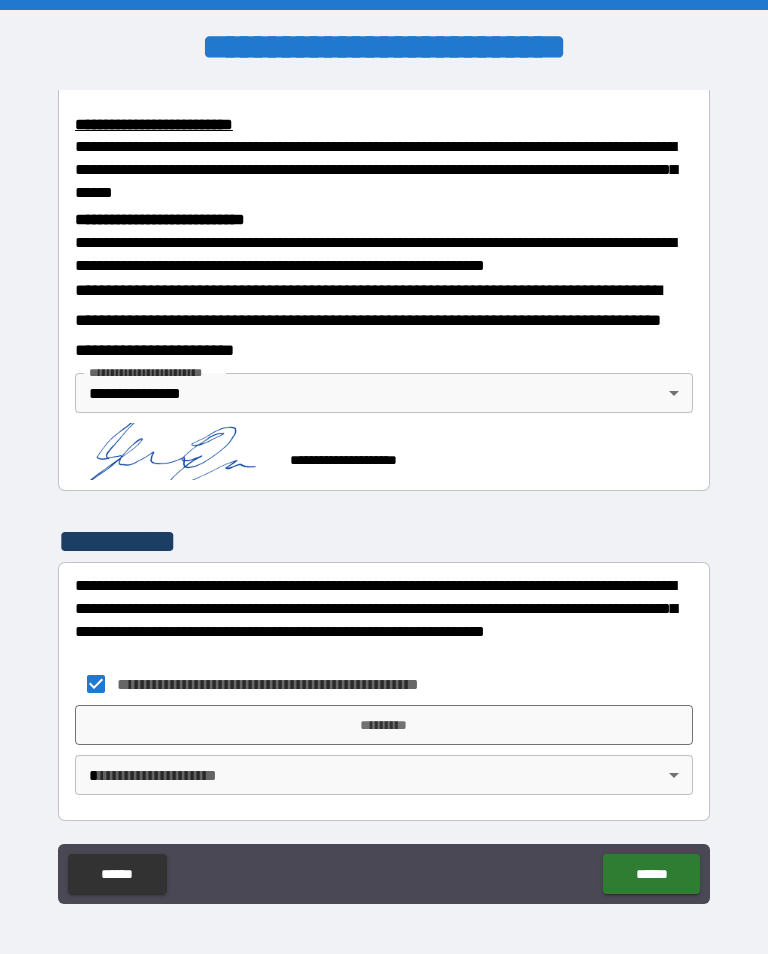 click on "*********" at bounding box center [384, 725] 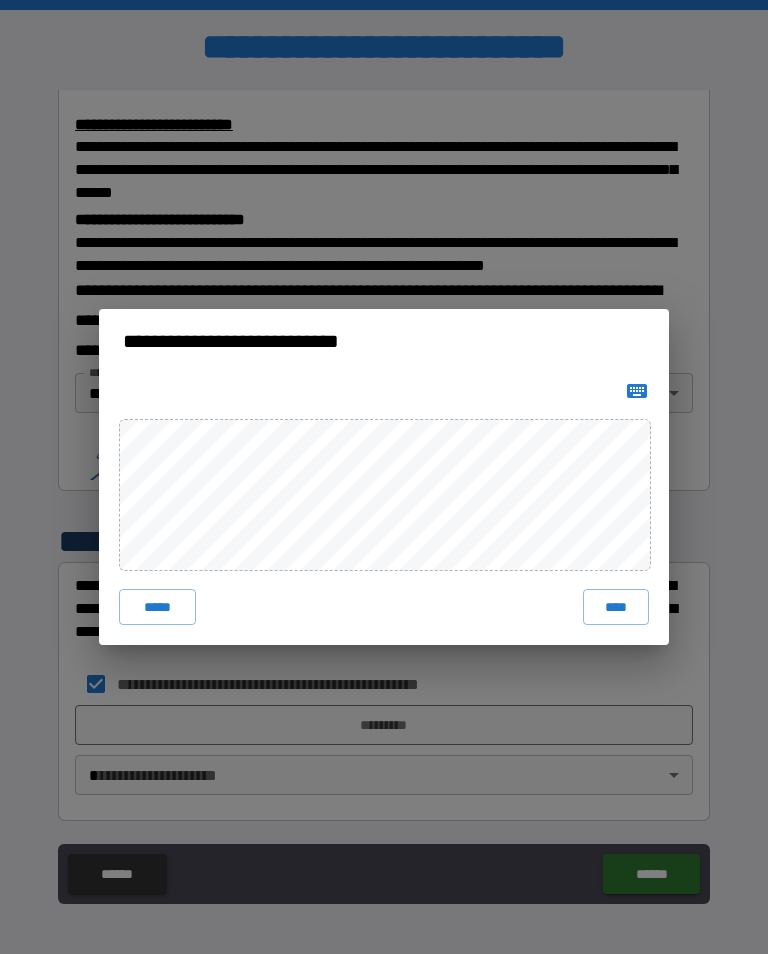 click on "****" at bounding box center (616, 607) 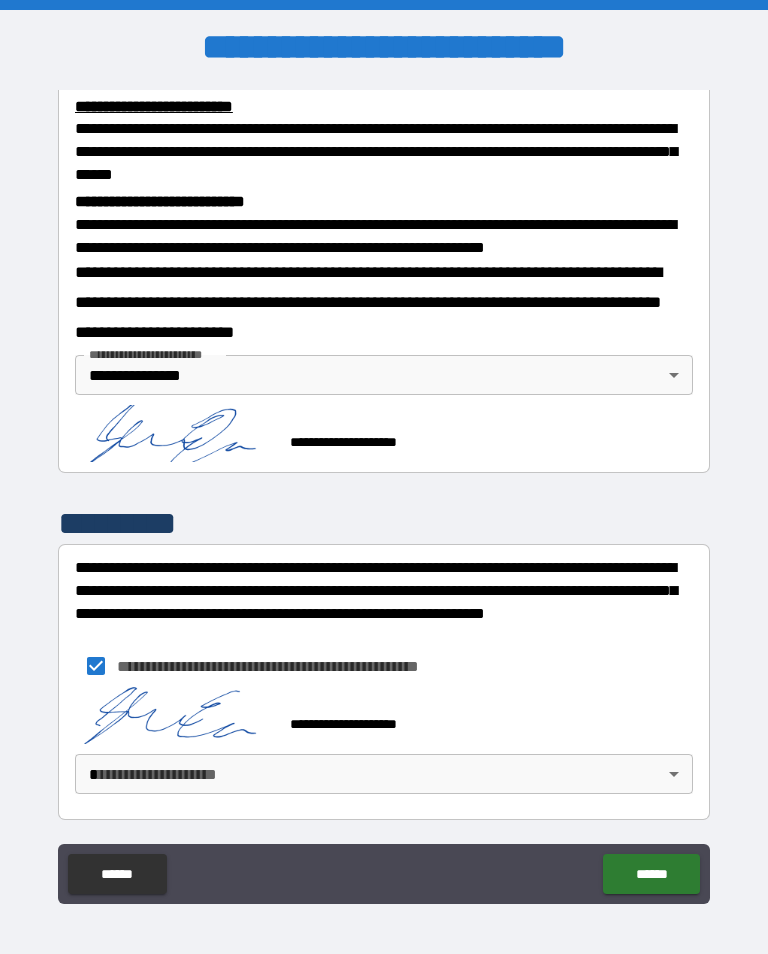 scroll, scrollTop: 702, scrollLeft: 0, axis: vertical 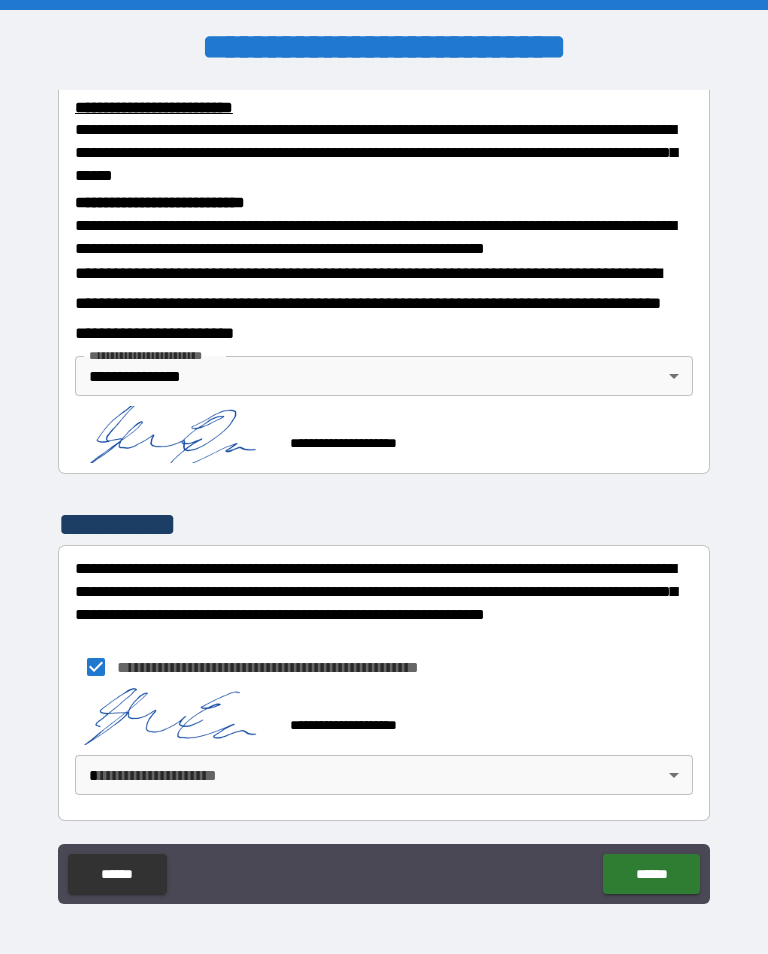 click on "**********" at bounding box center [384, 492] 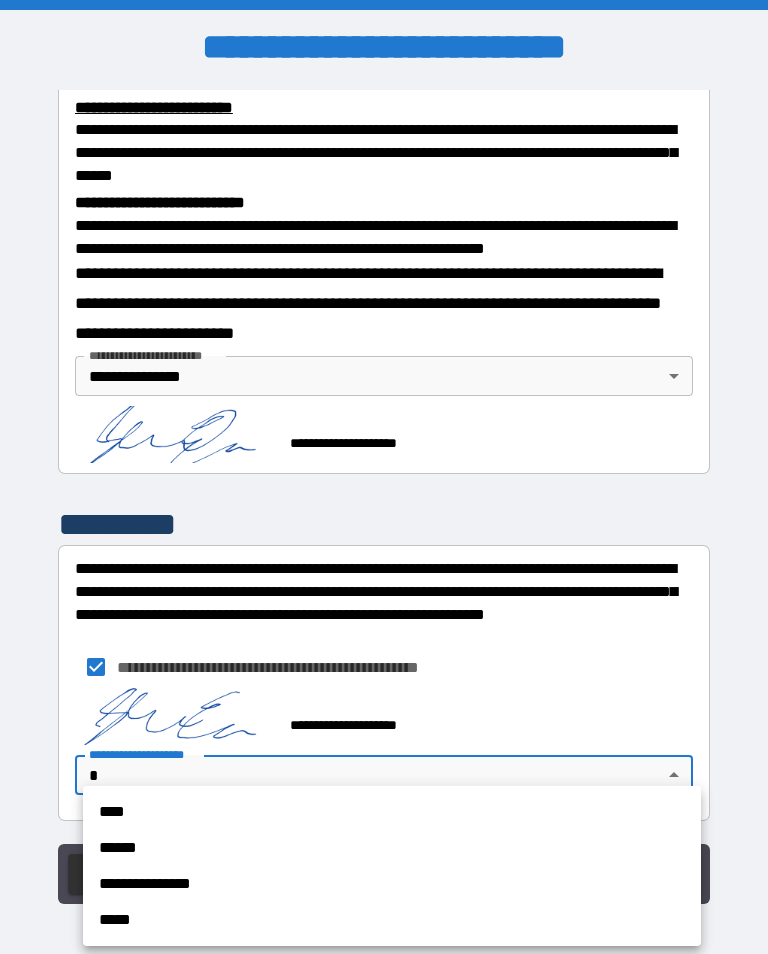 click on "**********" at bounding box center (392, 884) 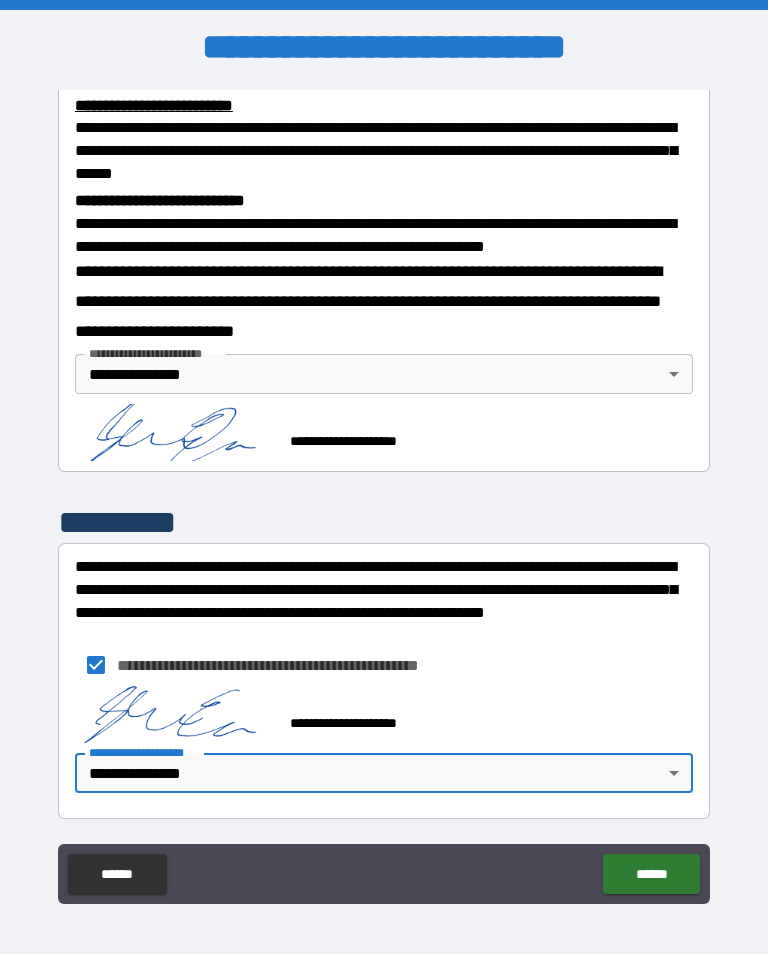 scroll, scrollTop: 706, scrollLeft: 0, axis: vertical 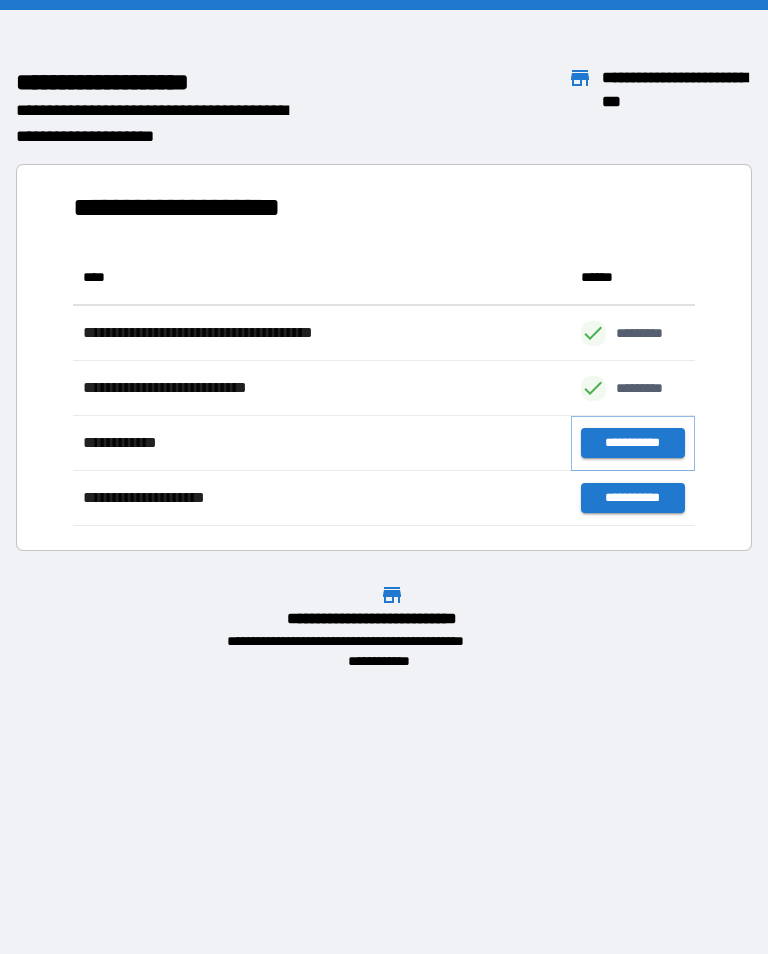 click on "**********" at bounding box center [633, 443] 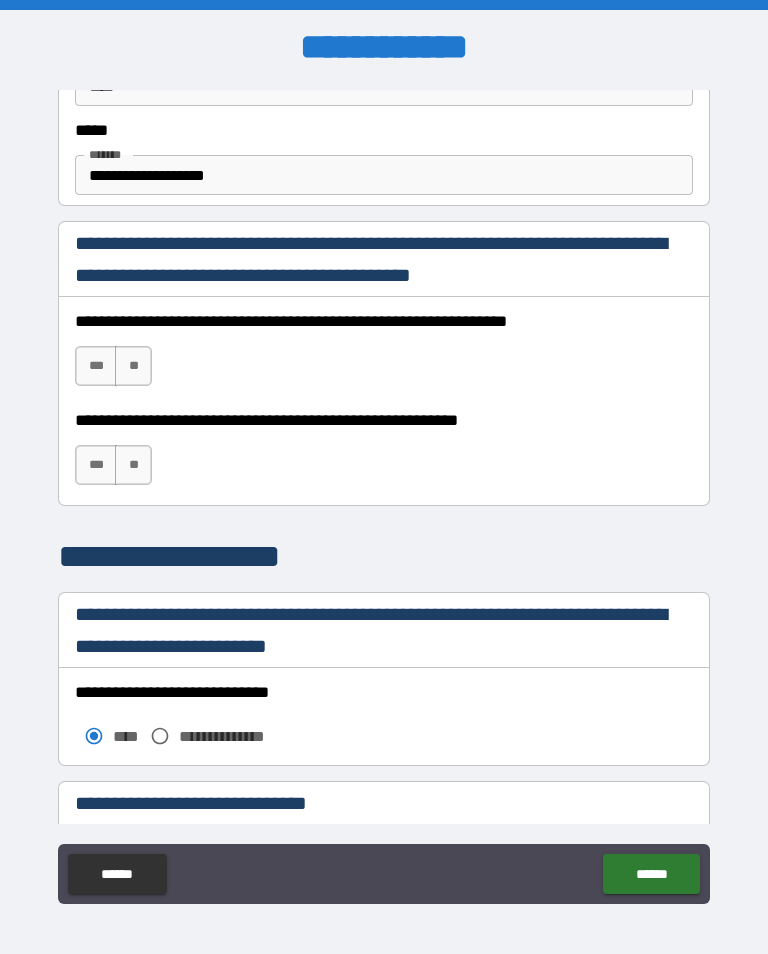 scroll, scrollTop: 1230, scrollLeft: 0, axis: vertical 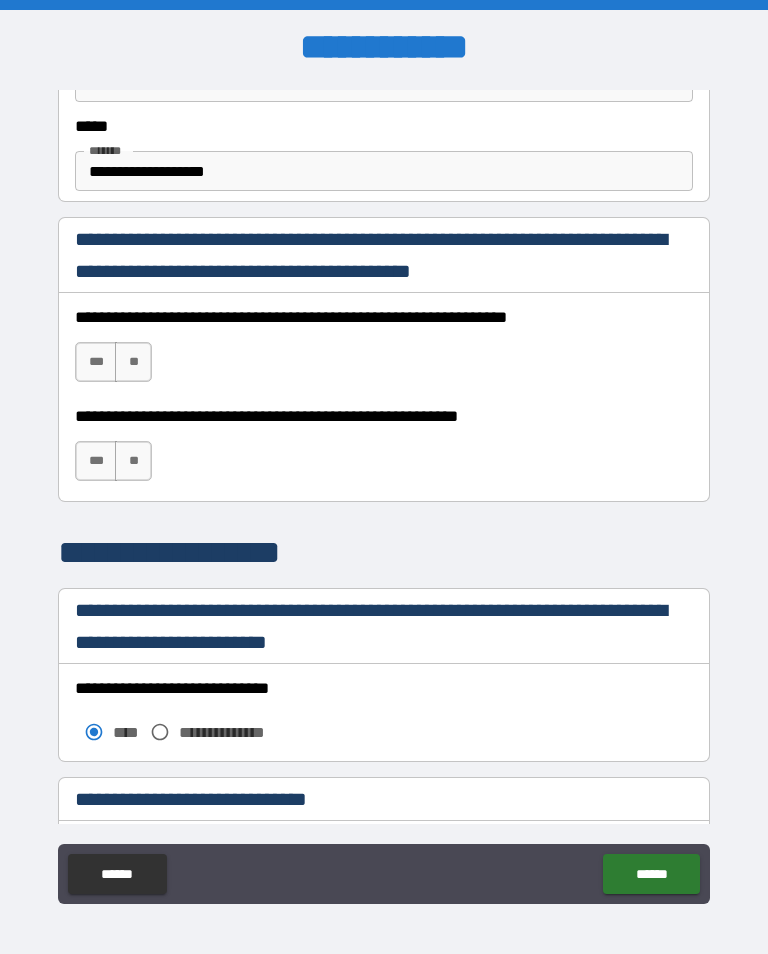click on "***" at bounding box center (96, 362) 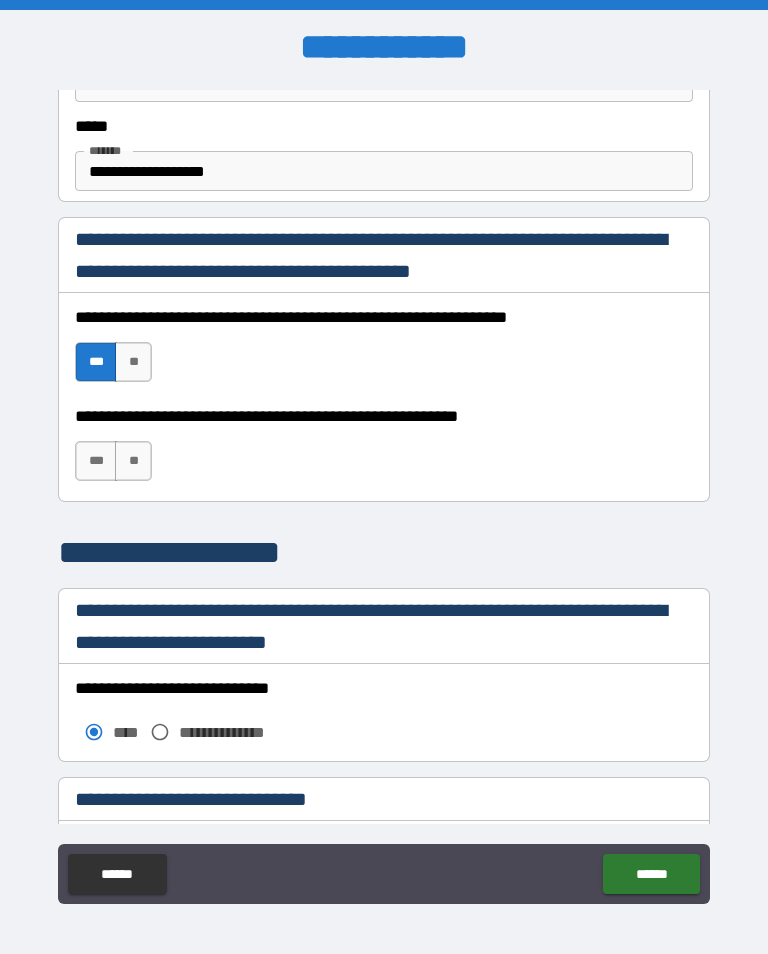 click on "***" at bounding box center (96, 461) 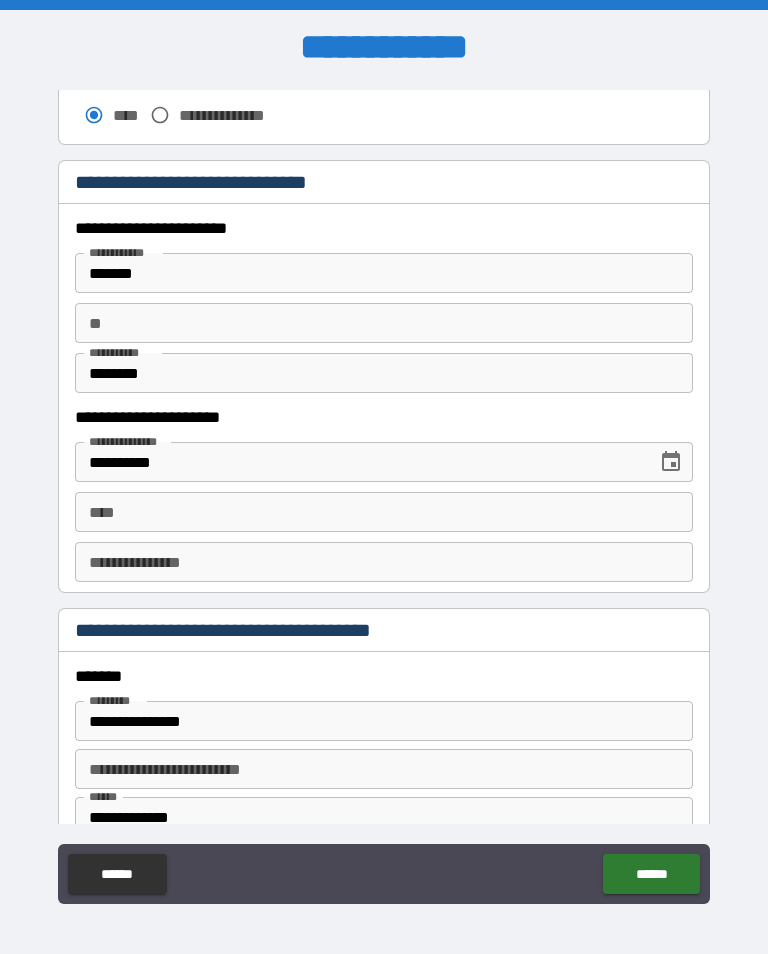 scroll, scrollTop: 1846, scrollLeft: 0, axis: vertical 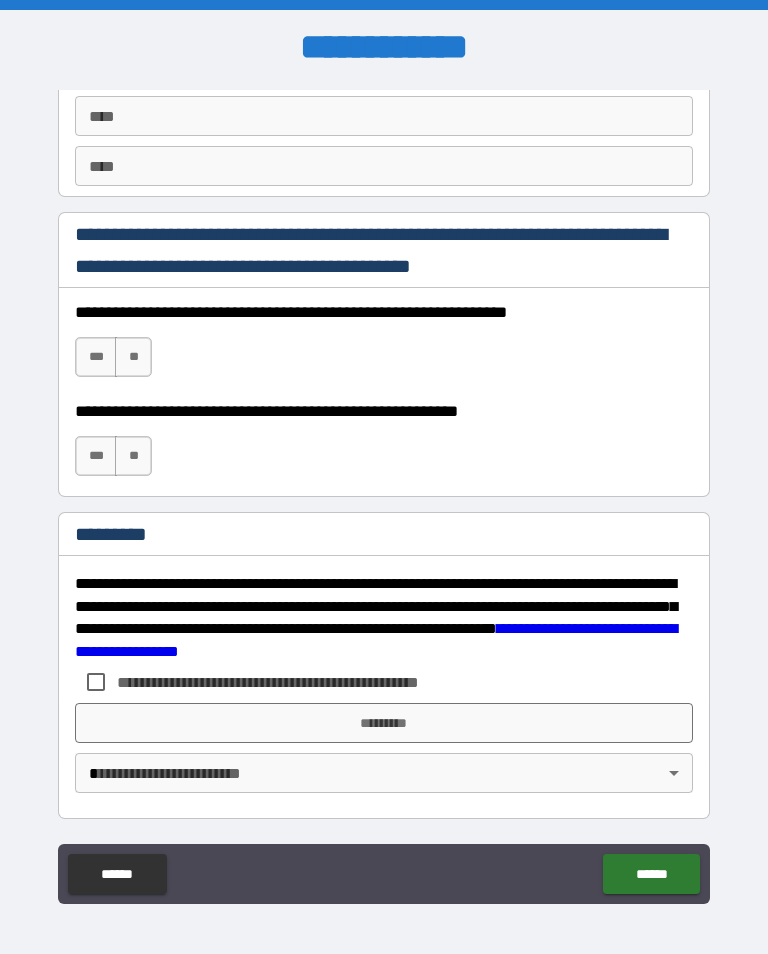 click on "***" at bounding box center (96, 357) 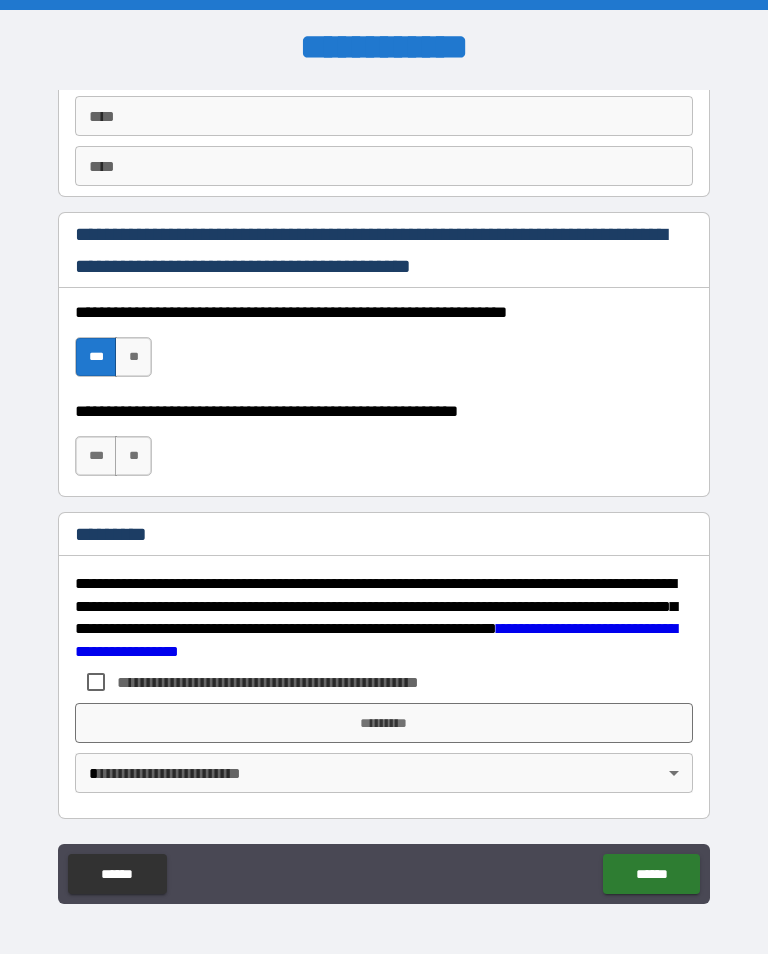 click on "***" at bounding box center (96, 456) 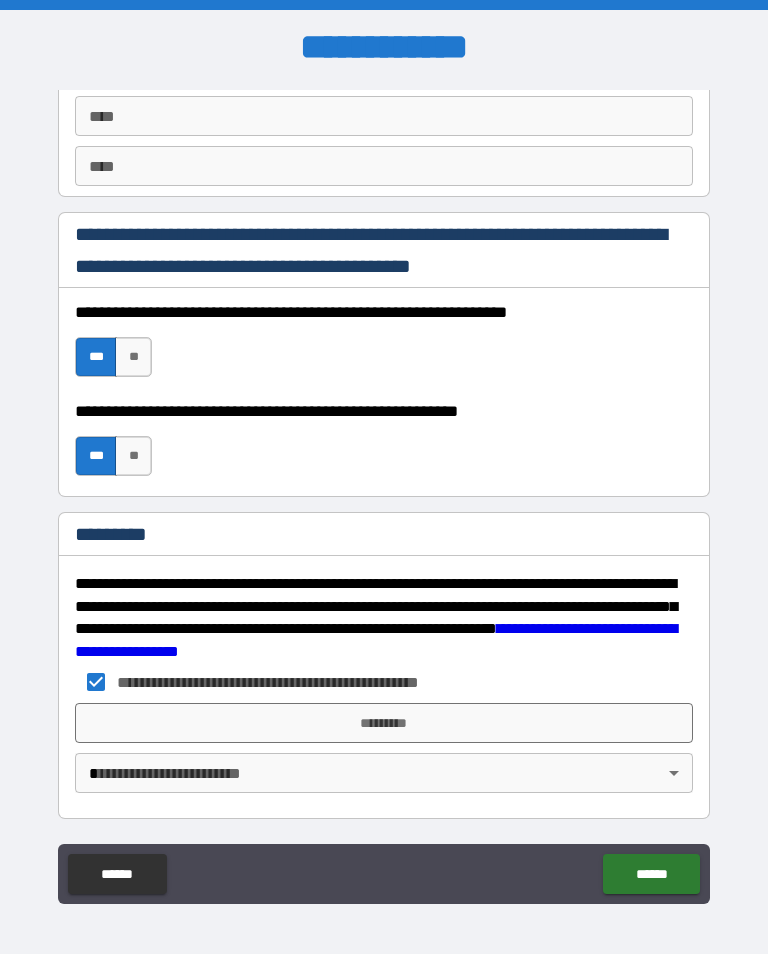 scroll, scrollTop: 2872, scrollLeft: 0, axis: vertical 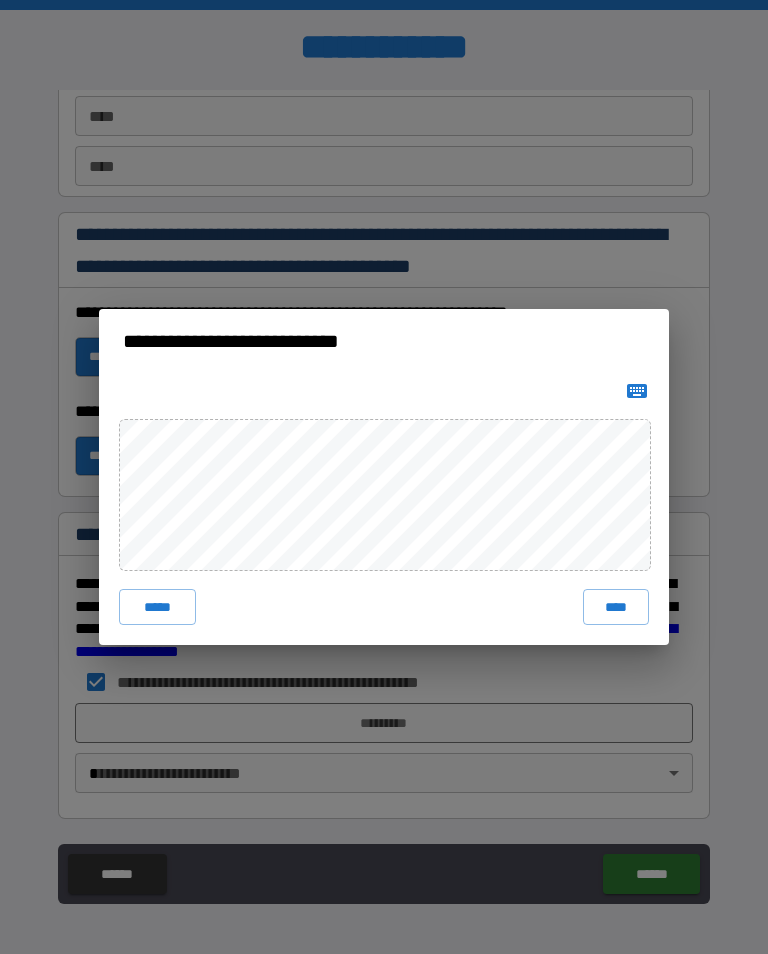 click on "****" at bounding box center [616, 607] 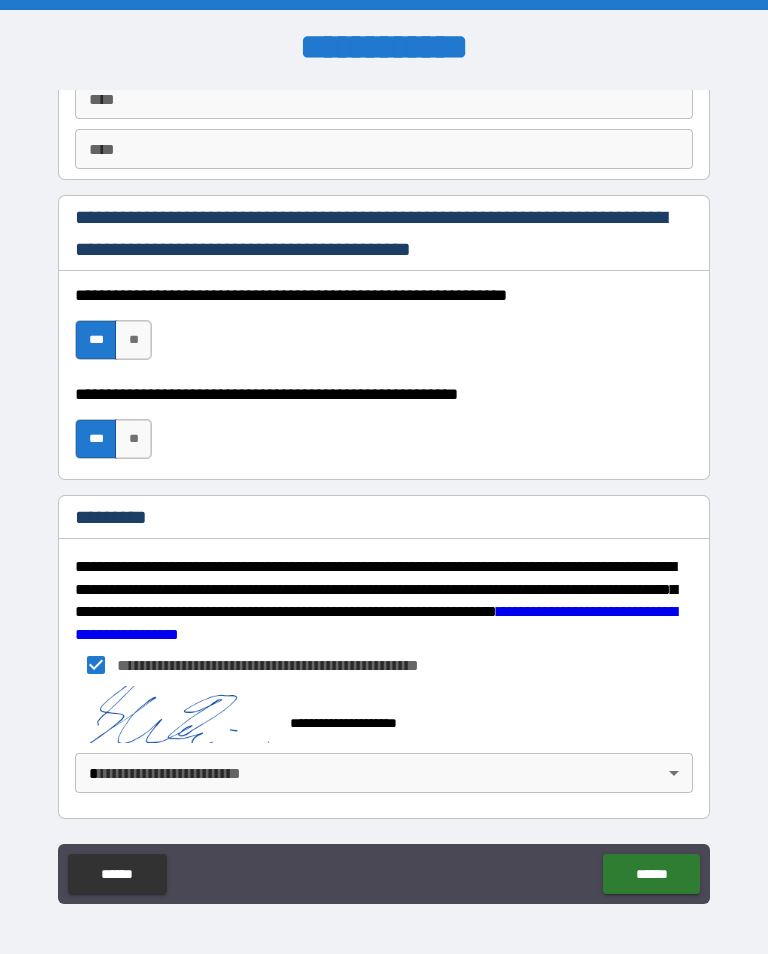 click on "**********" at bounding box center (384, 492) 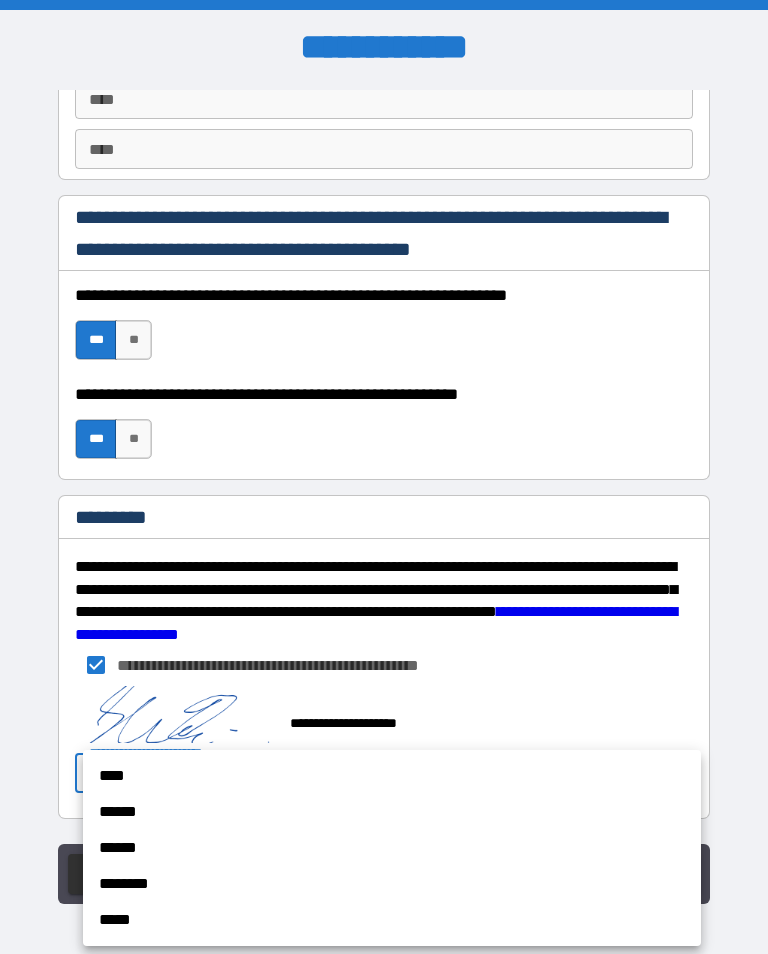 click on "******" at bounding box center (392, 812) 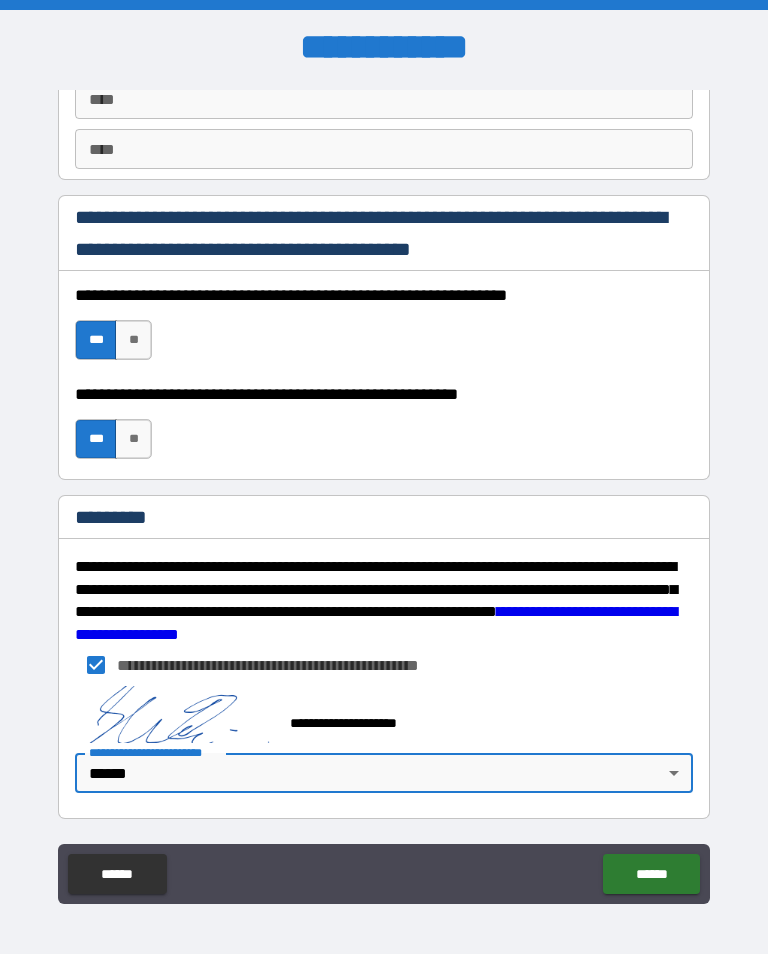 click on "******" at bounding box center (651, 874) 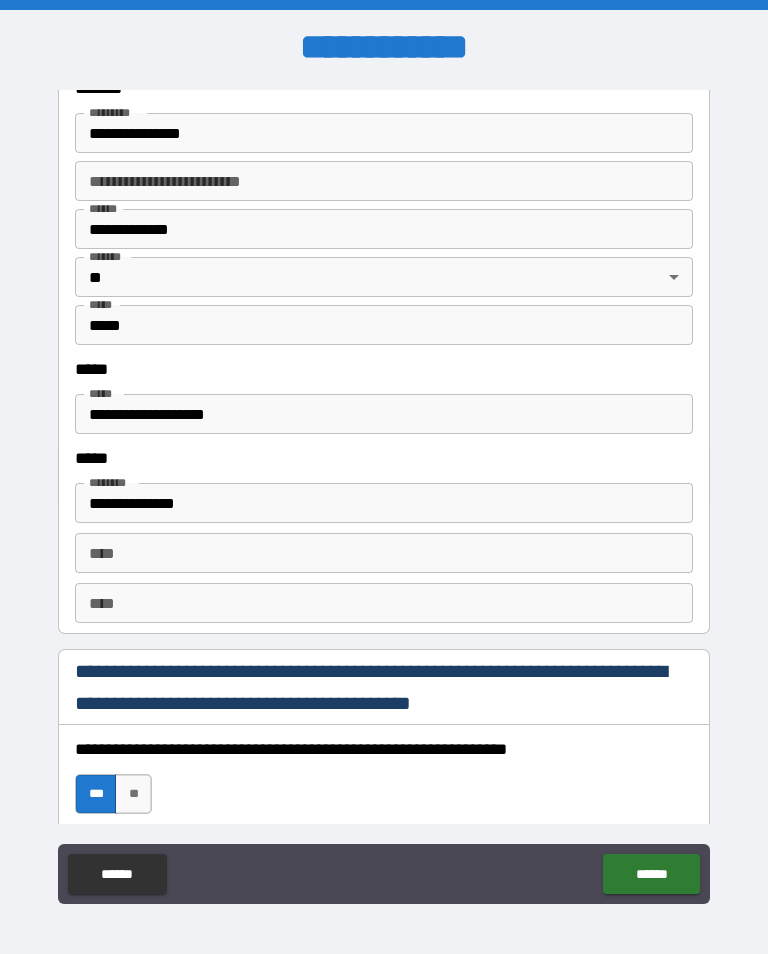 scroll, scrollTop: 0, scrollLeft: 0, axis: both 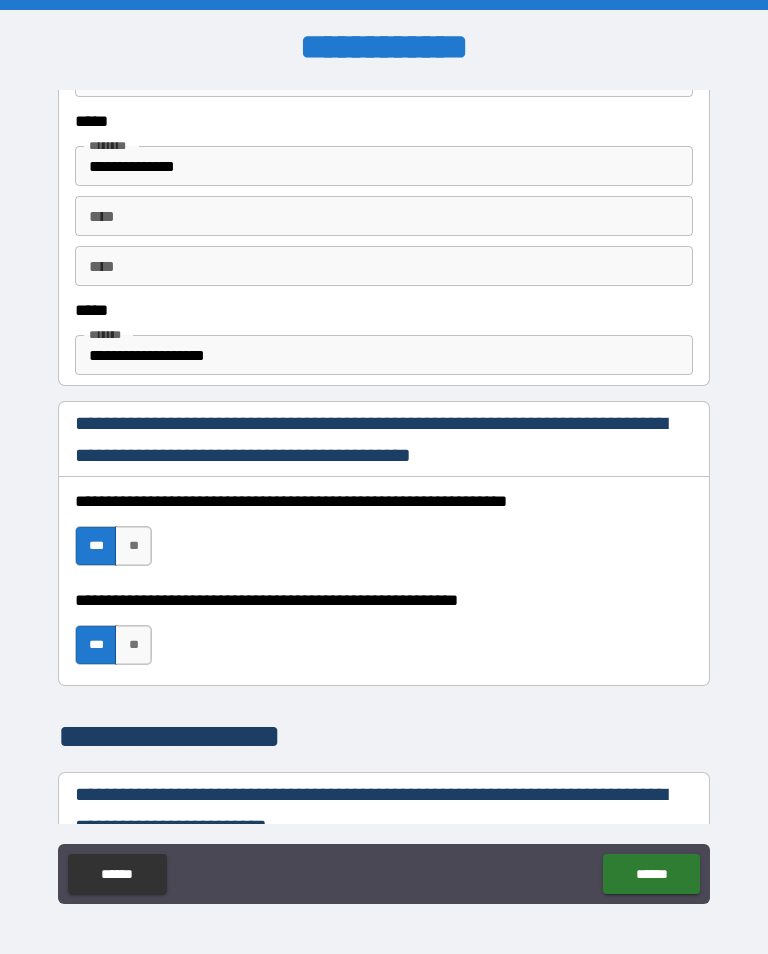 click on "******" at bounding box center (651, 874) 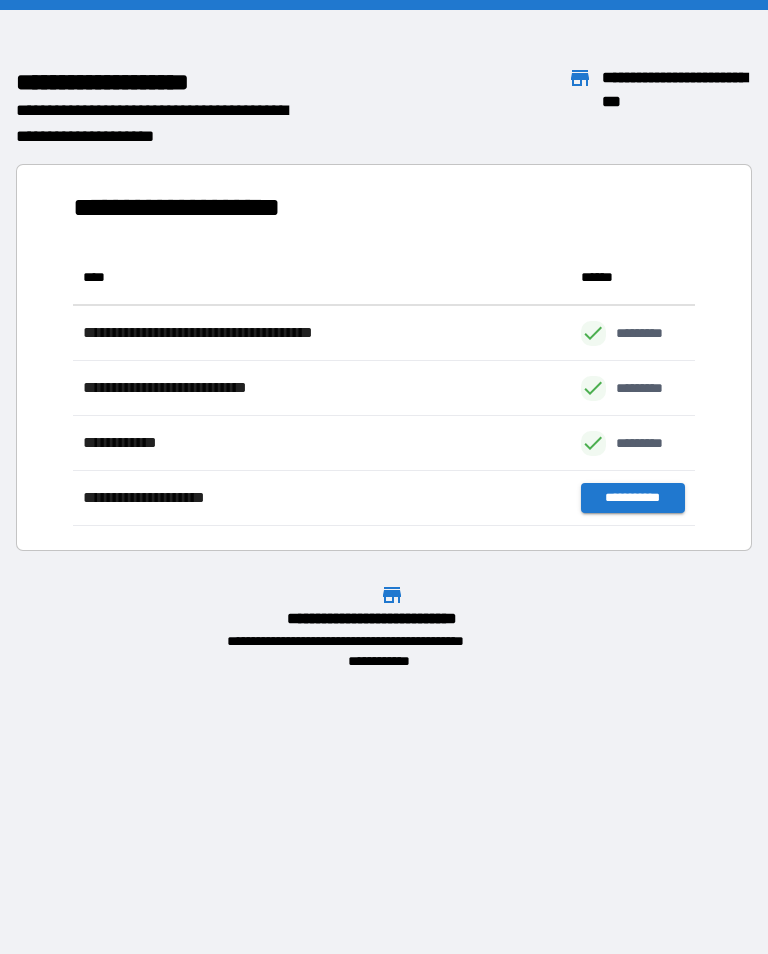 scroll, scrollTop: 276, scrollLeft: 622, axis: both 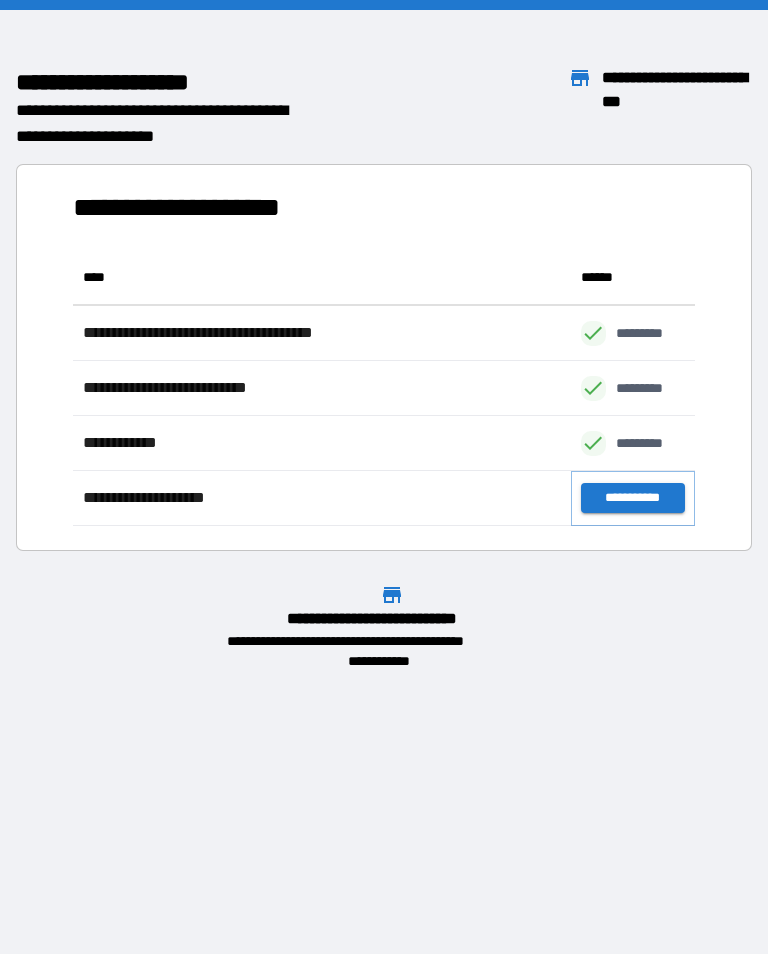 click on "**********" at bounding box center (633, 498) 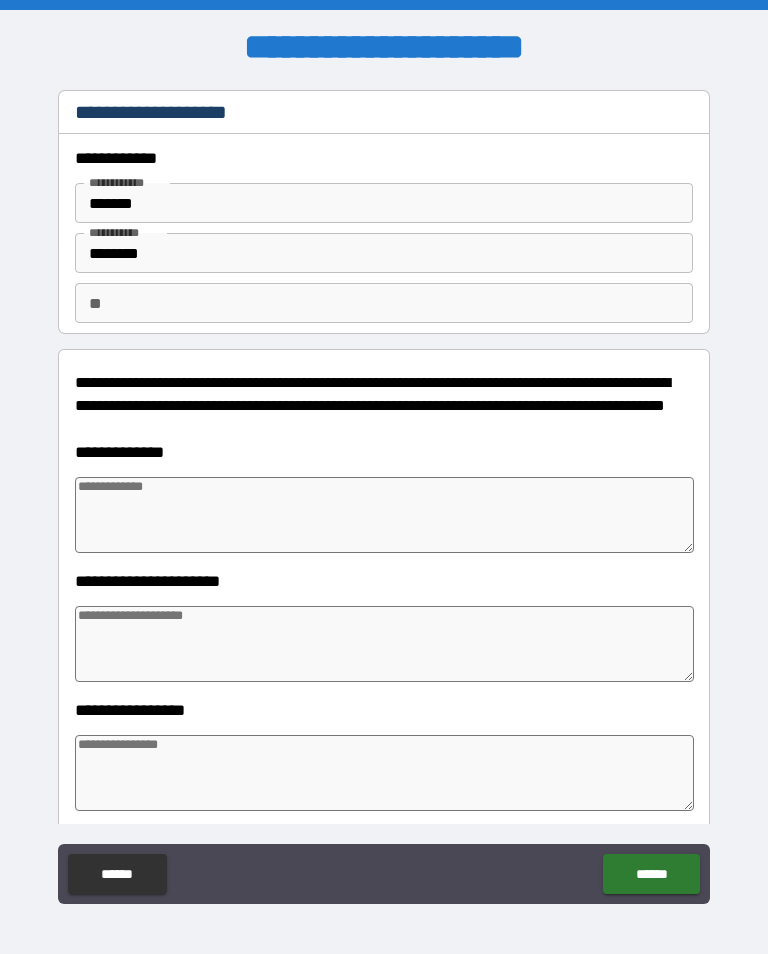 type on "*" 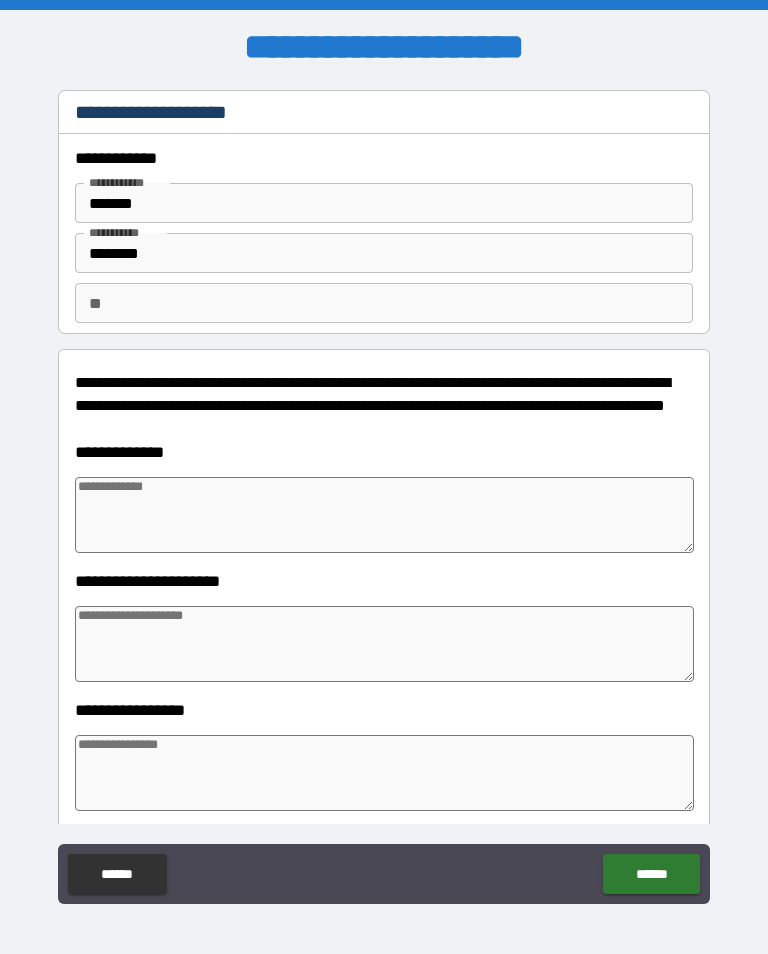 type on "*" 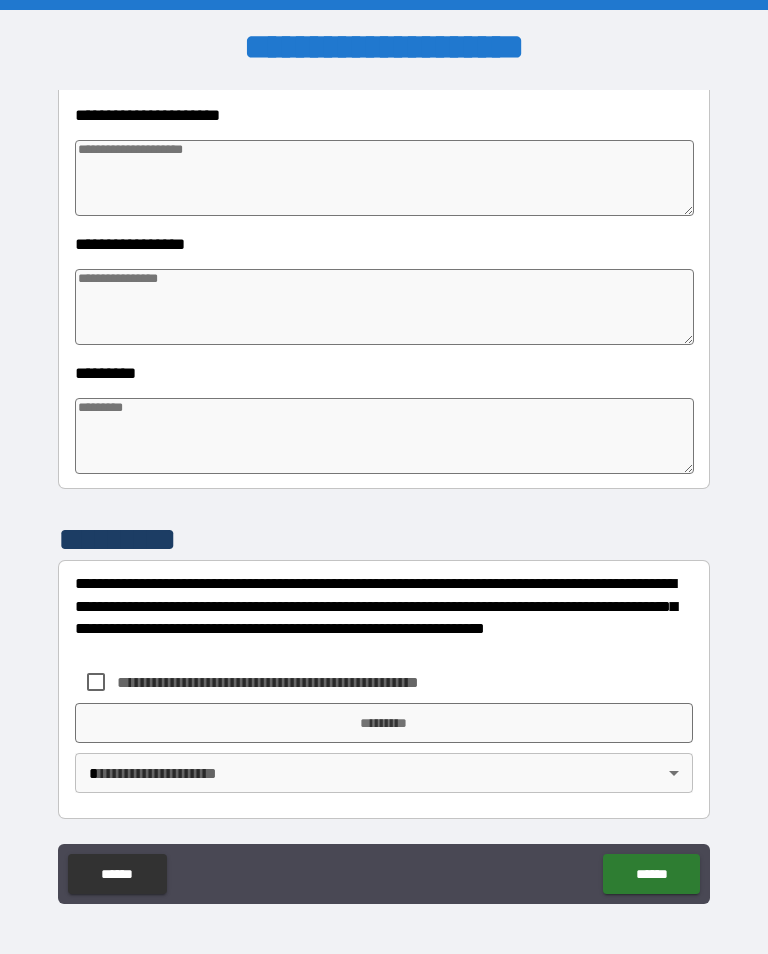 scroll, scrollTop: 466, scrollLeft: 0, axis: vertical 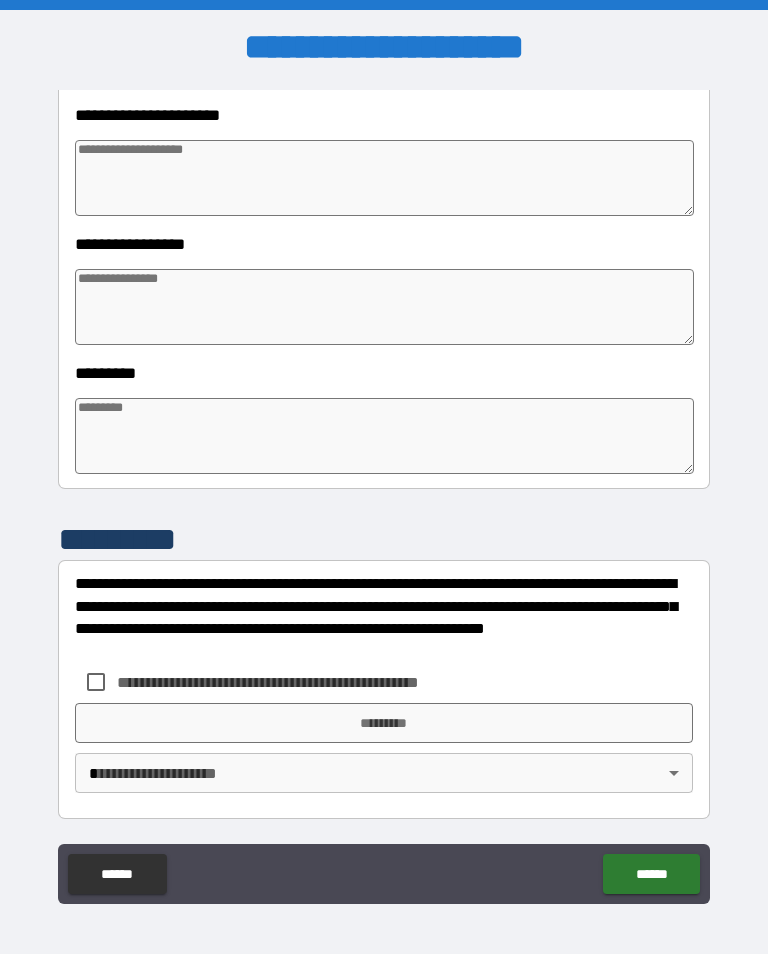 type on "*" 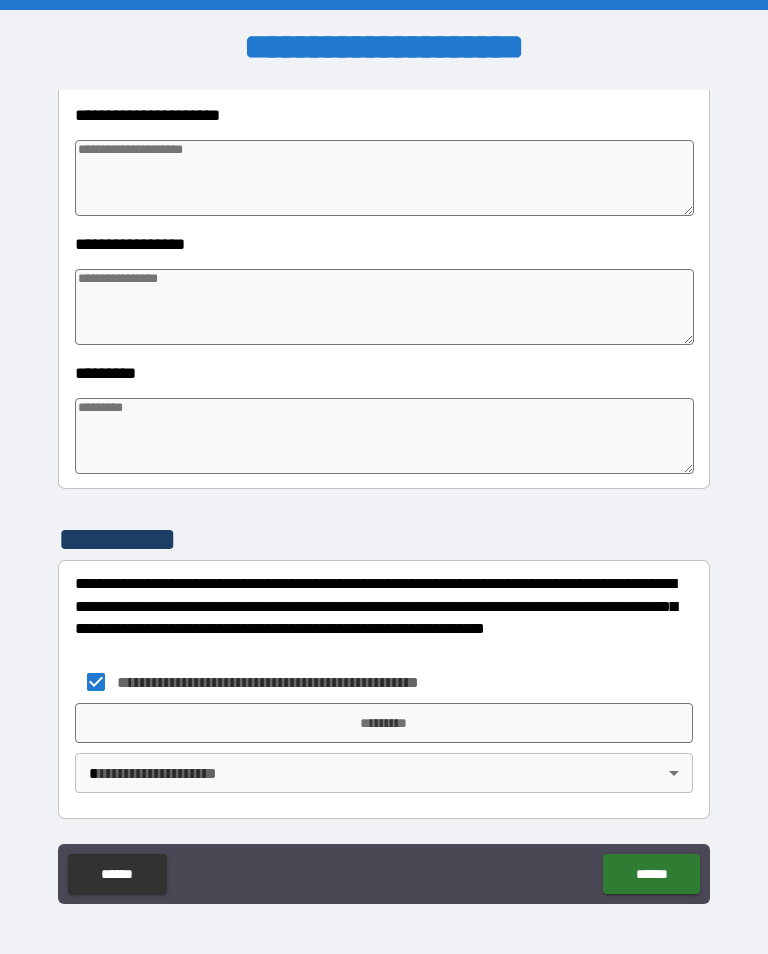 type on "*" 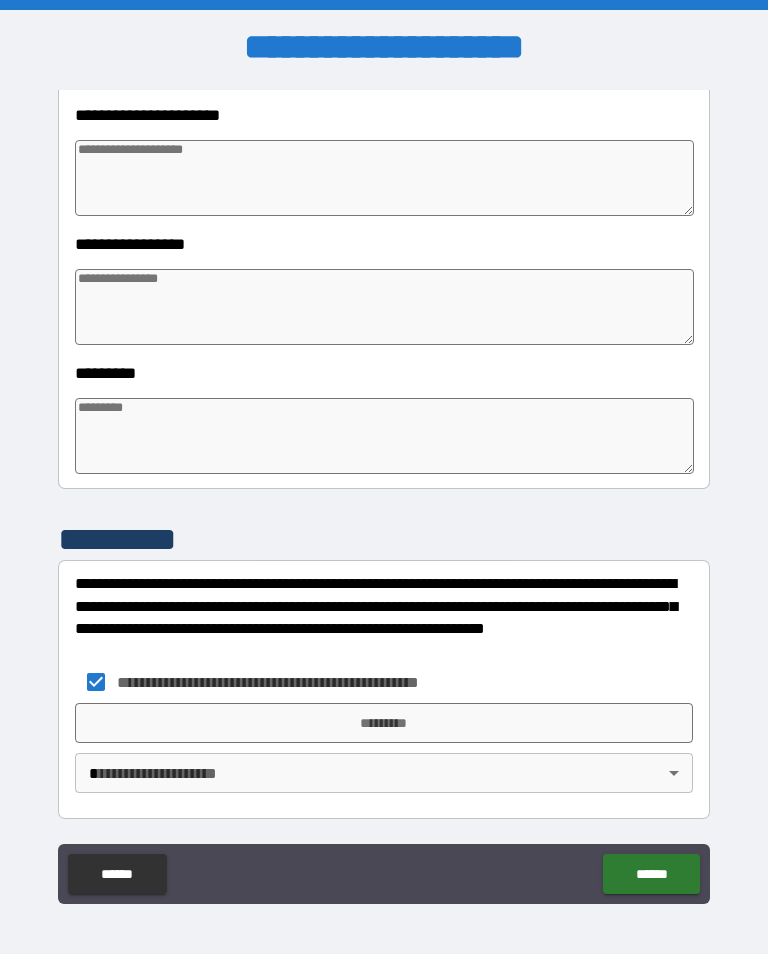 type on "*" 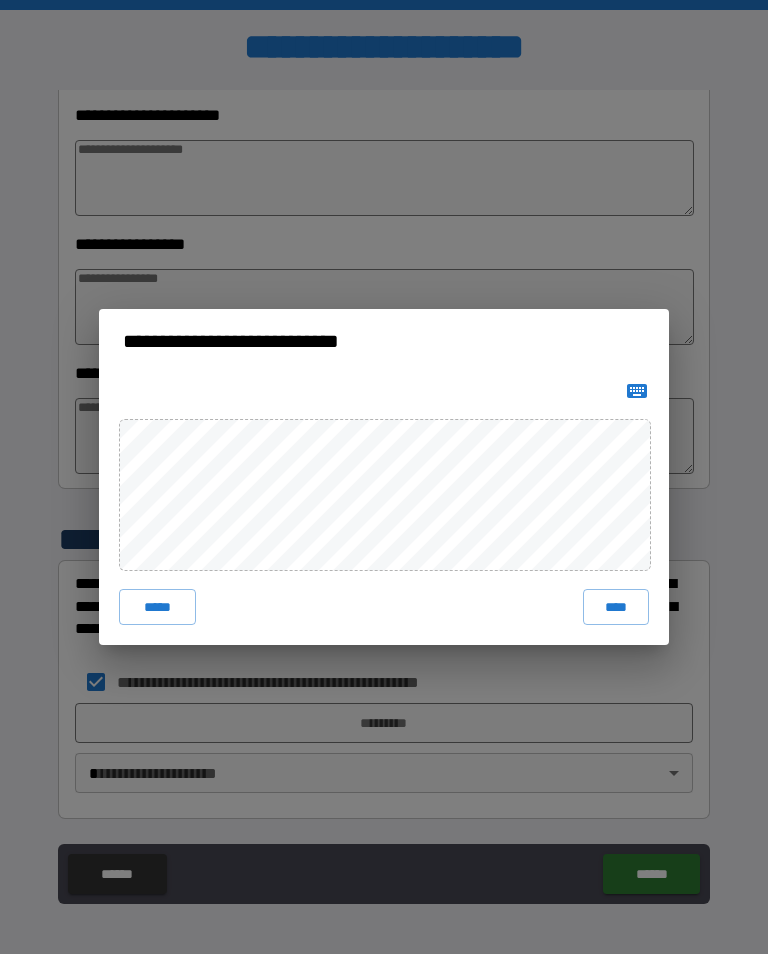 click on "****" at bounding box center (616, 607) 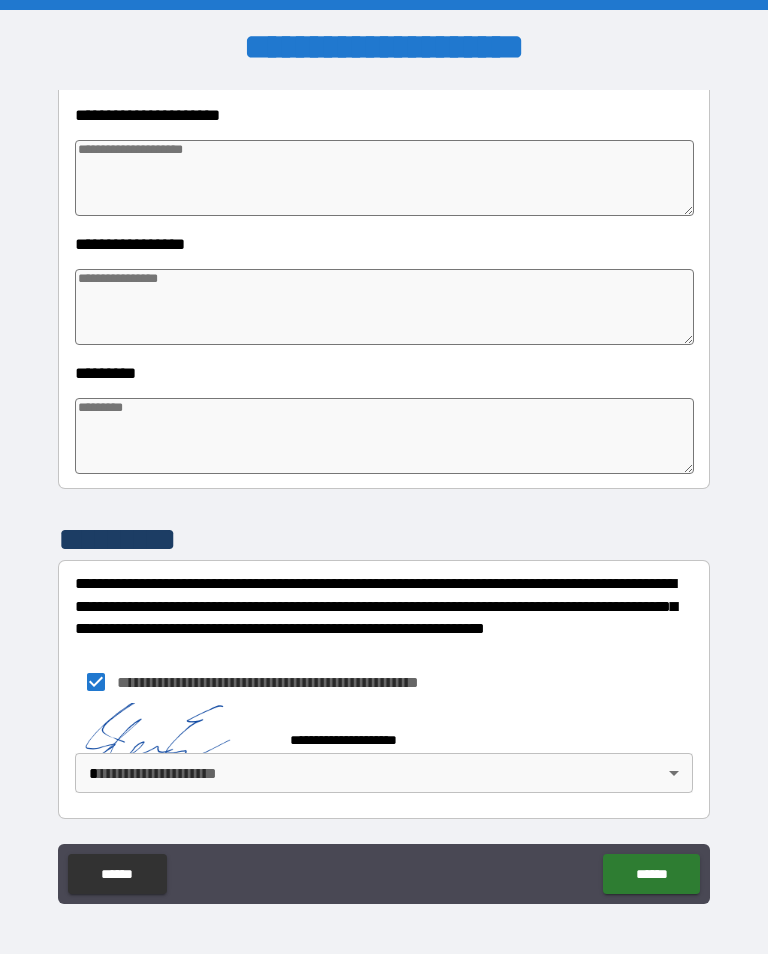 type on "*" 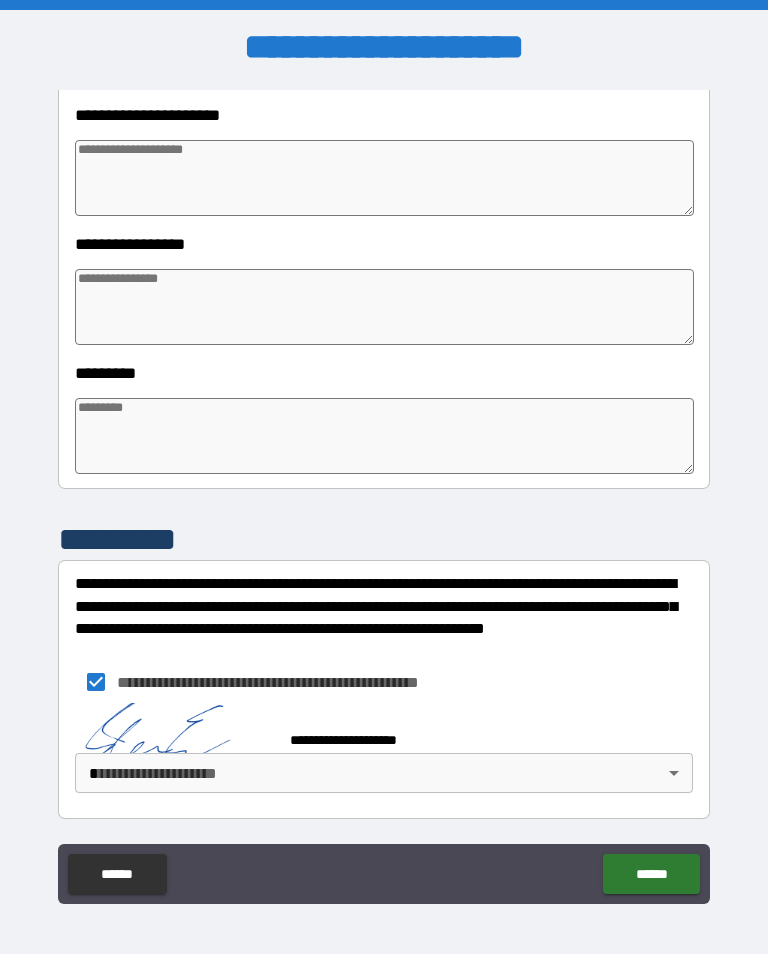type on "*" 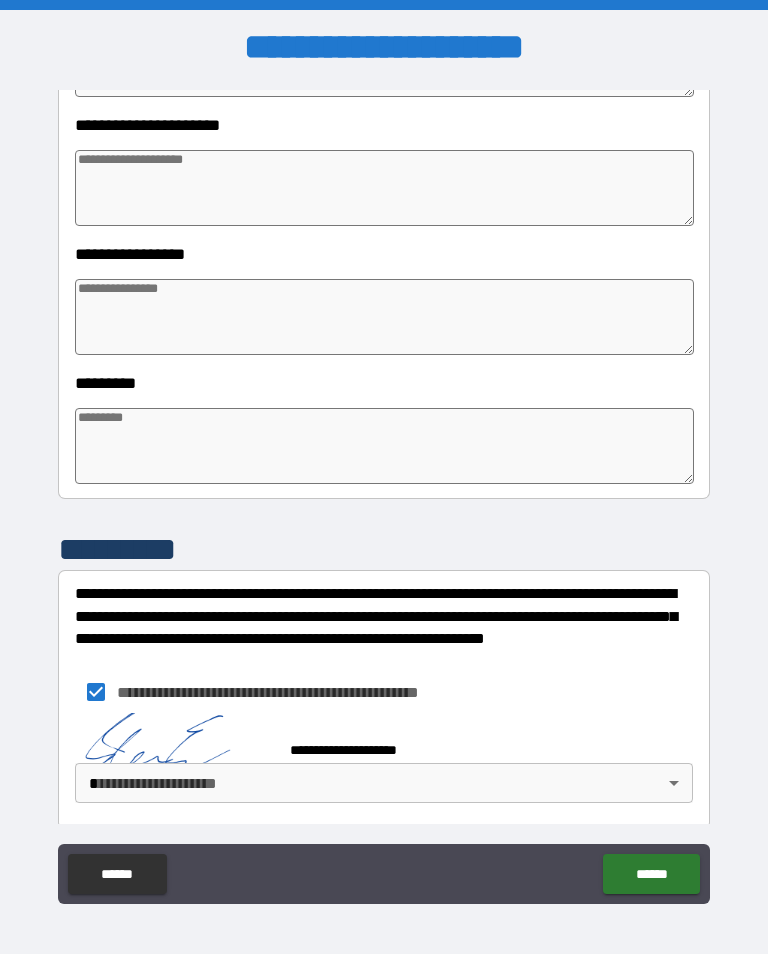 type on "*" 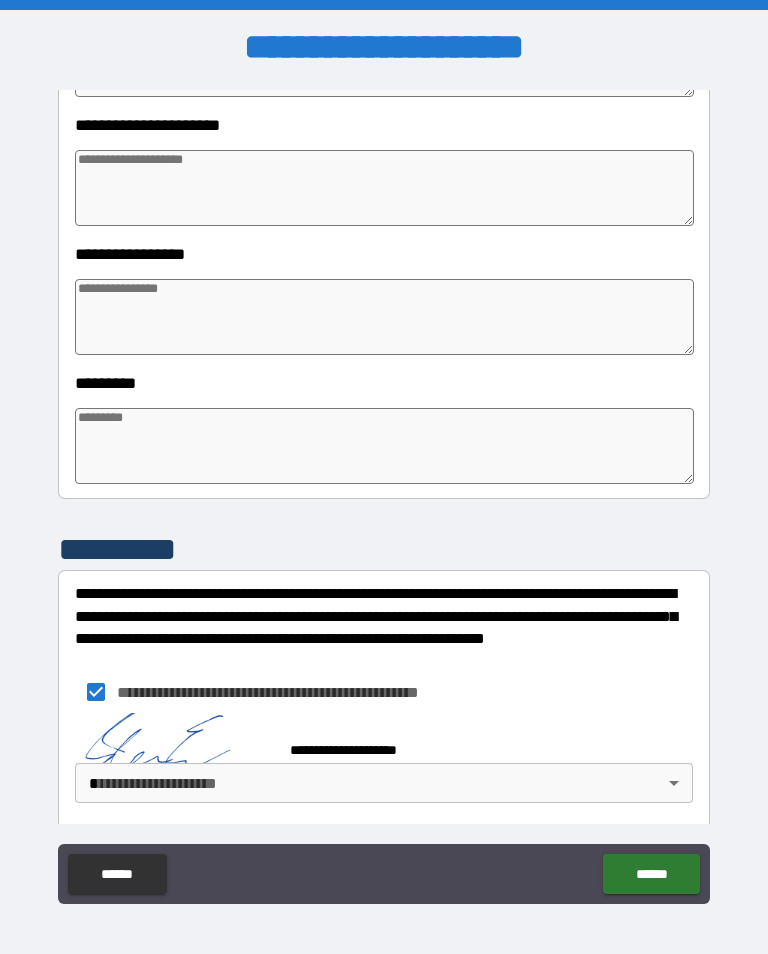 type on "*" 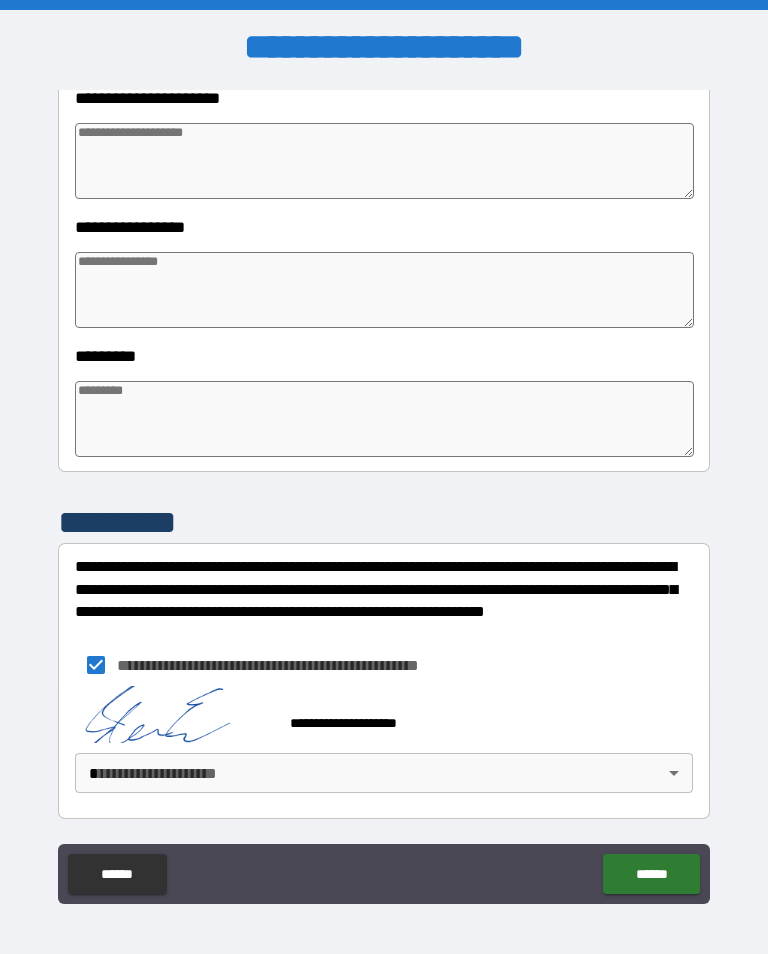 scroll, scrollTop: 483, scrollLeft: 0, axis: vertical 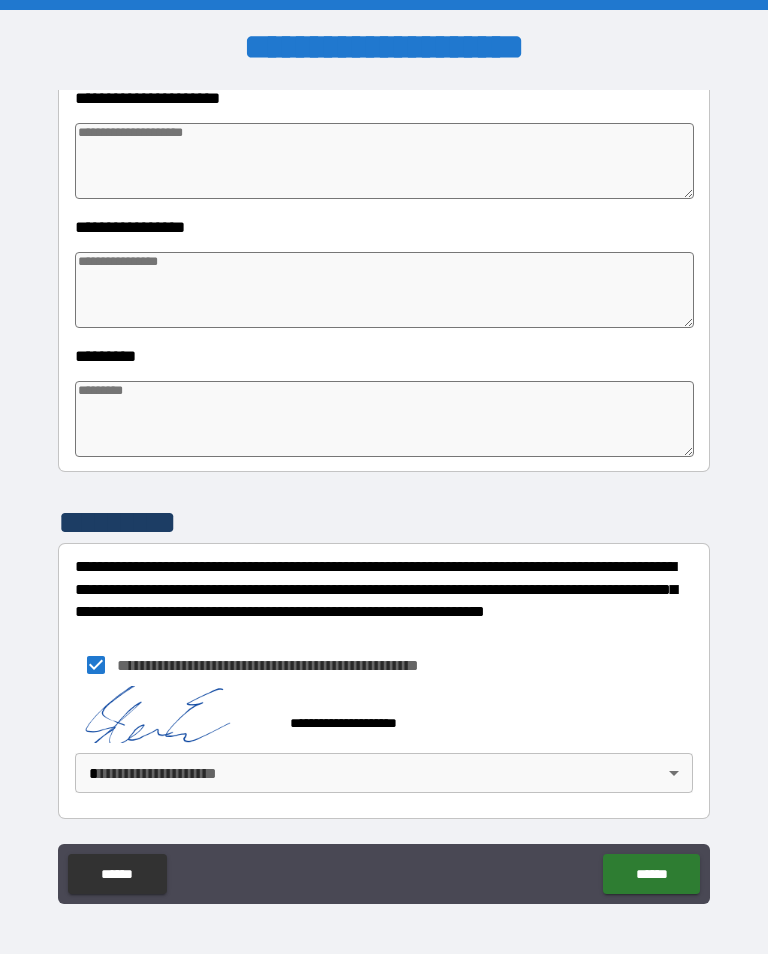 click on "**********" at bounding box center (384, 492) 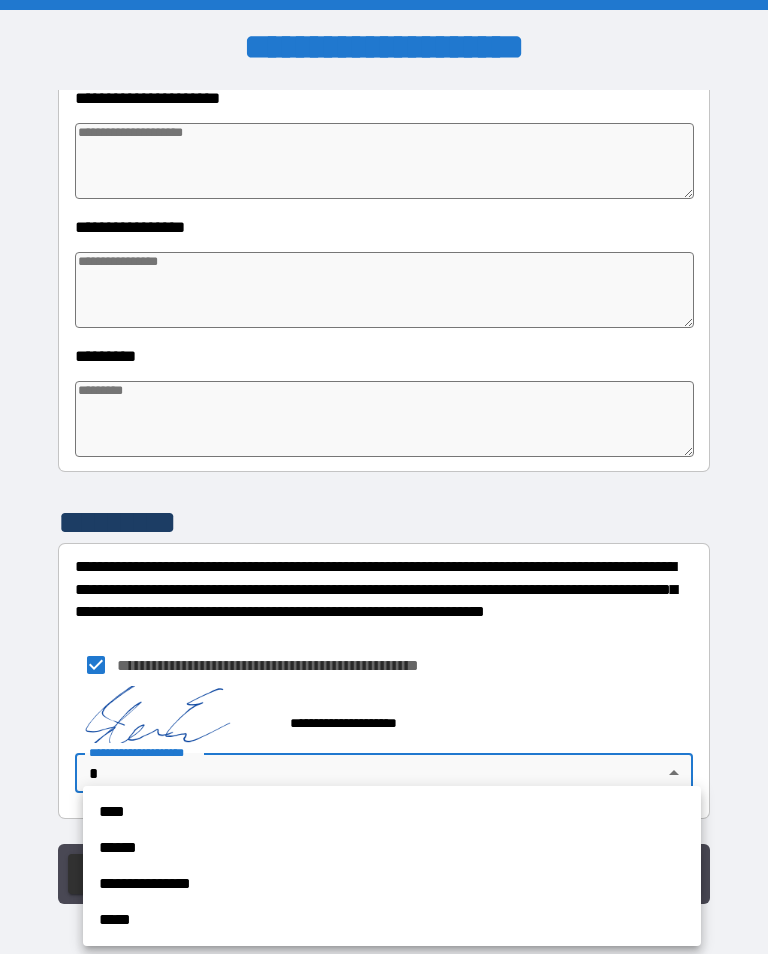 click on "**********" at bounding box center (392, 884) 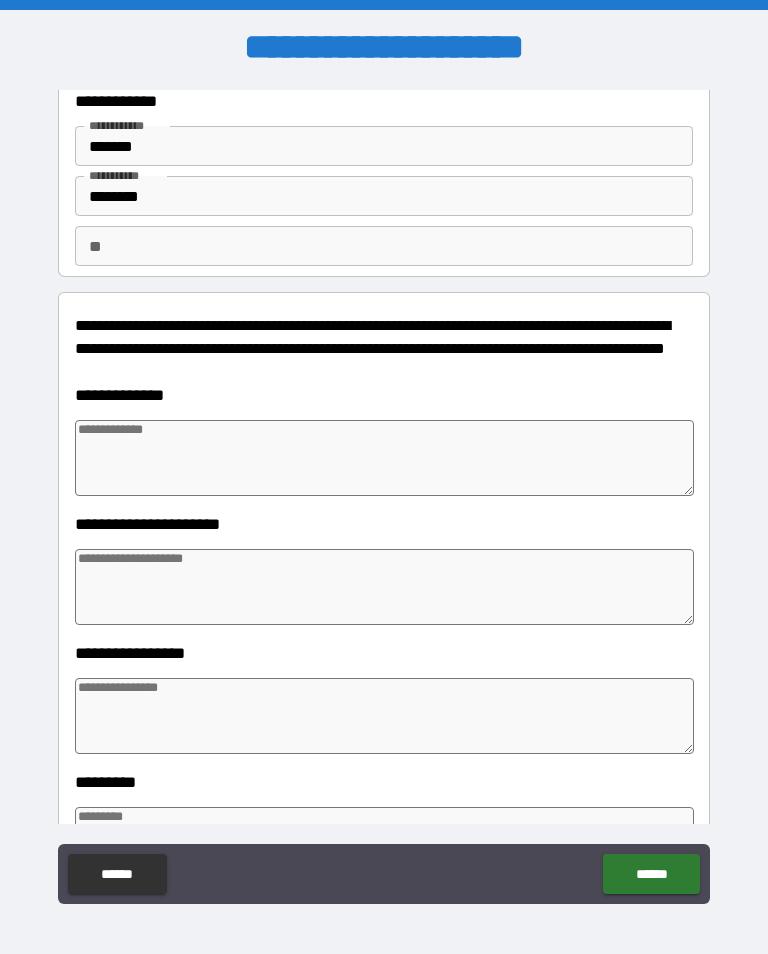 scroll, scrollTop: 66, scrollLeft: 0, axis: vertical 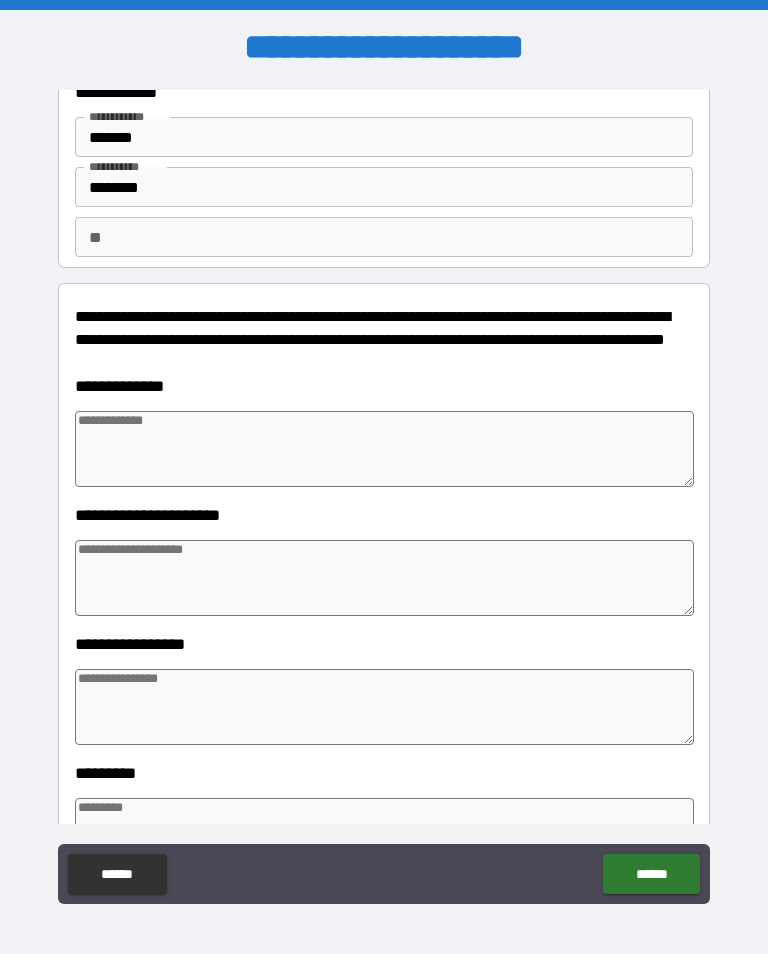 click at bounding box center (384, 449) 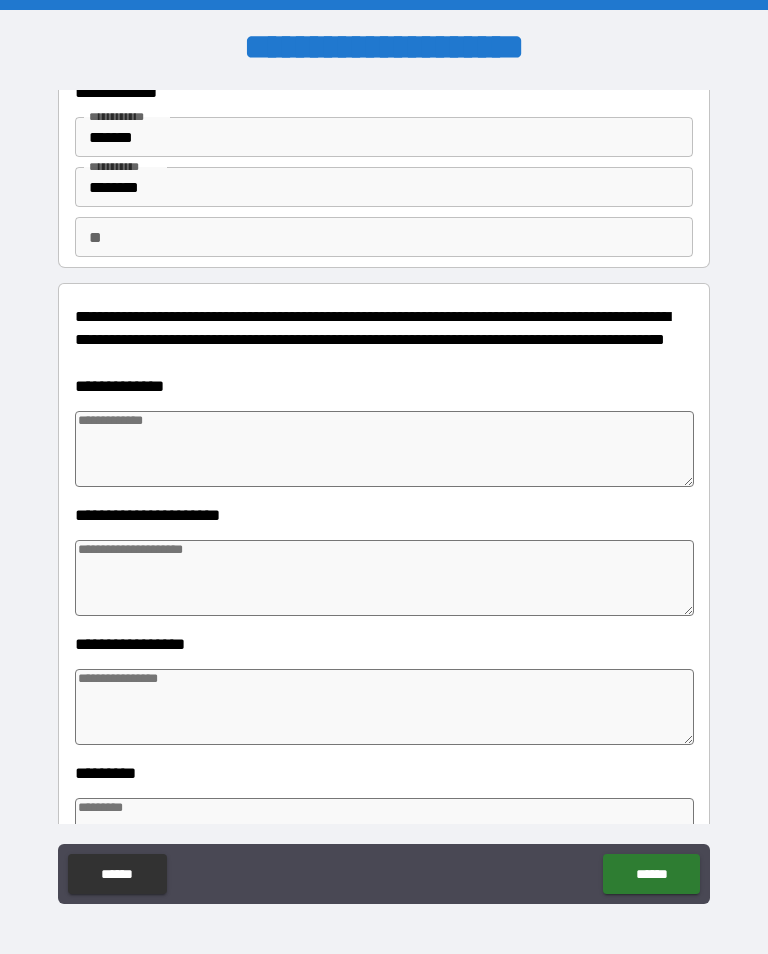 type on "*" 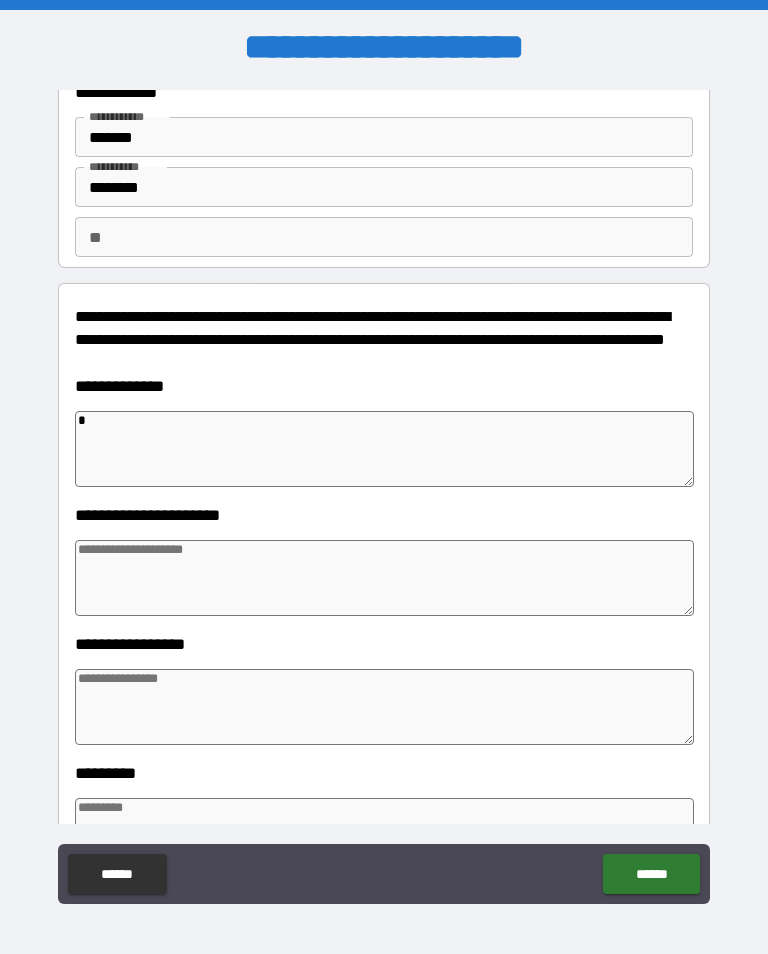 type on "*" 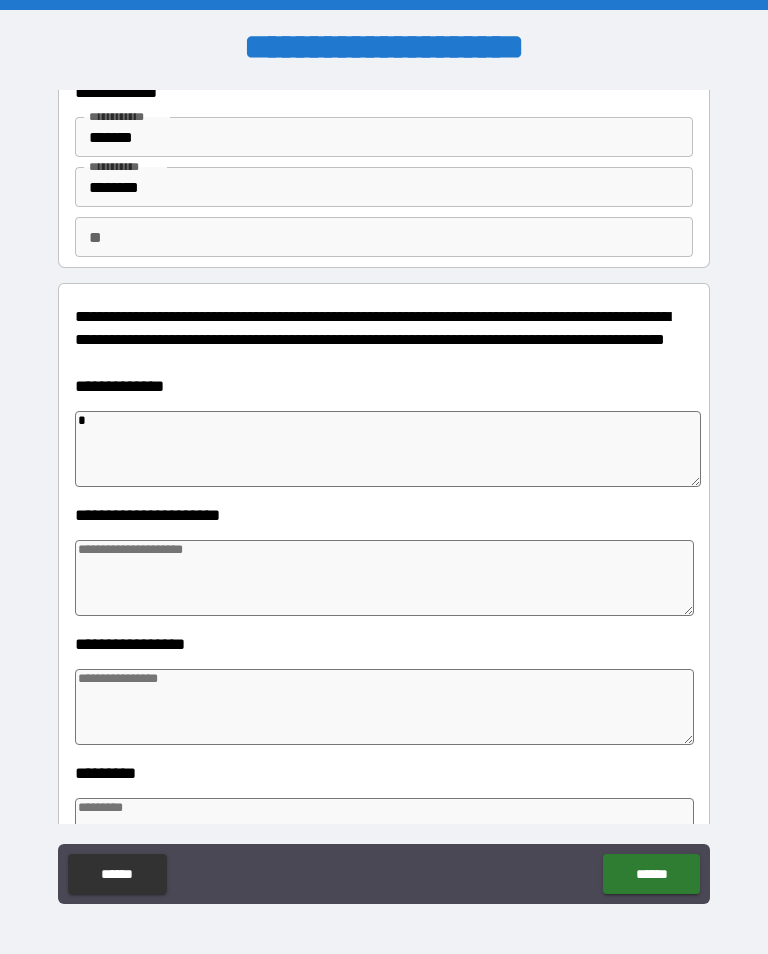 type on "*" 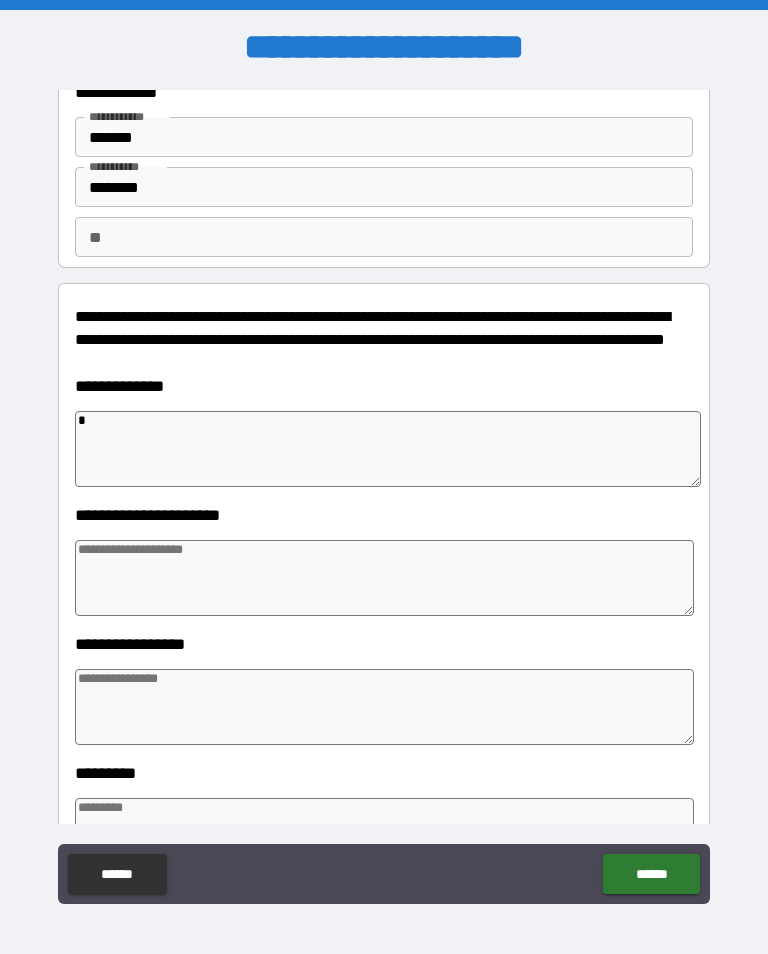 type on "*" 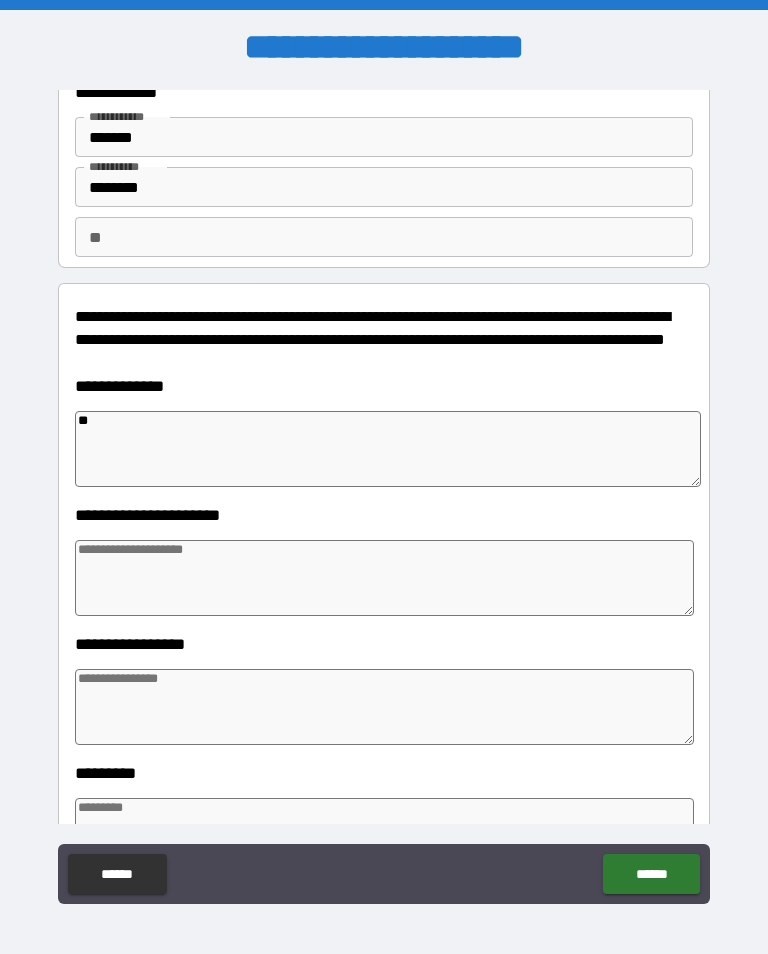 type on "*" 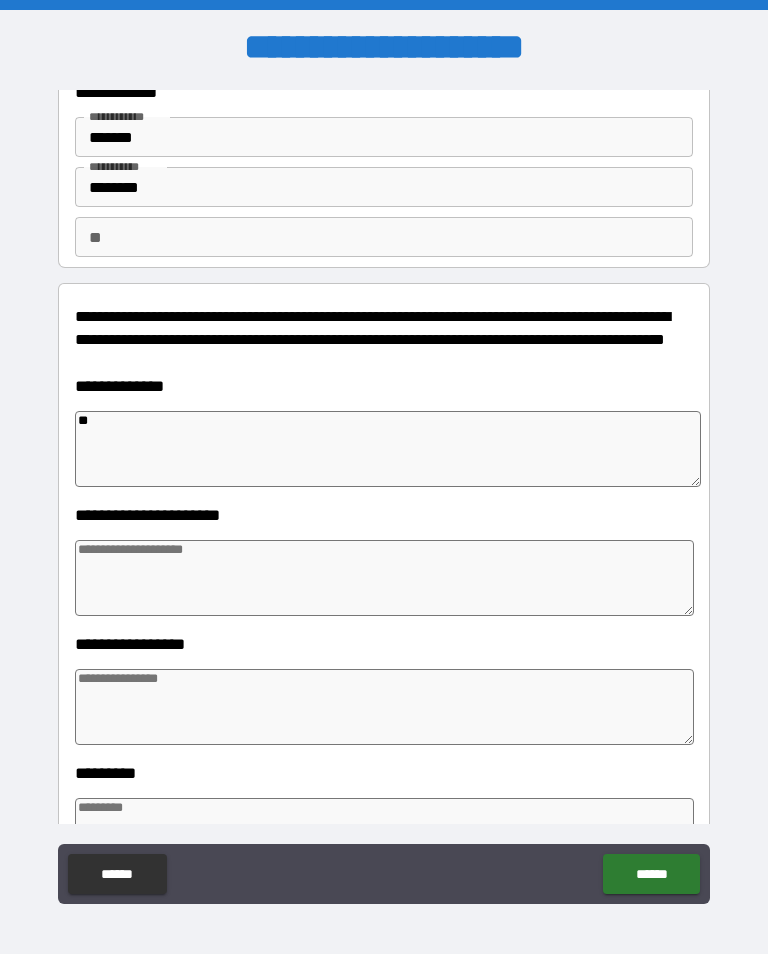 type on "*" 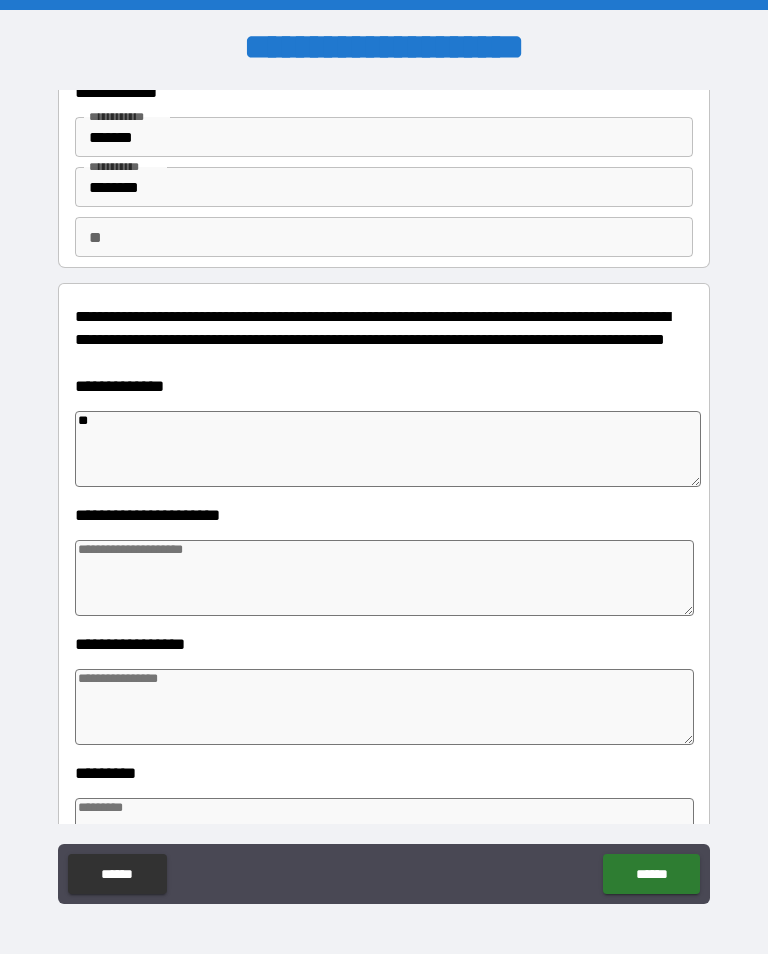 type on "*" 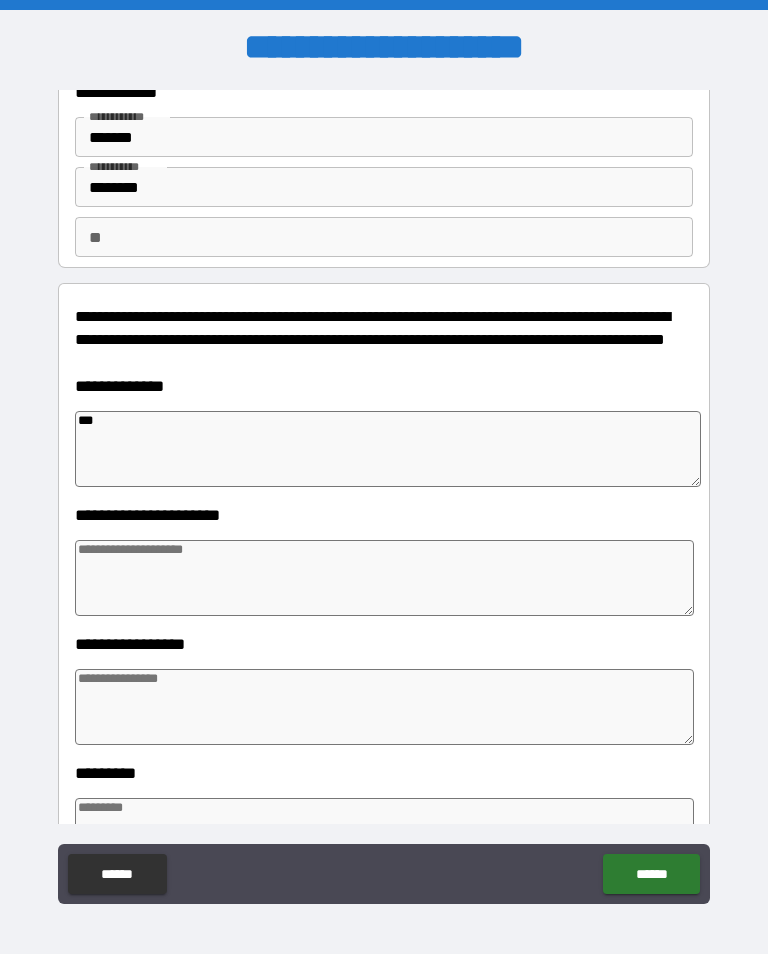 type on "*" 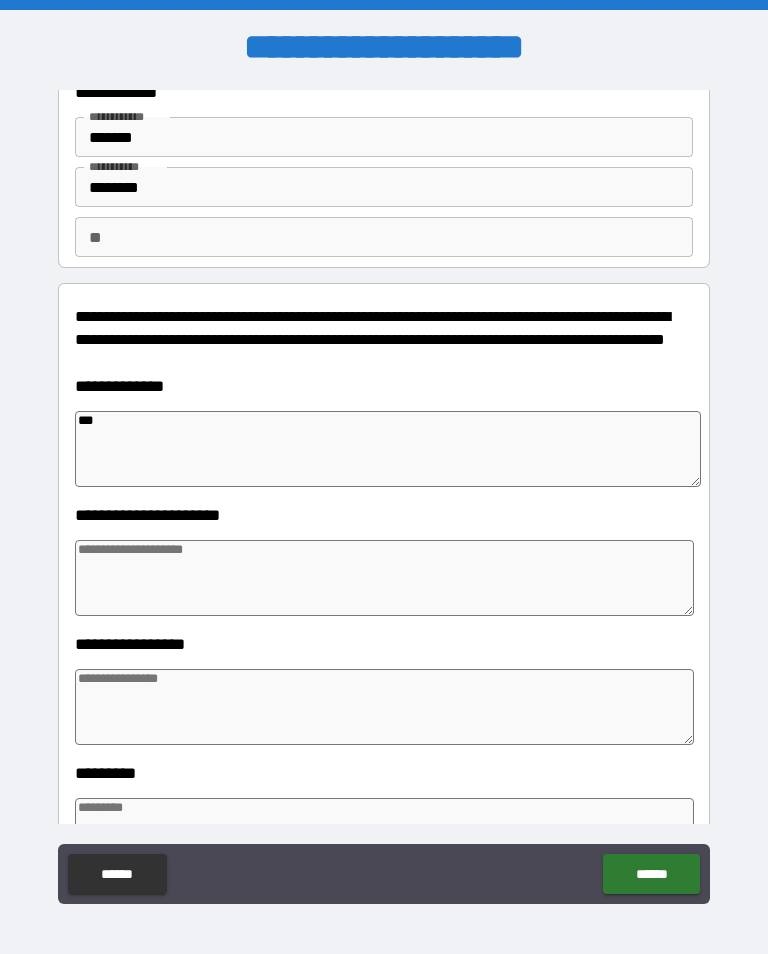 type on "*" 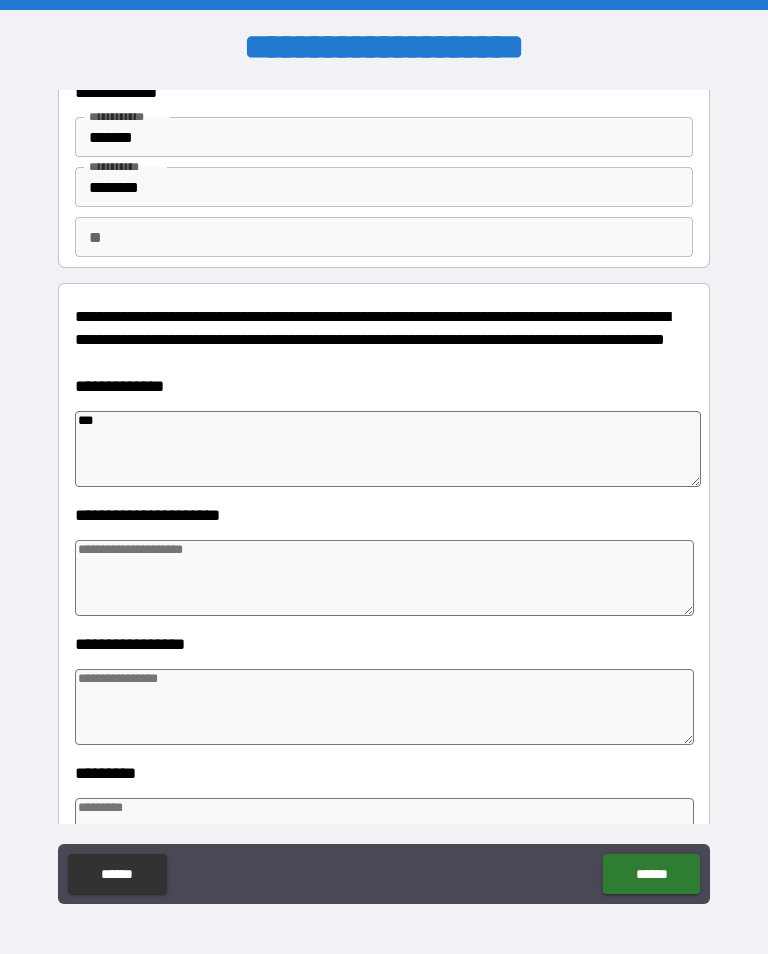 type on "*" 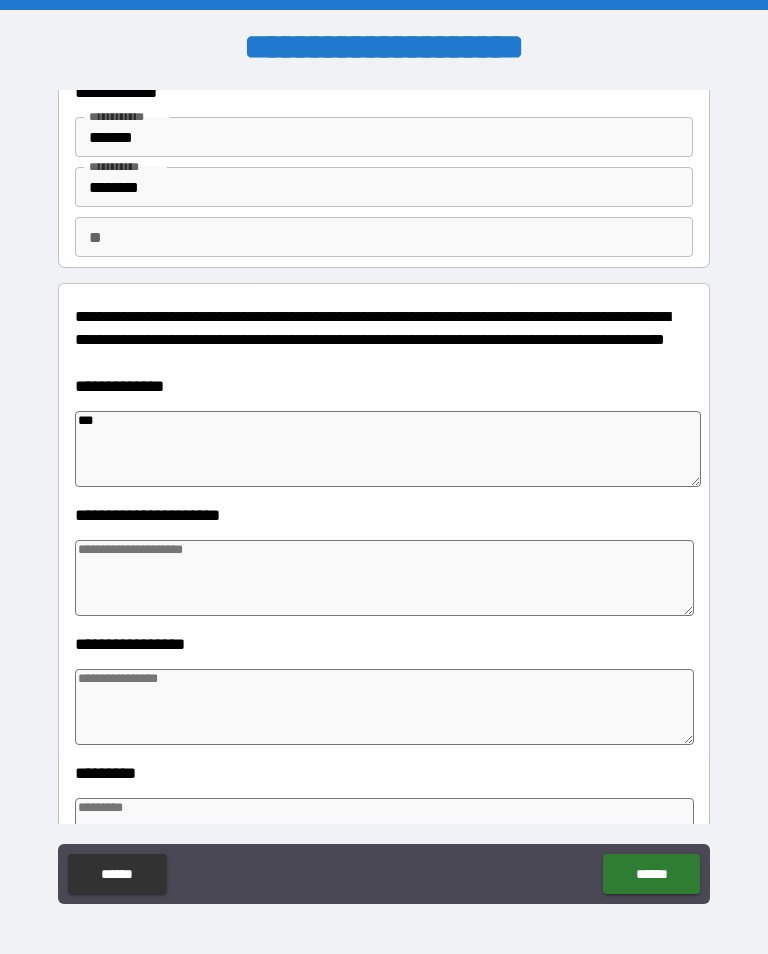 type on "***" 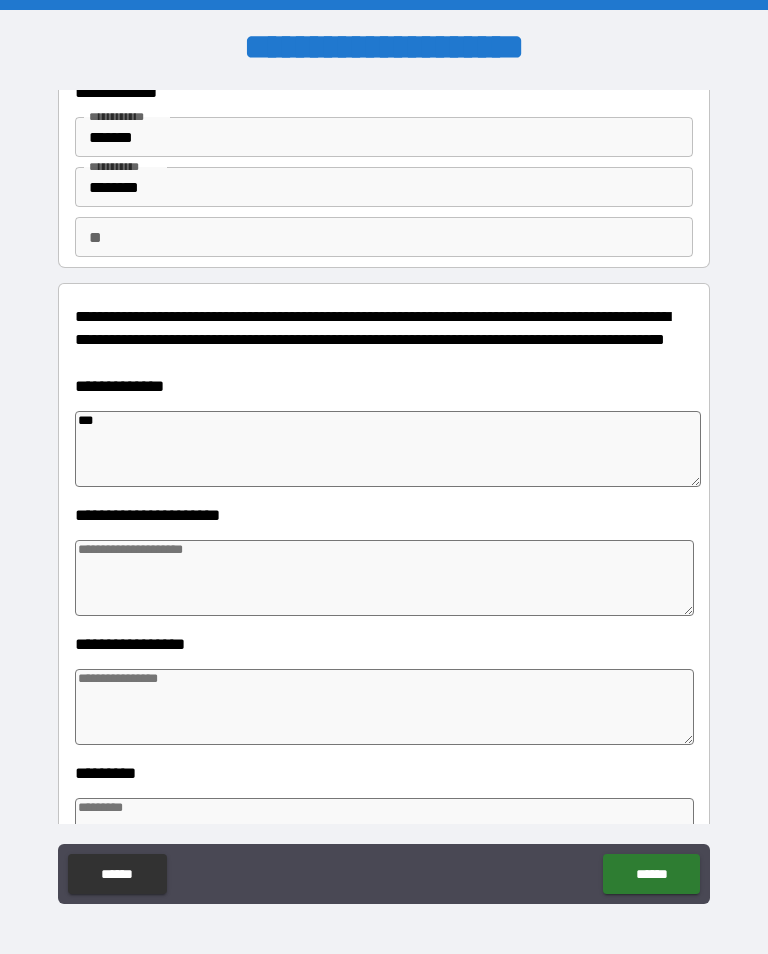 type on "*" 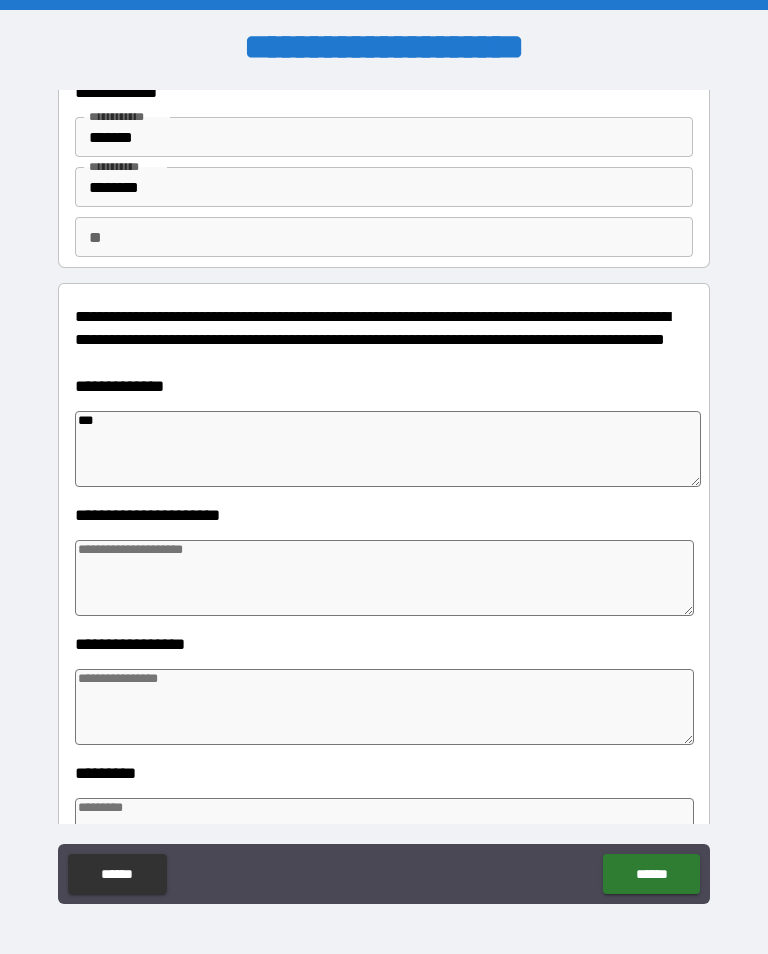 type on "***" 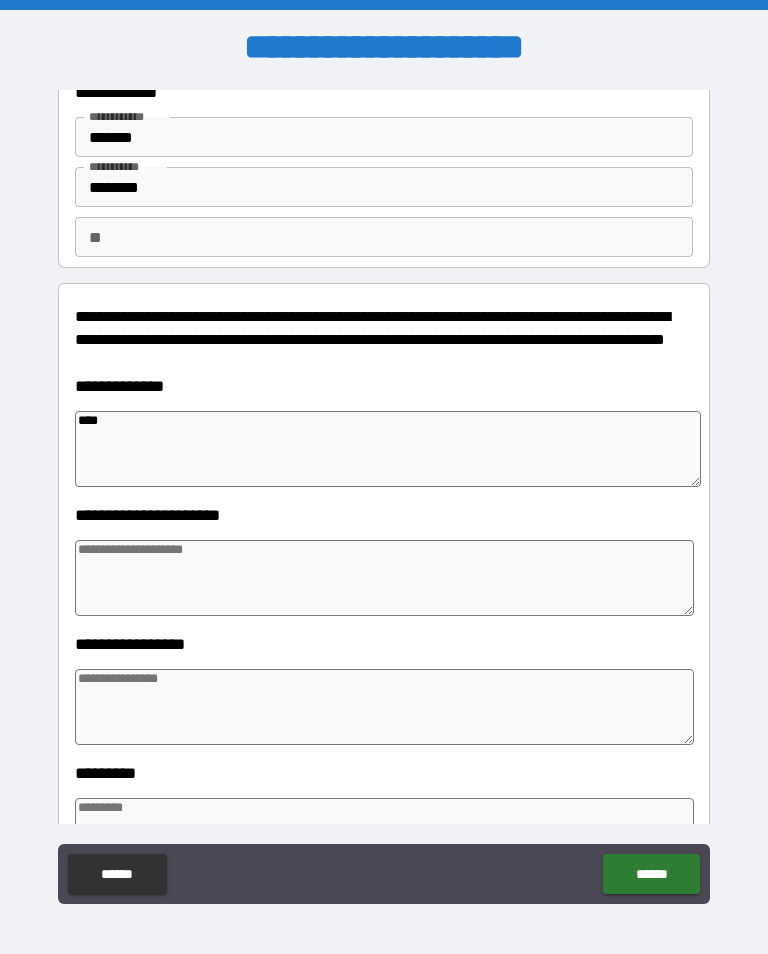 type on "*" 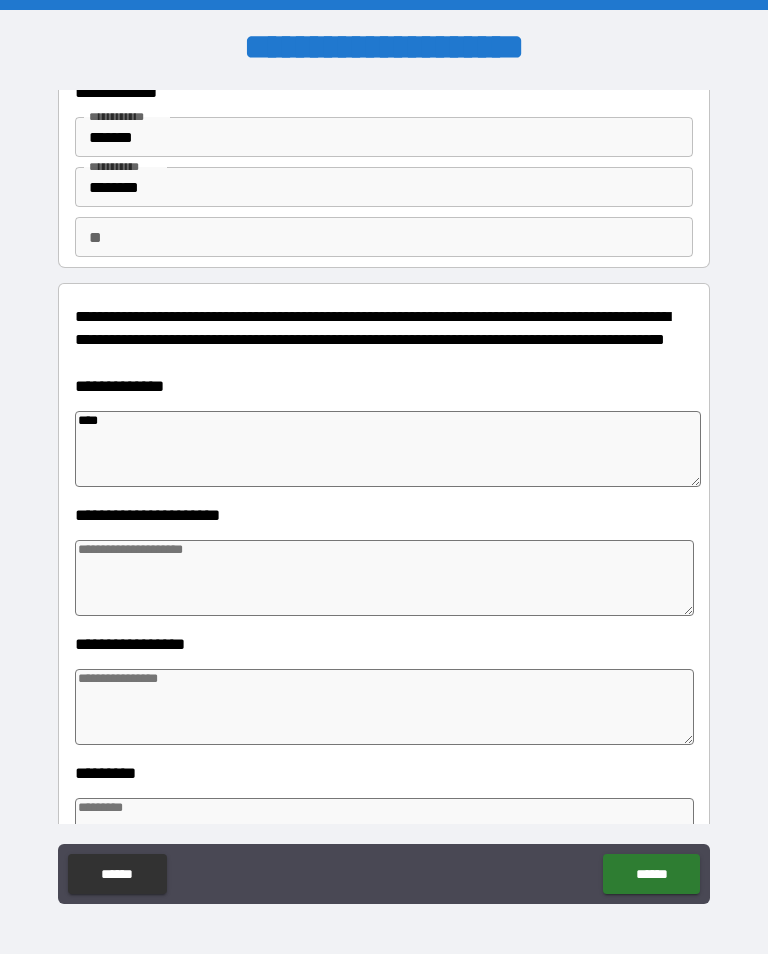 type on "*" 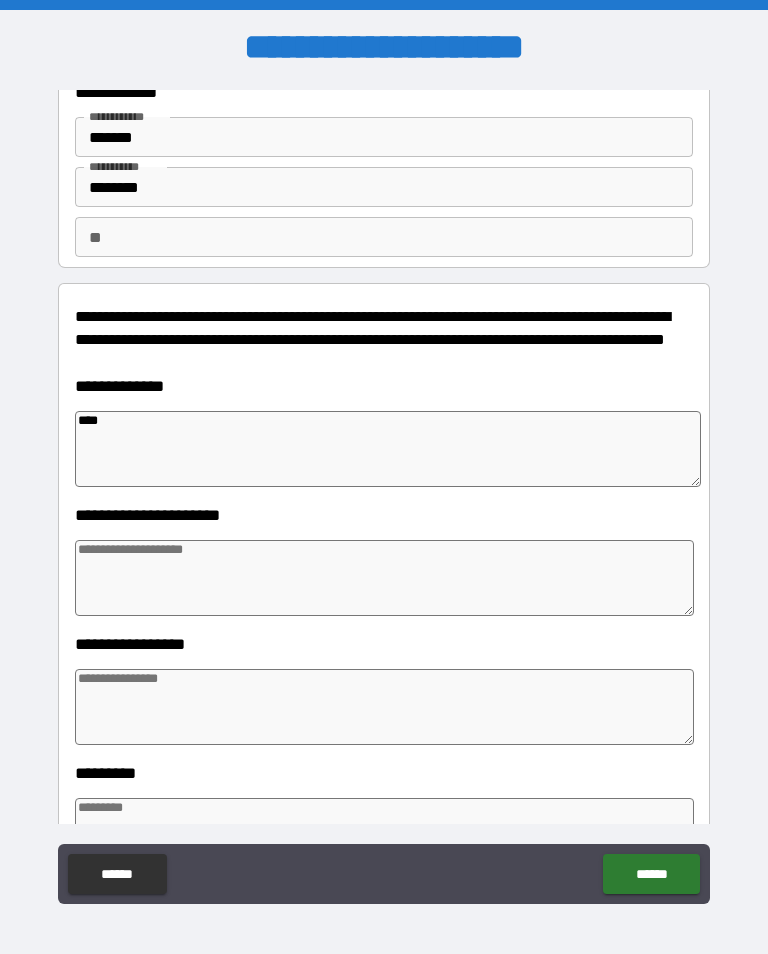 type on "*" 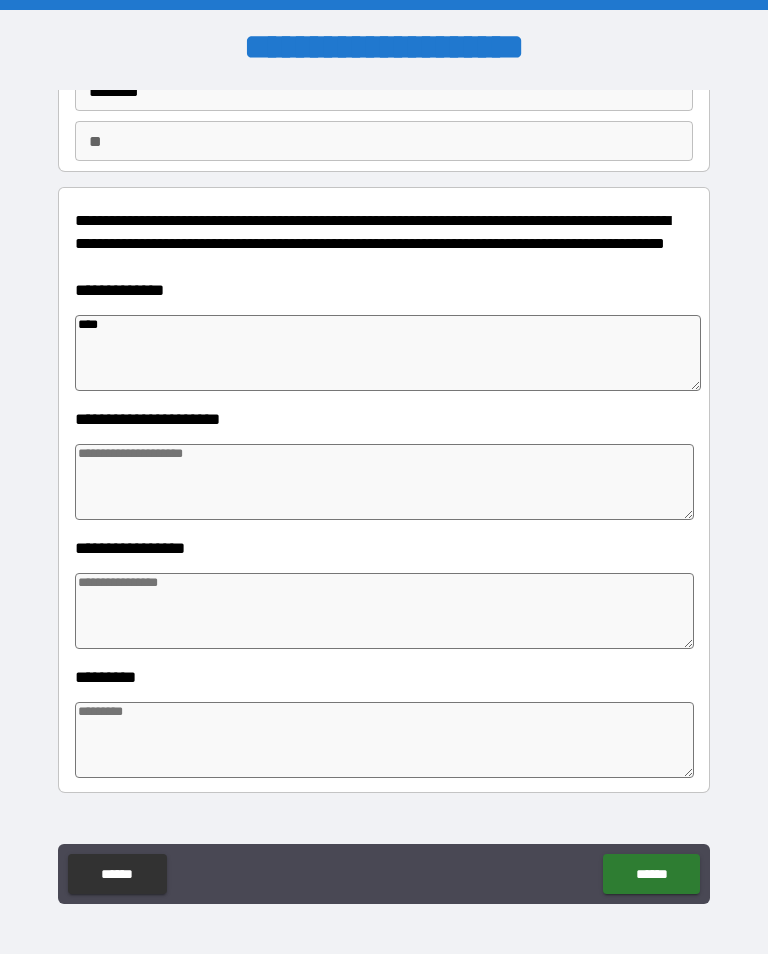 scroll, scrollTop: 201, scrollLeft: 0, axis: vertical 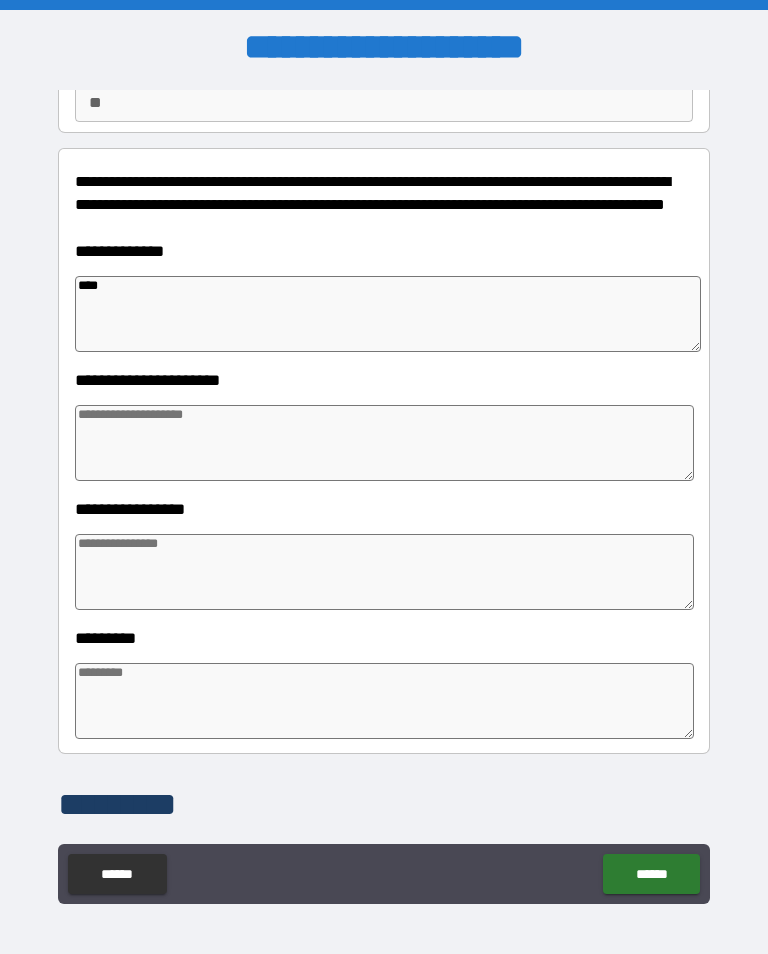 type on "*****" 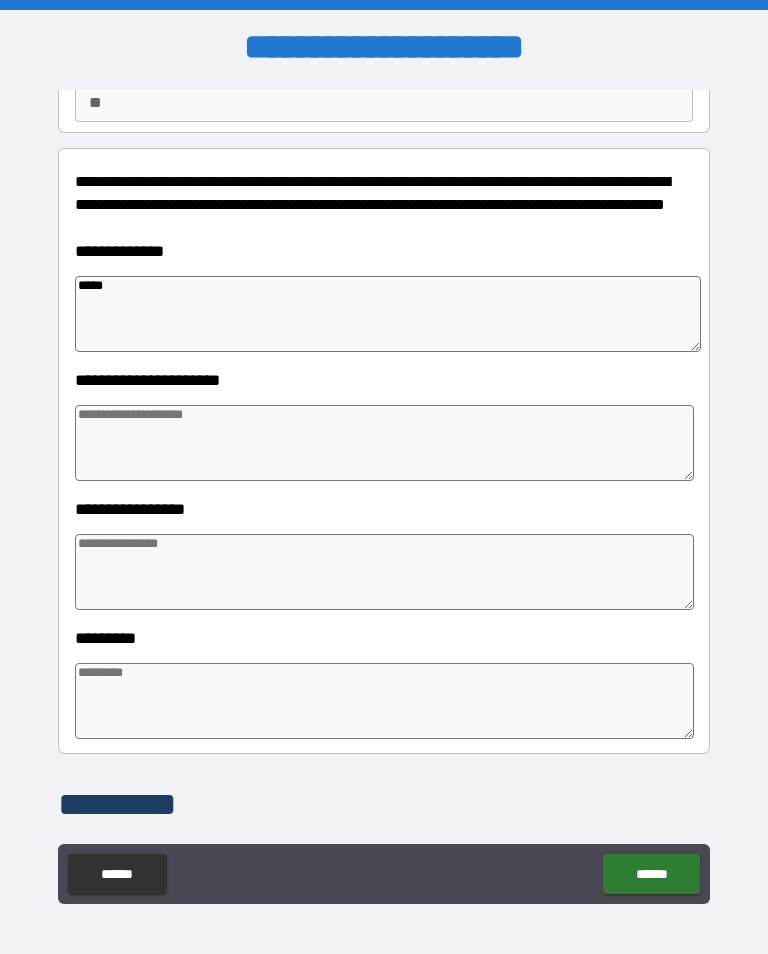 type on "*" 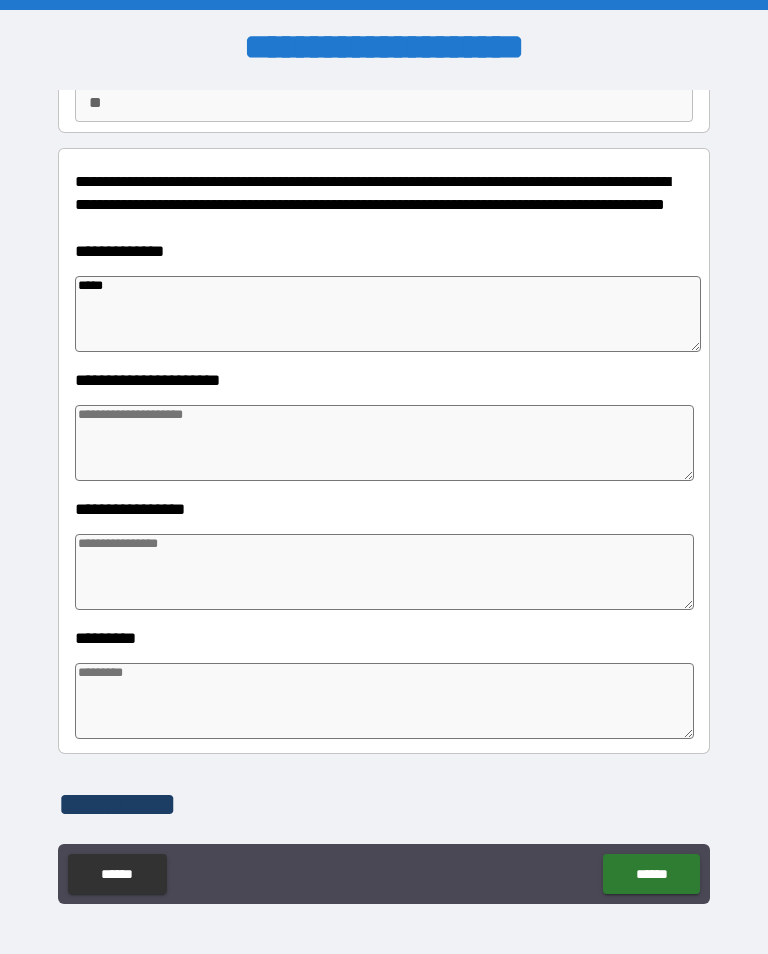 type on "*" 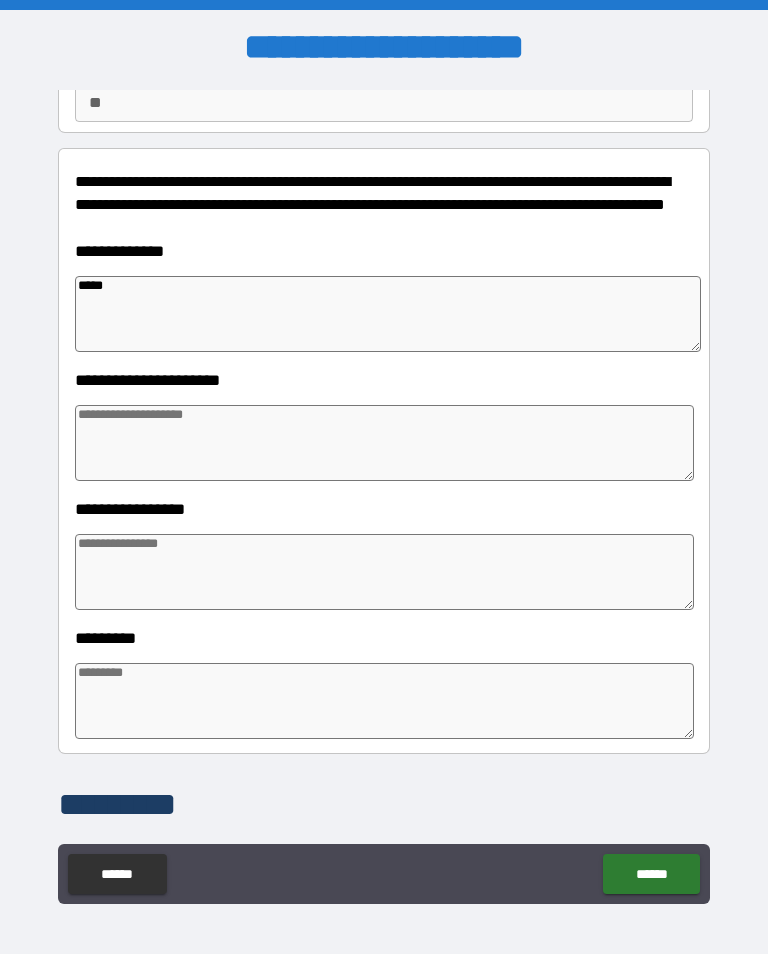 type on "*" 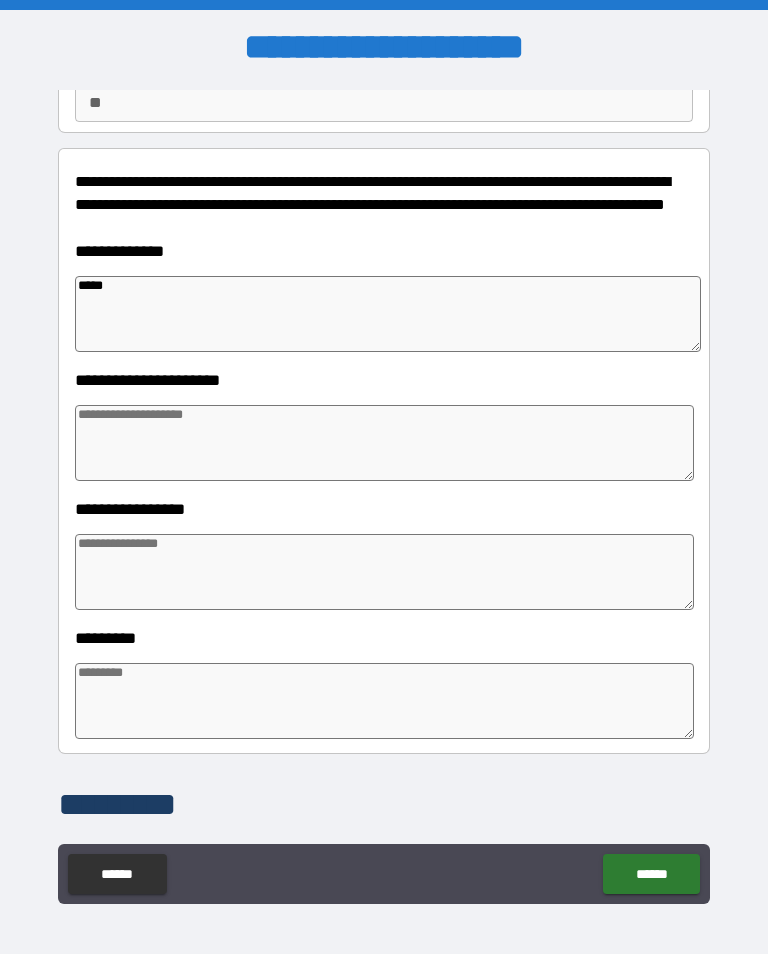 type on "**********" 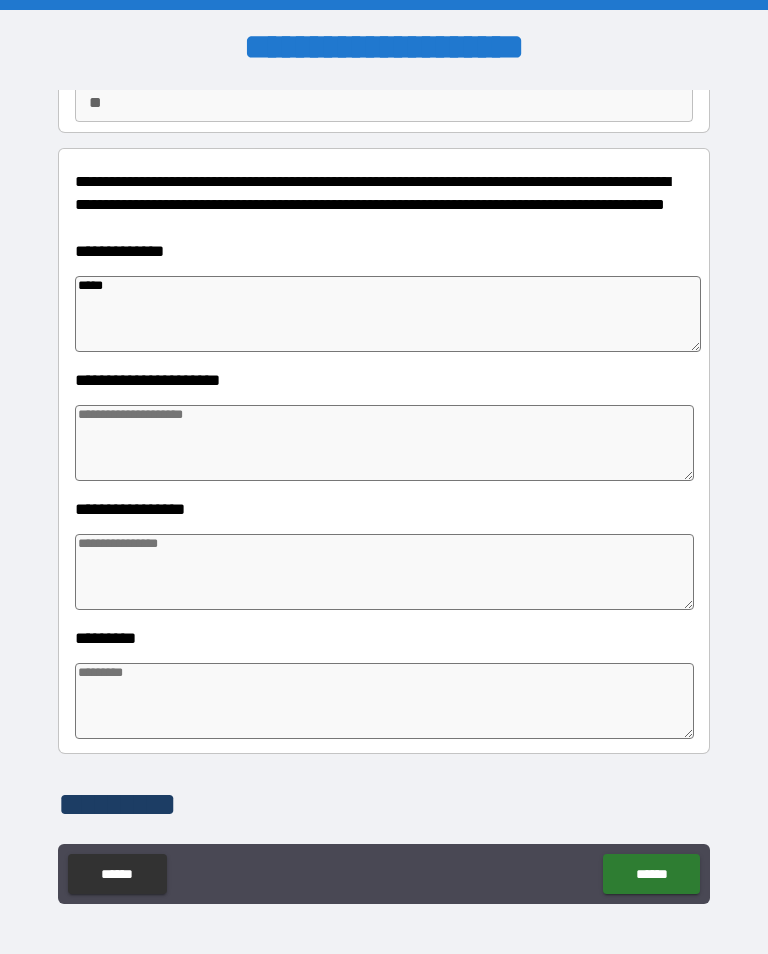 type on "*" 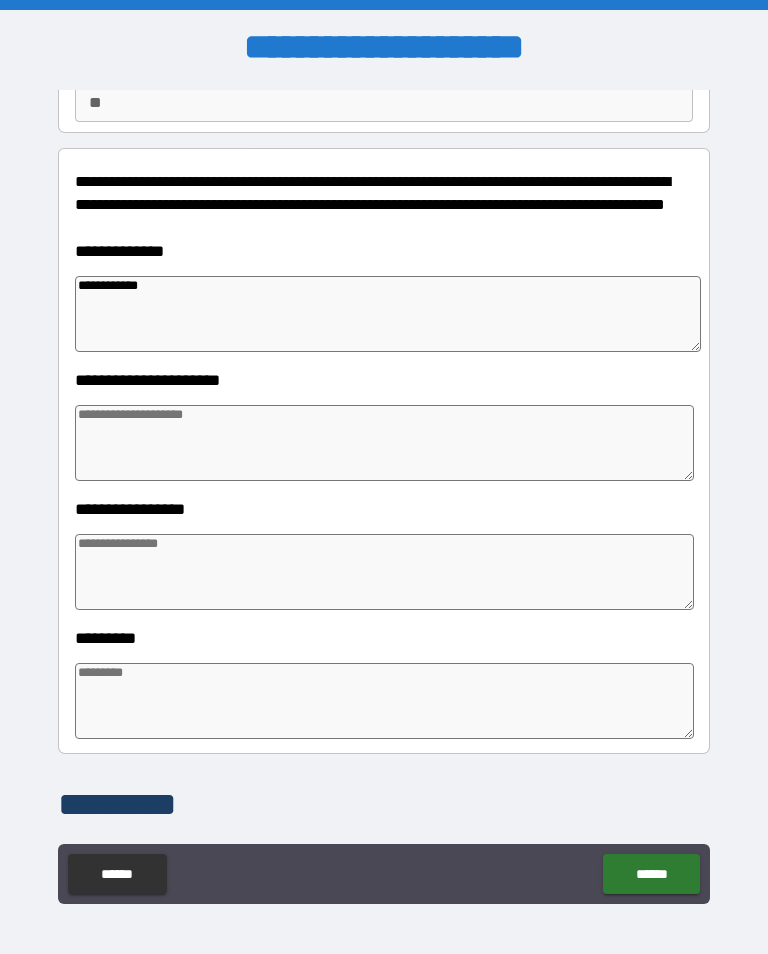 type on "**********" 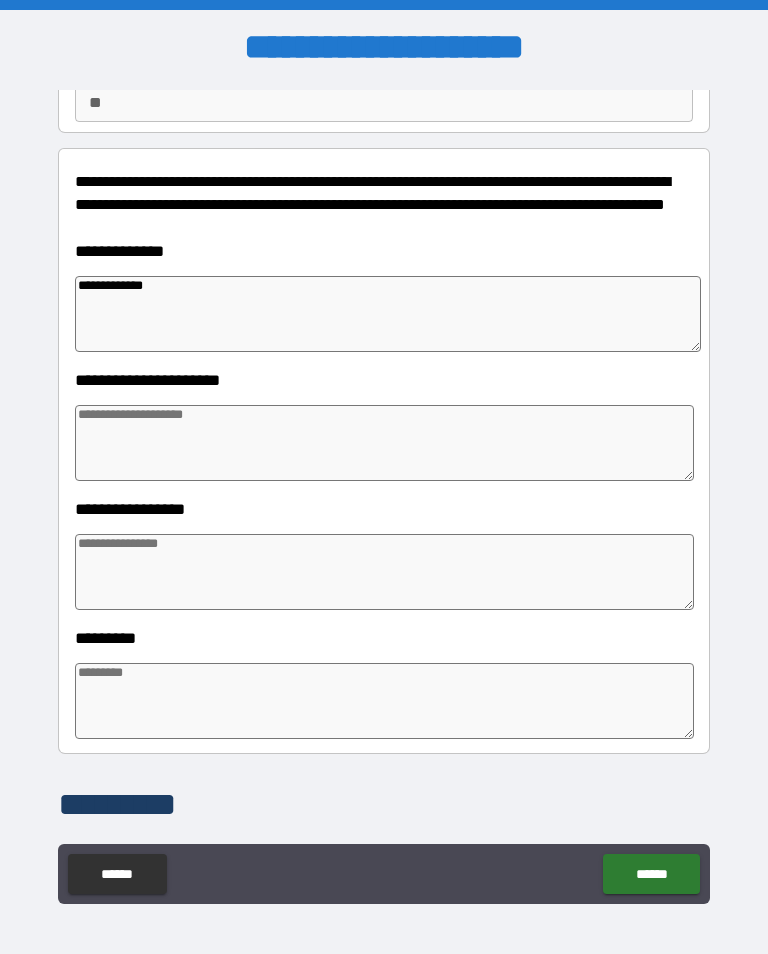 type on "*" 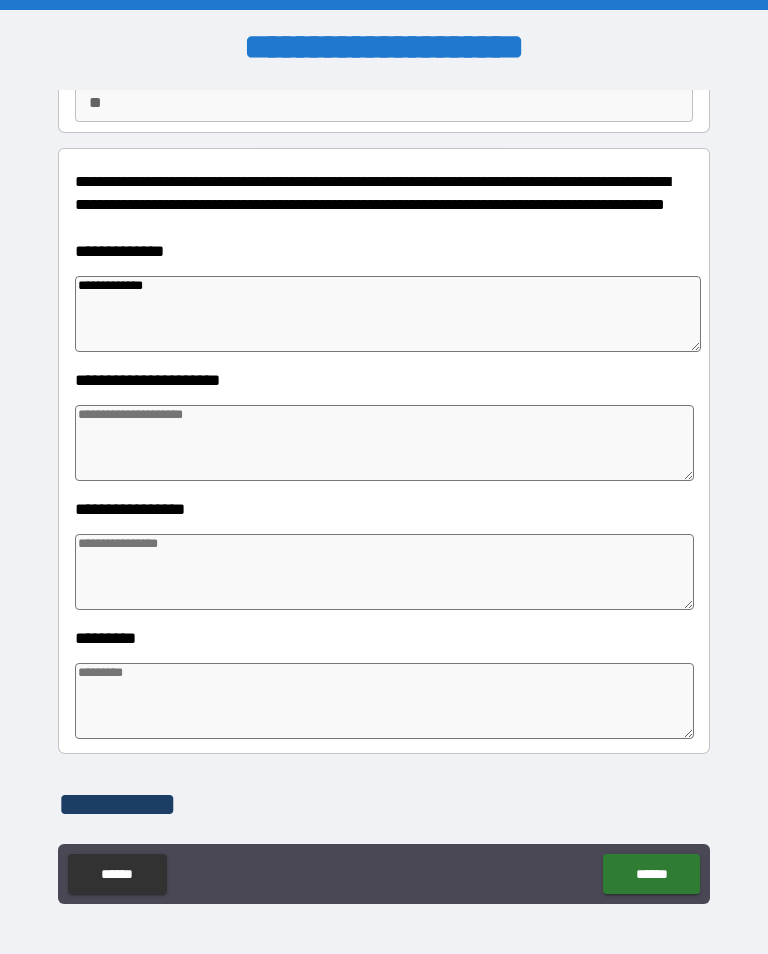 type on "*" 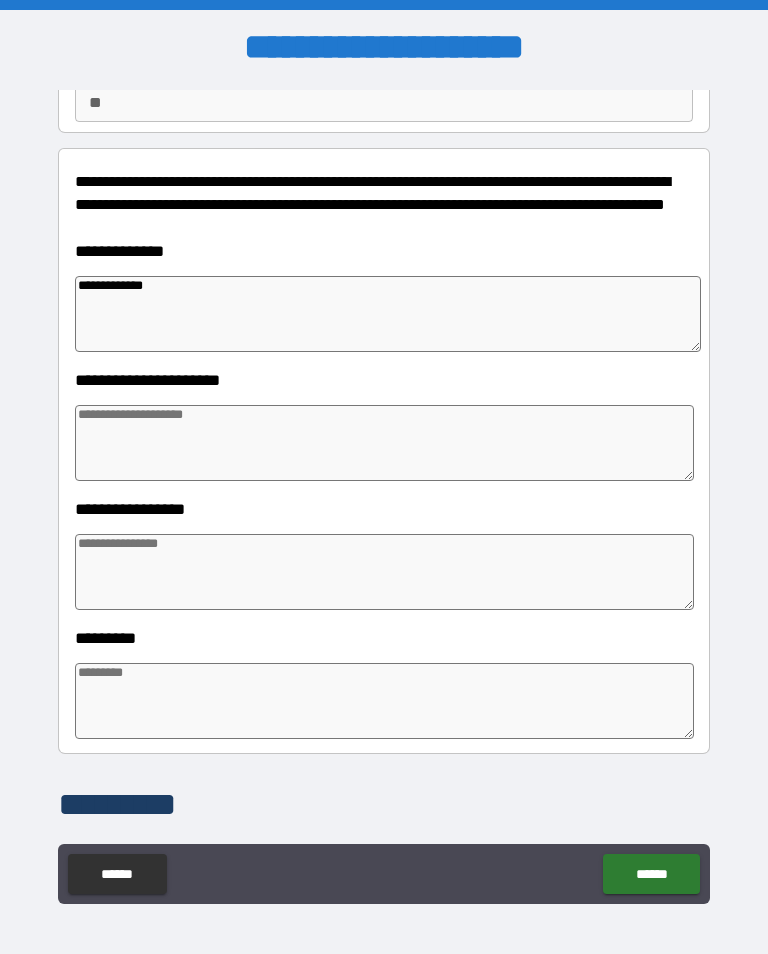 type on "*" 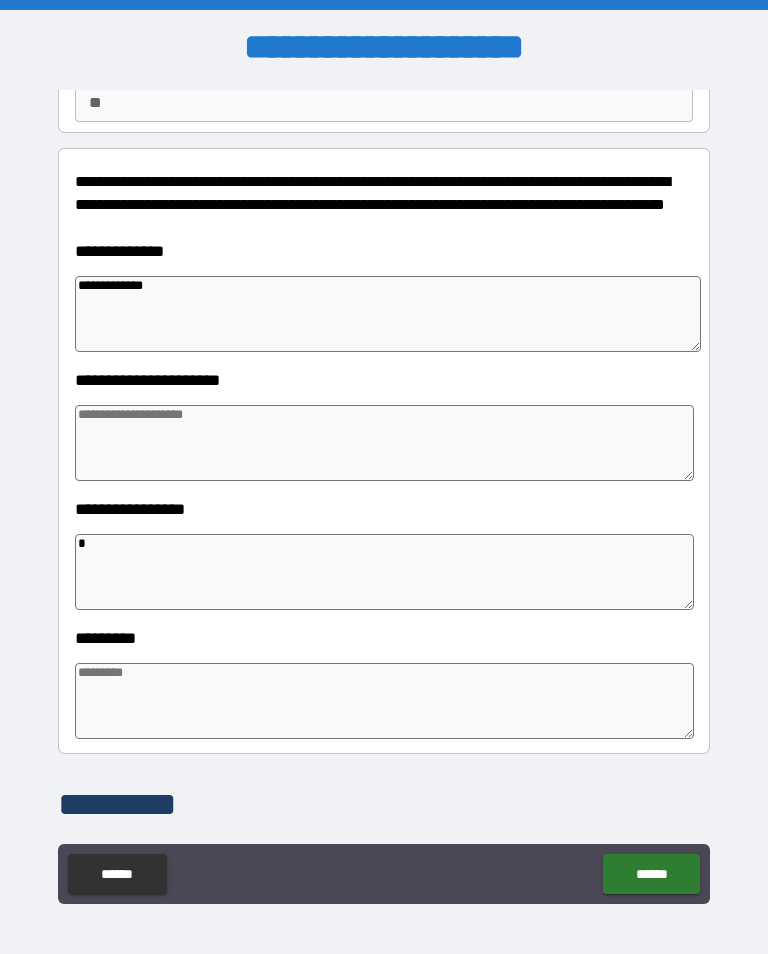 type on "*" 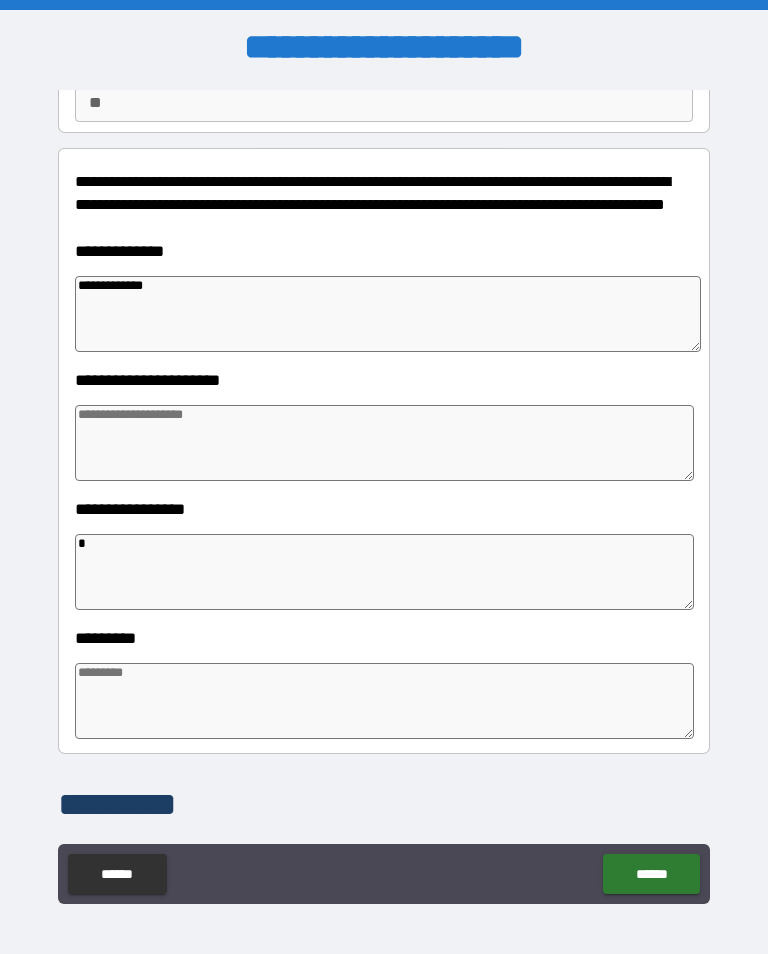 type on "*" 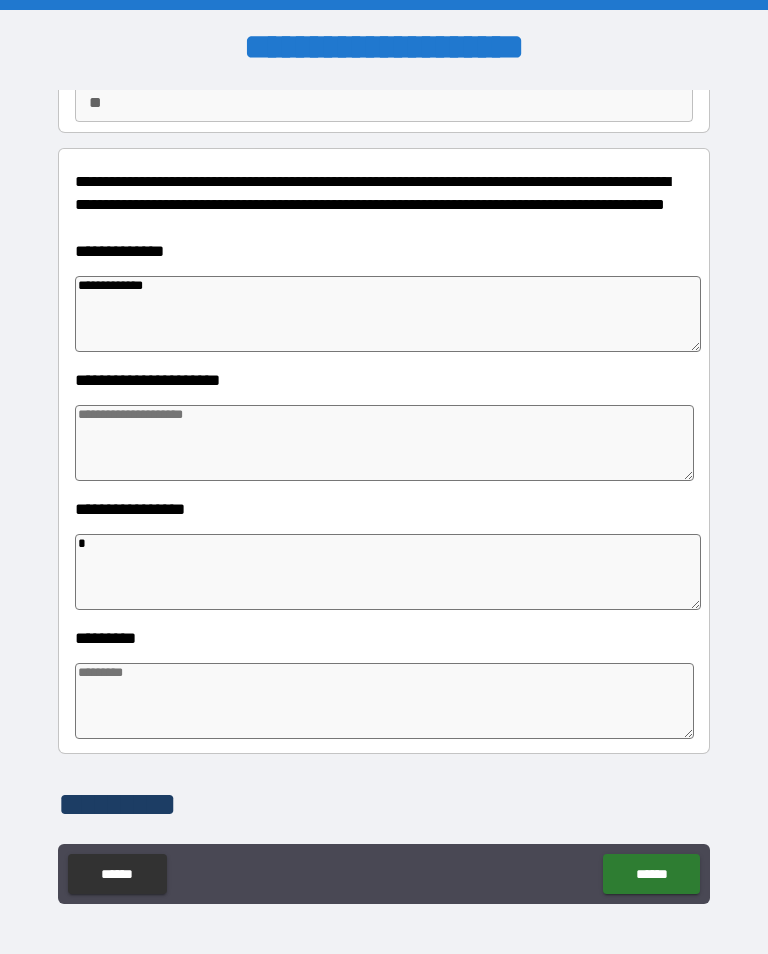 type on "*" 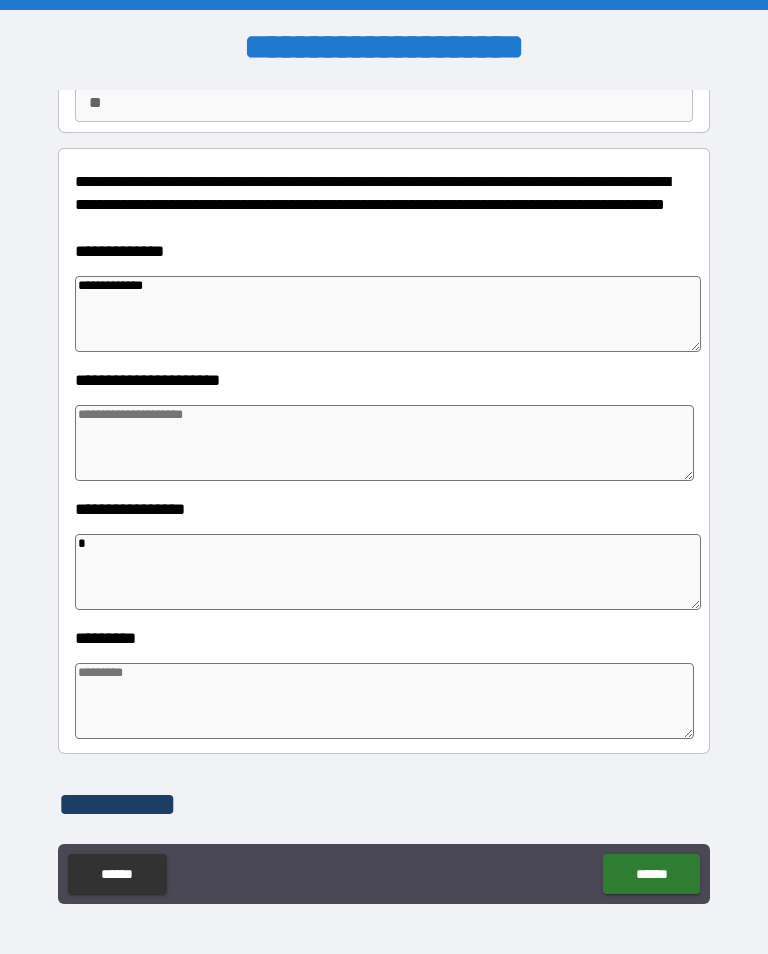 type on "*" 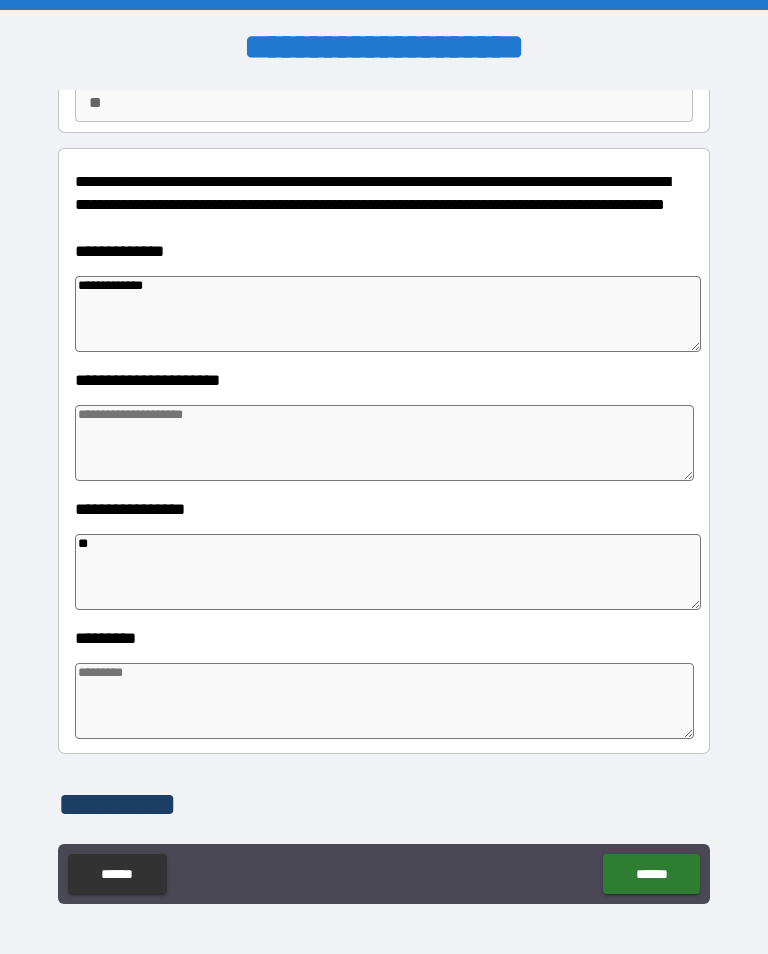 type on "*" 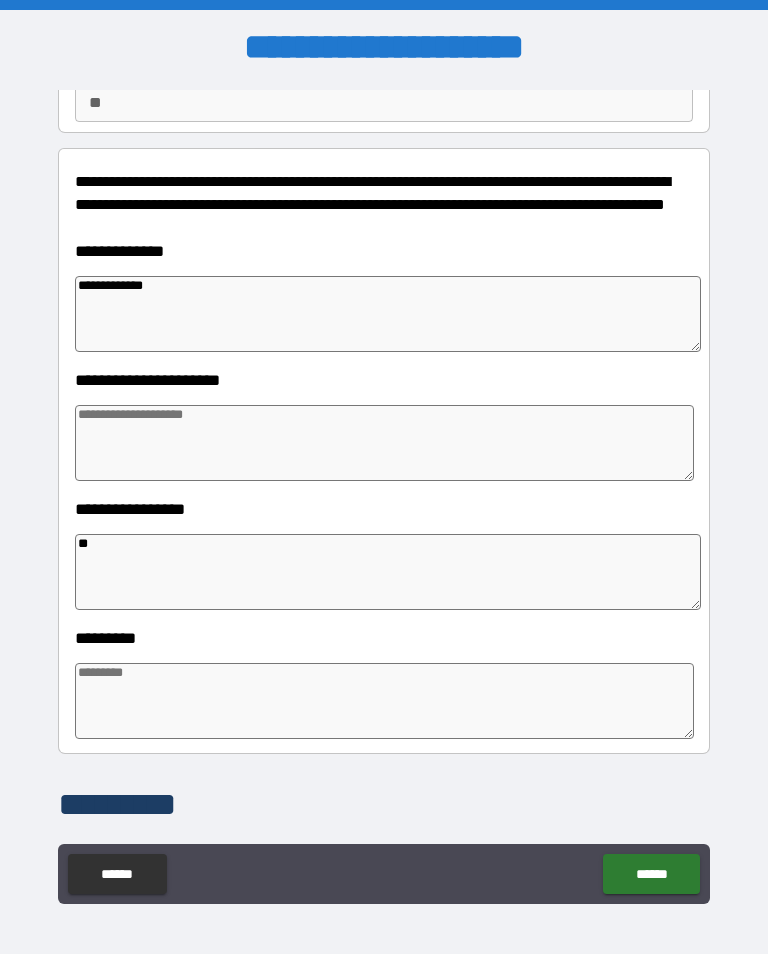 type on "***" 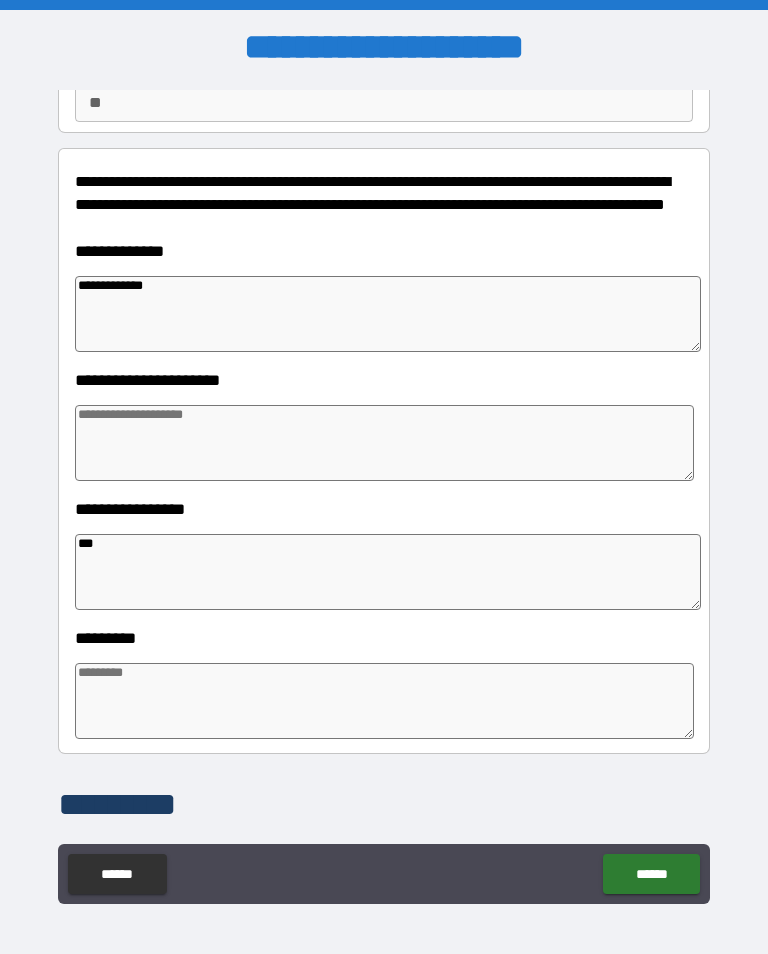 type on "*" 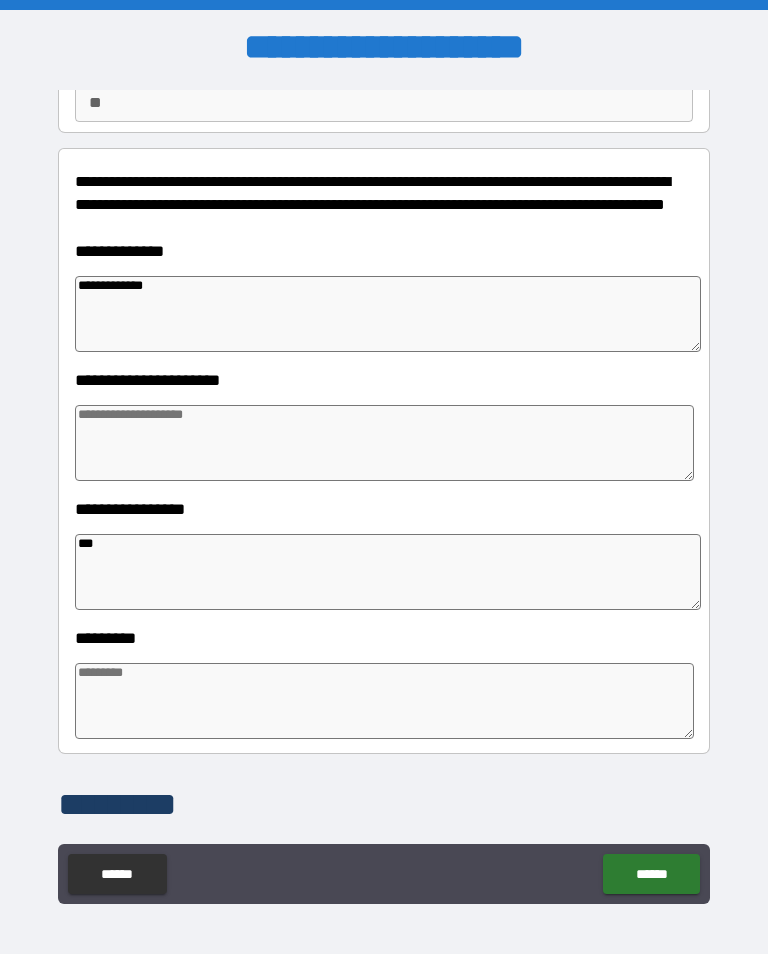 type on "*" 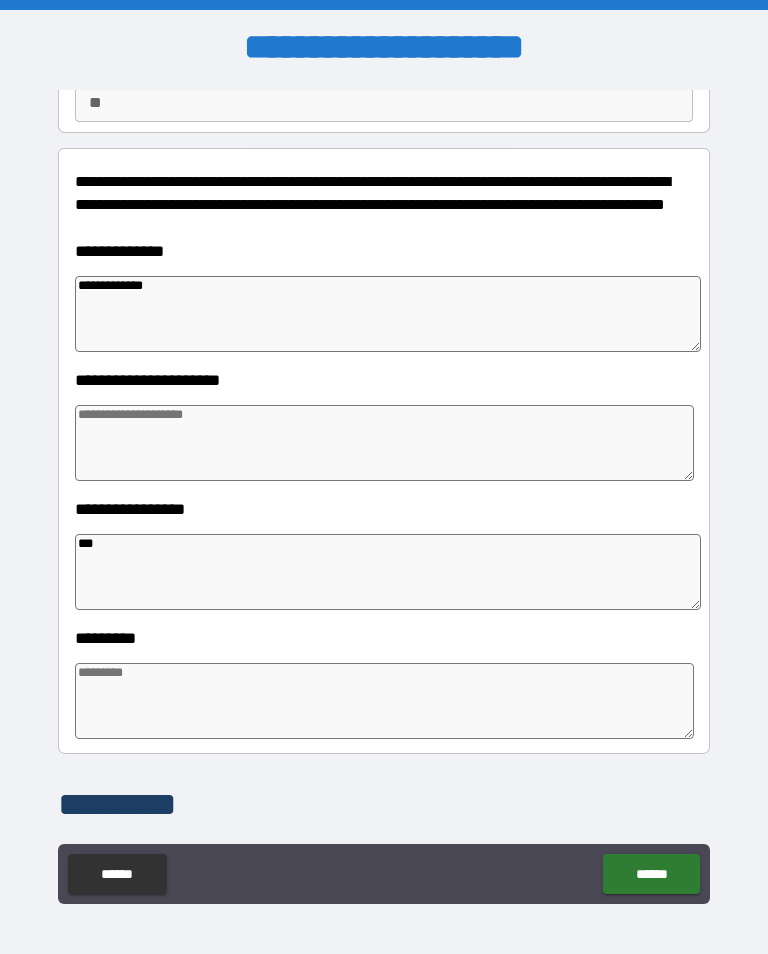 type on "*" 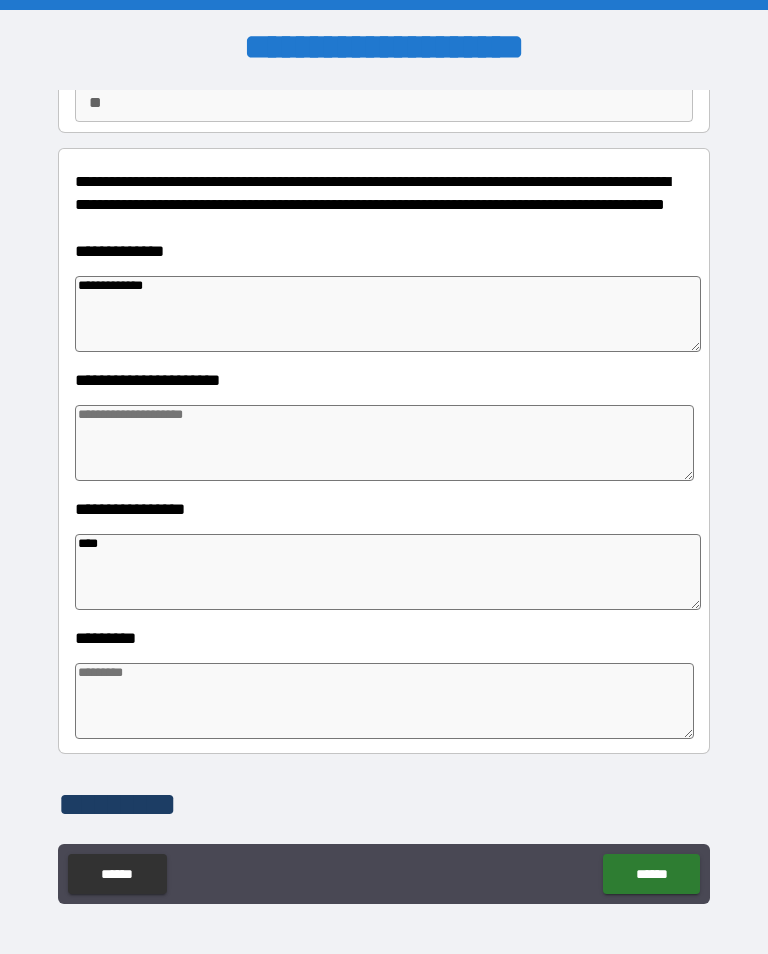 type on "*" 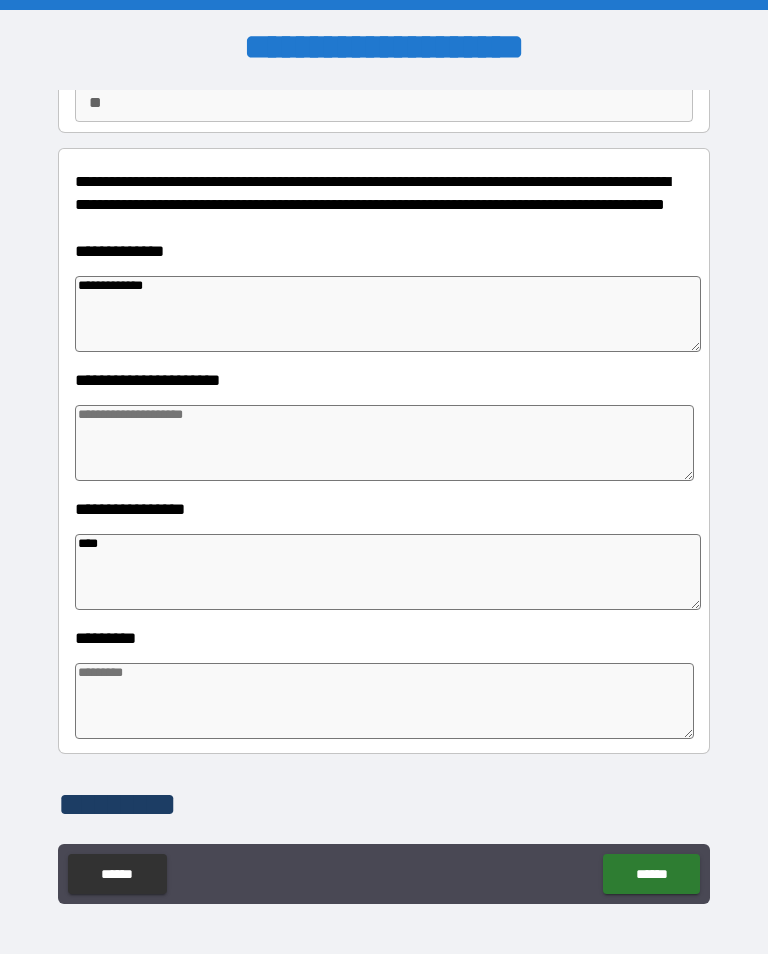type on "*" 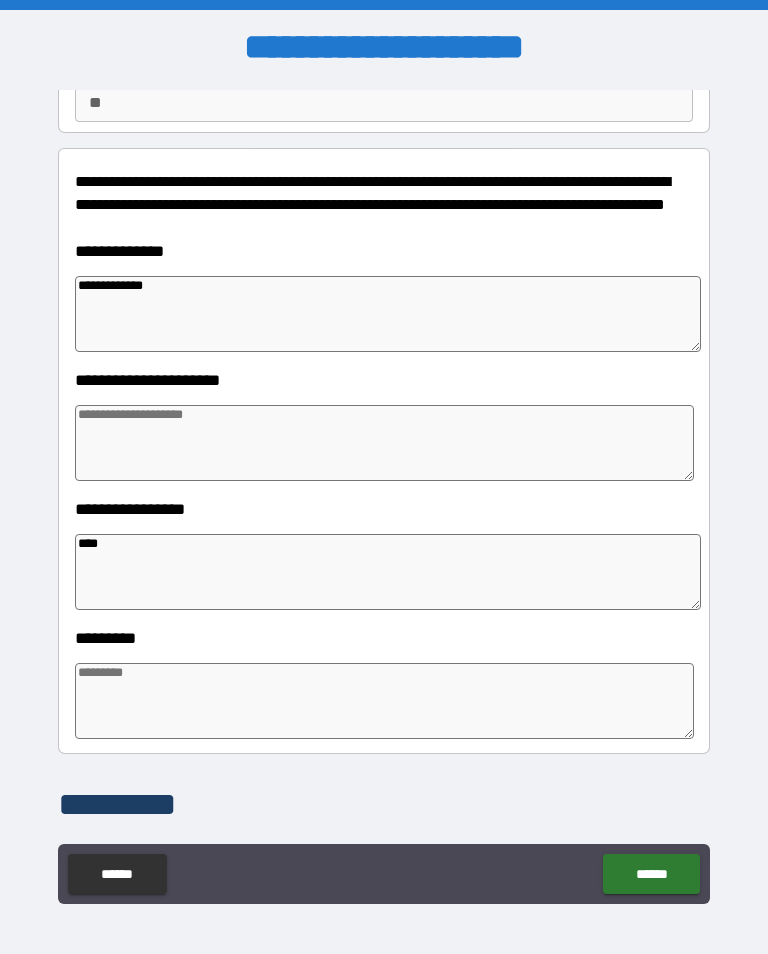 type on "*" 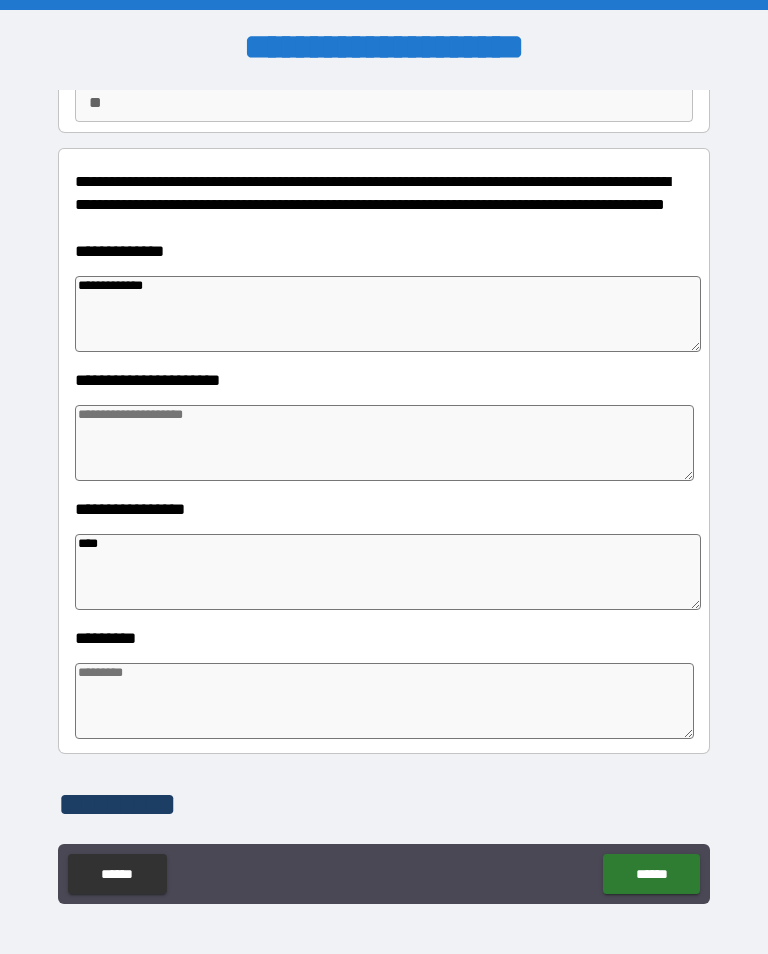type on "*****" 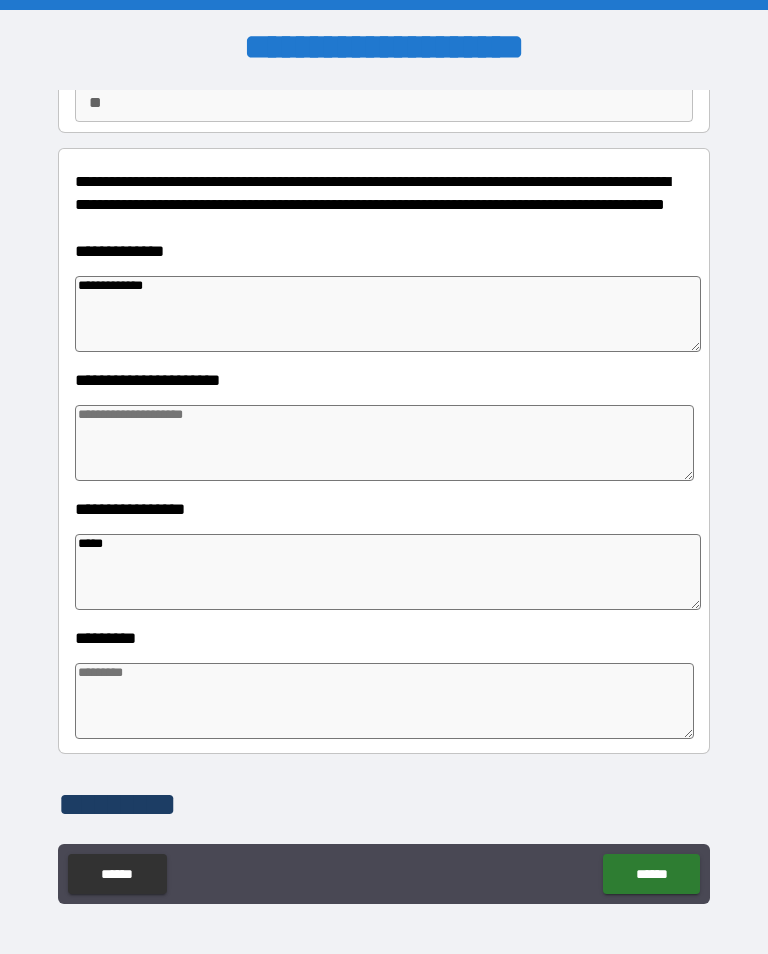 type on "*" 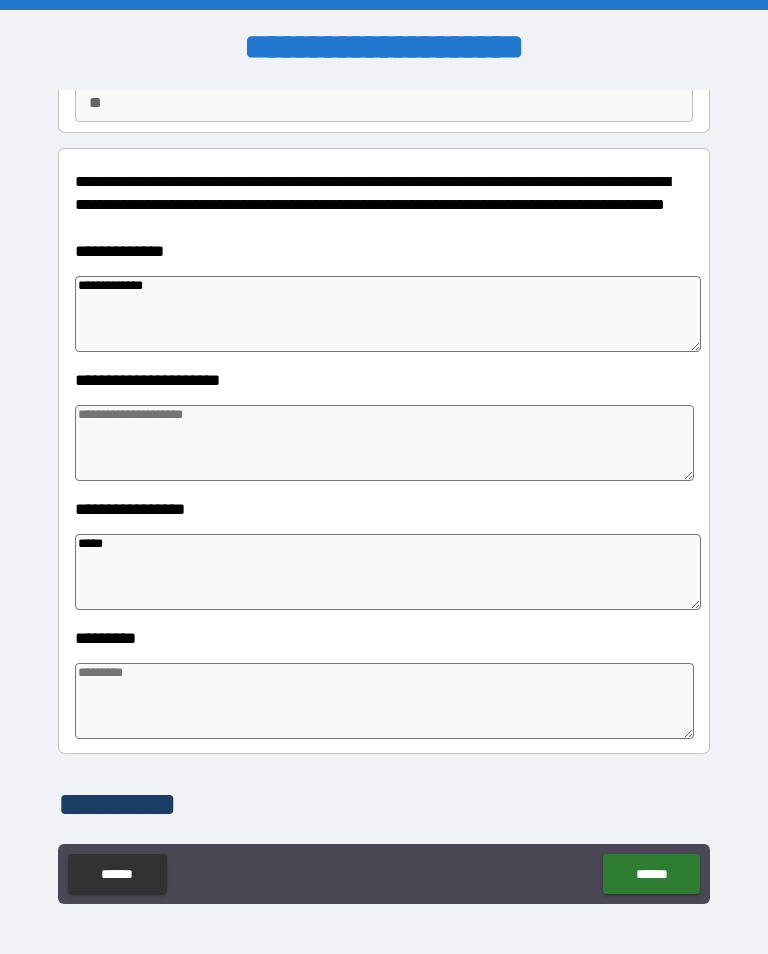 type on "*****" 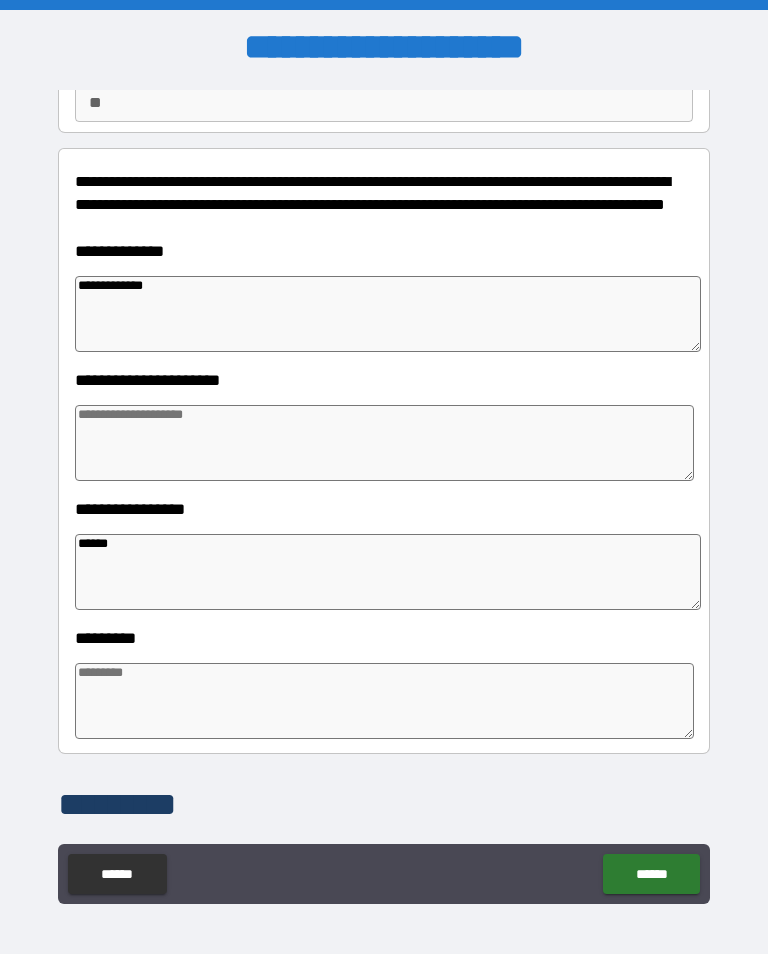 type on "*" 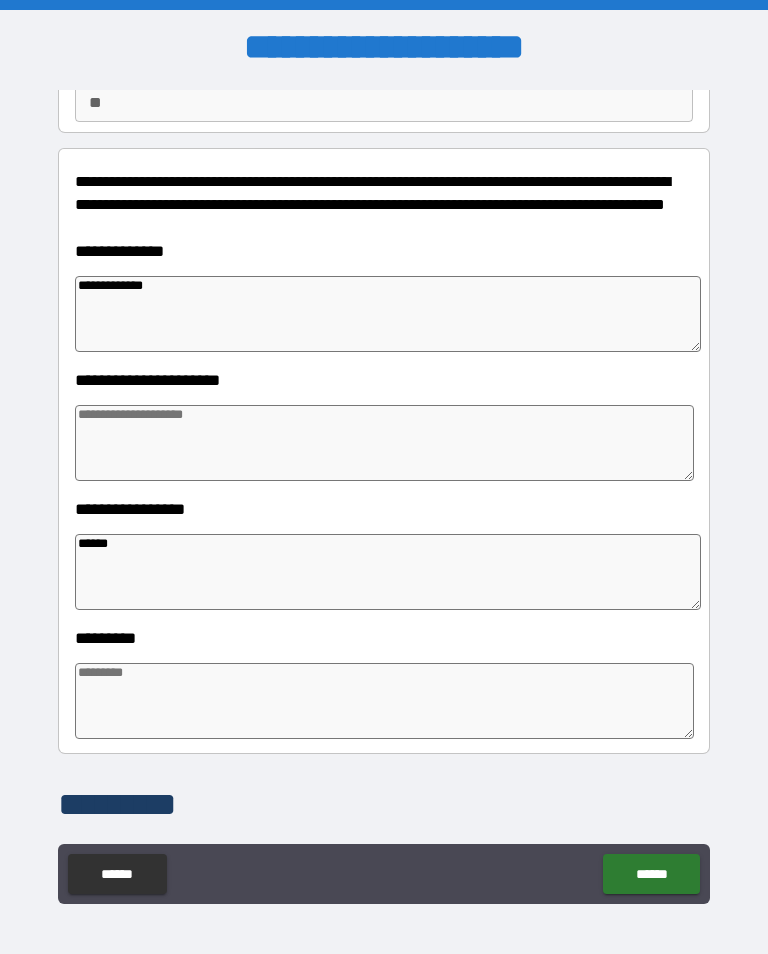type on "*" 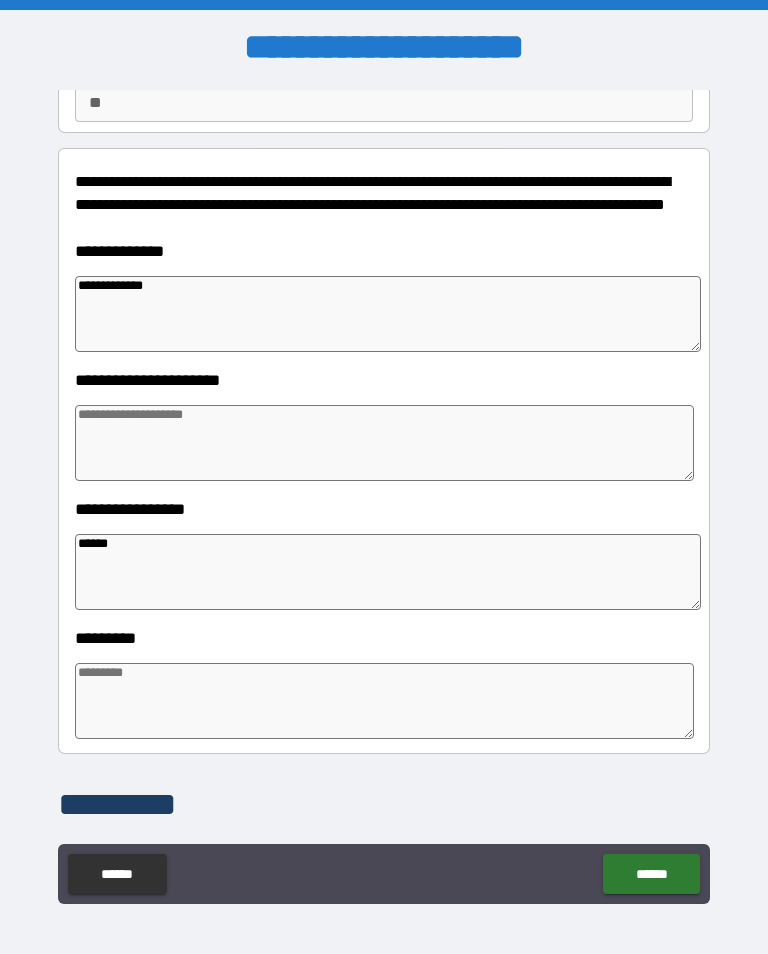 type on "*" 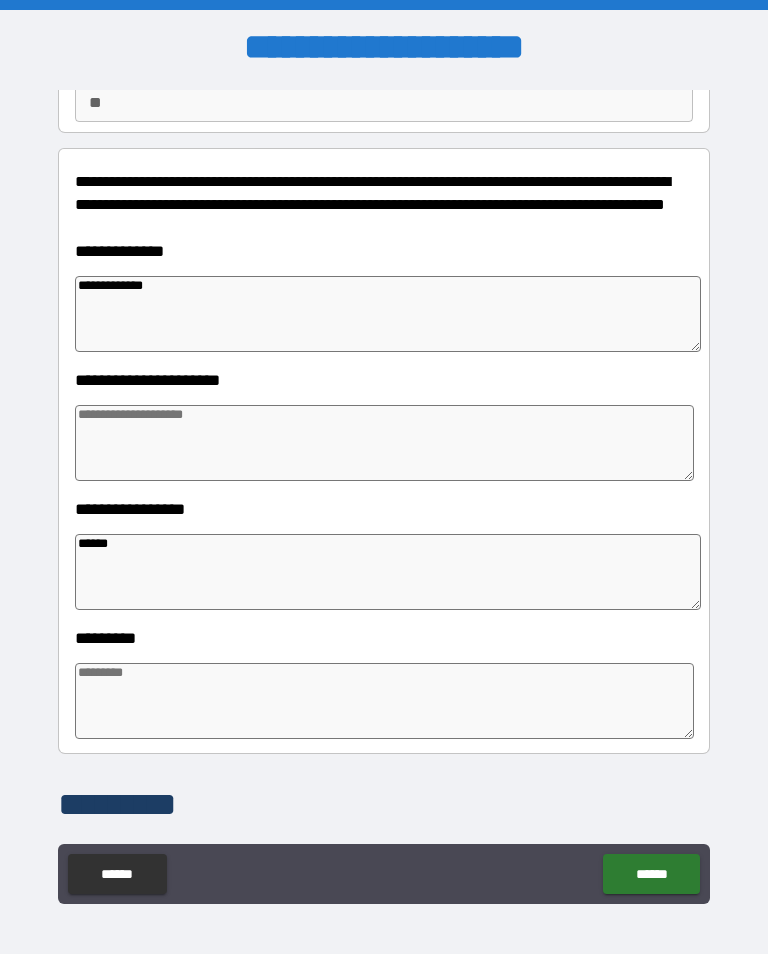 type on "*******" 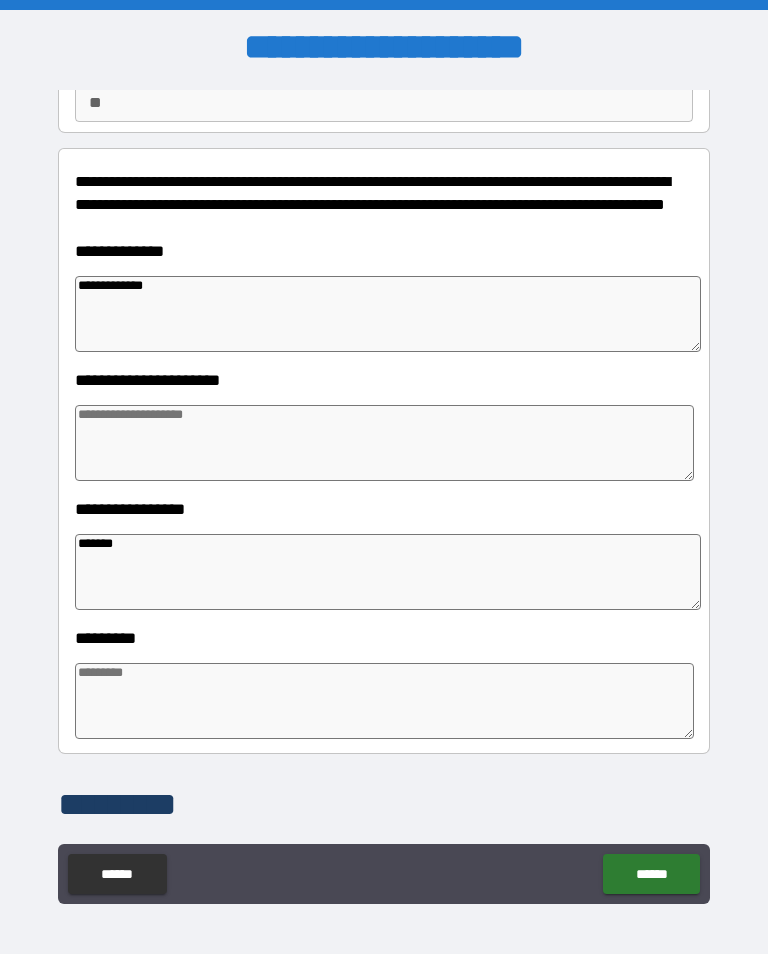 type on "*" 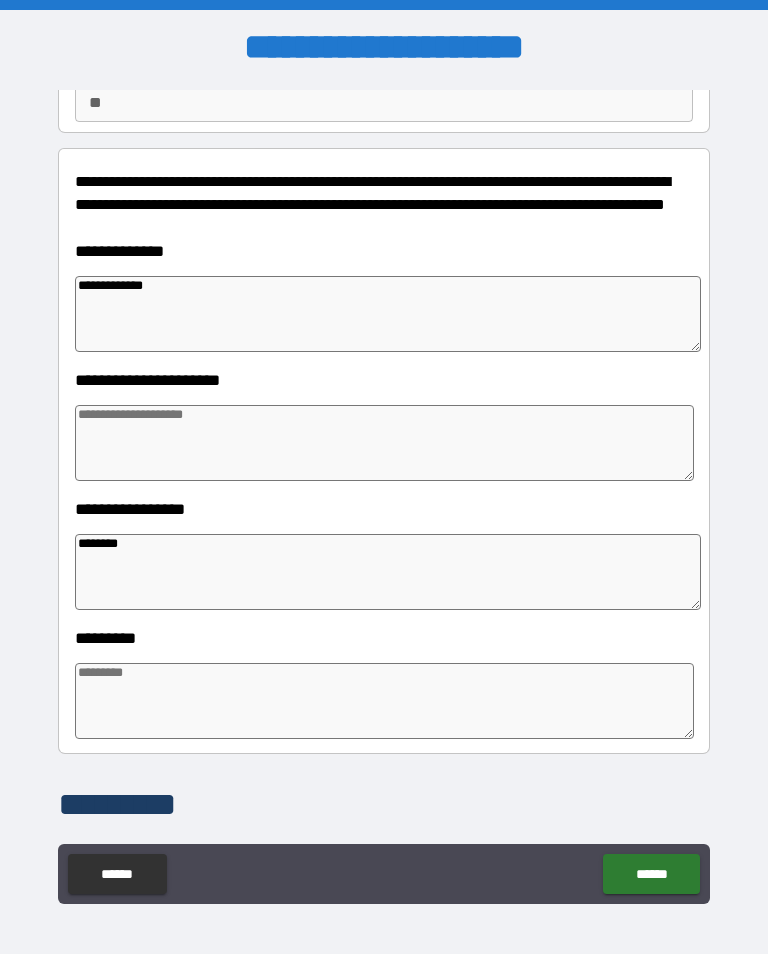 type on "*" 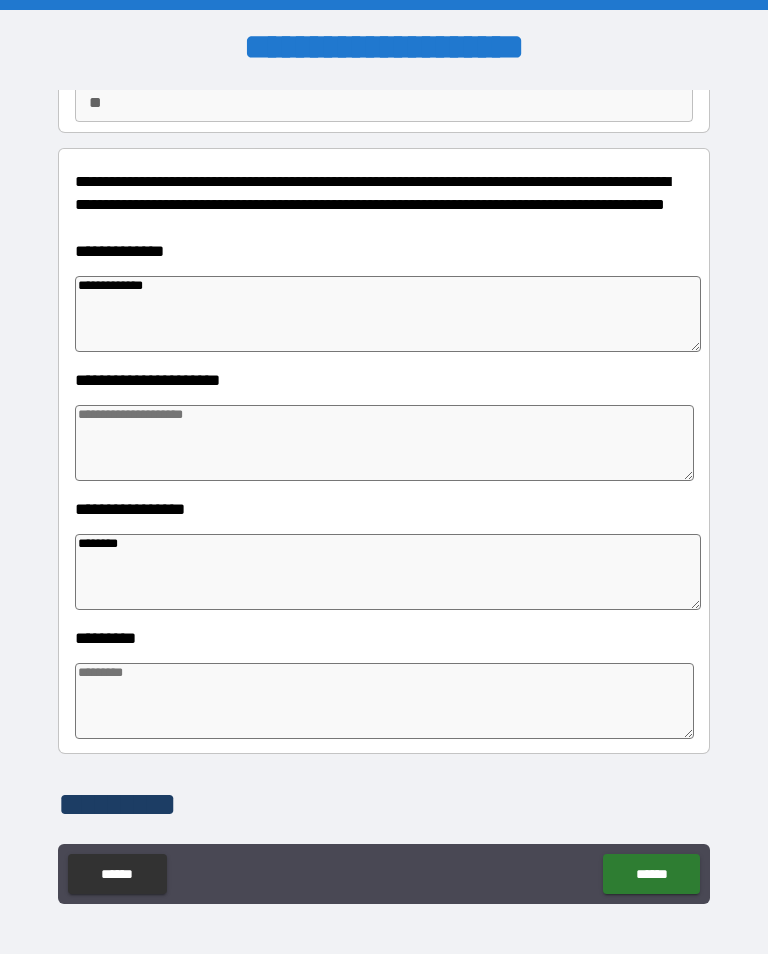 type on "*" 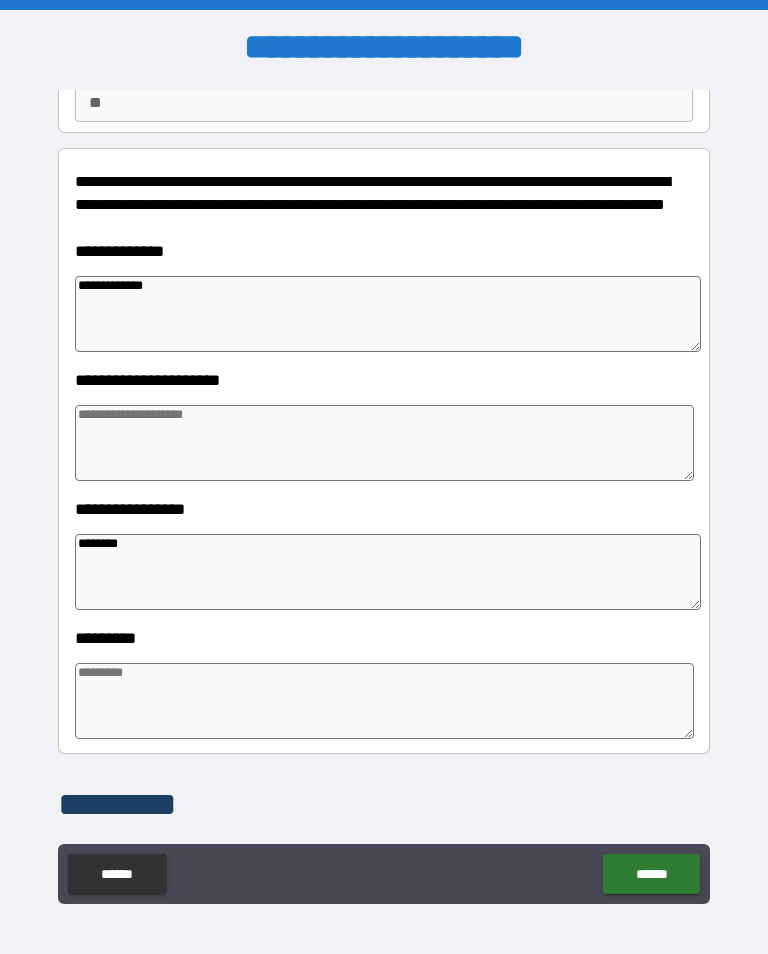 type on "*" 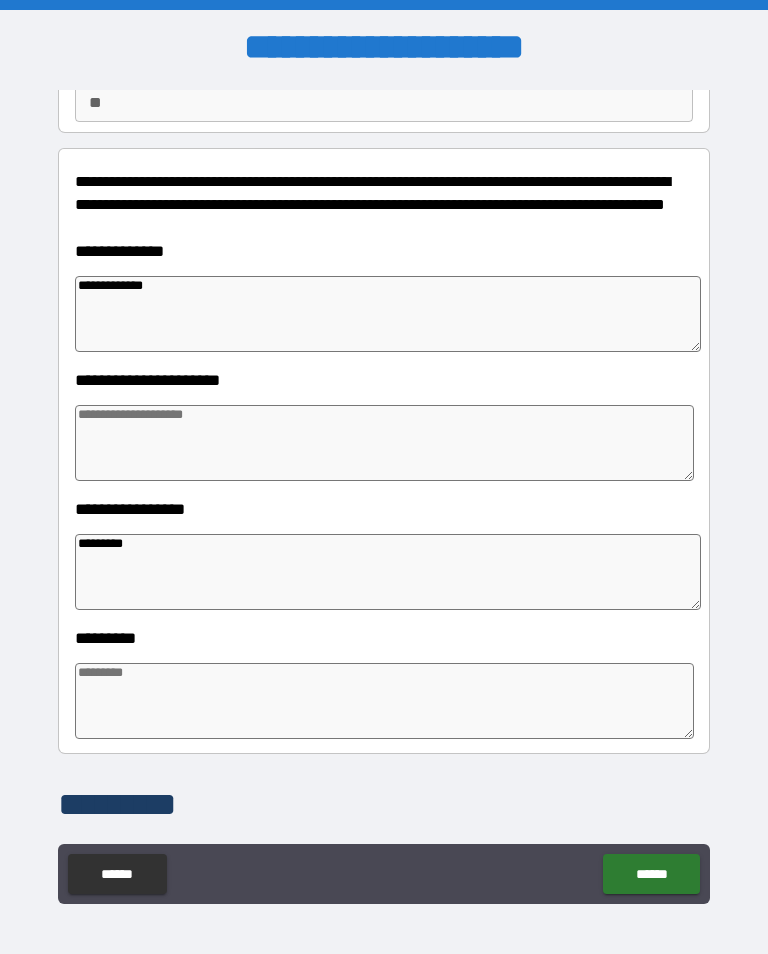 type on "*" 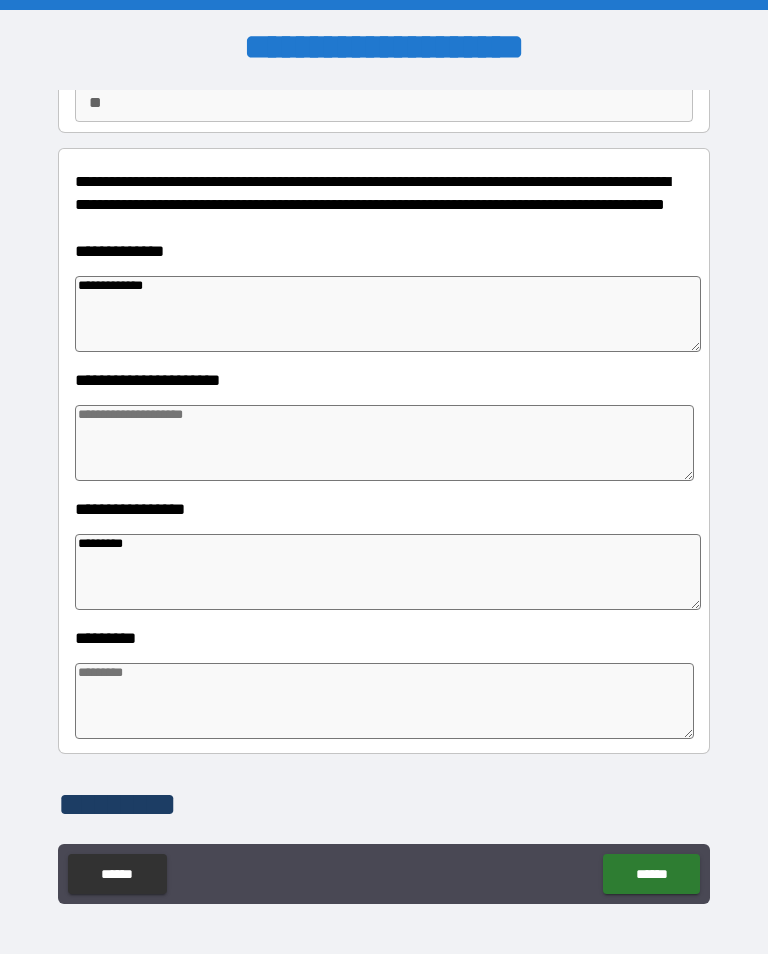 type on "*" 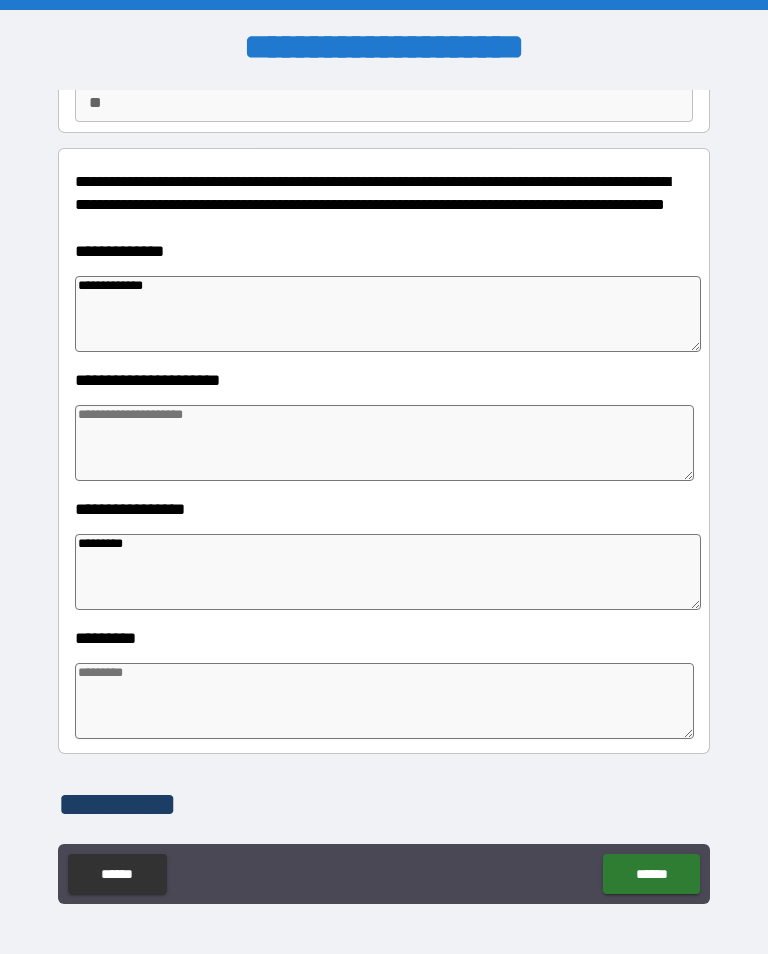 type on "*" 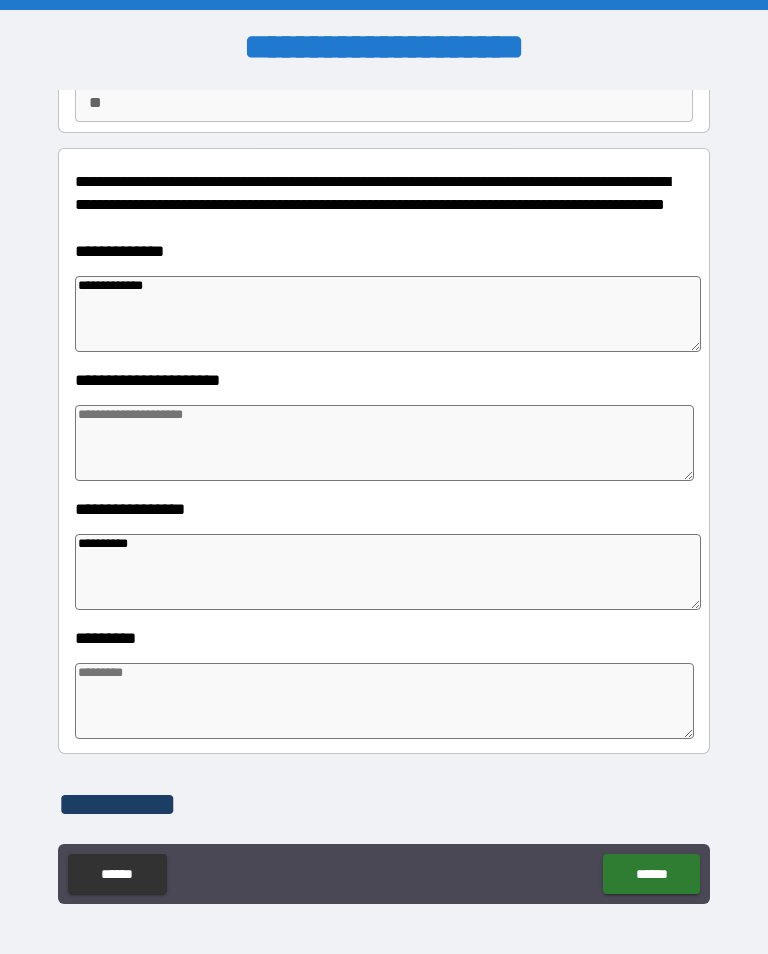 type on "*" 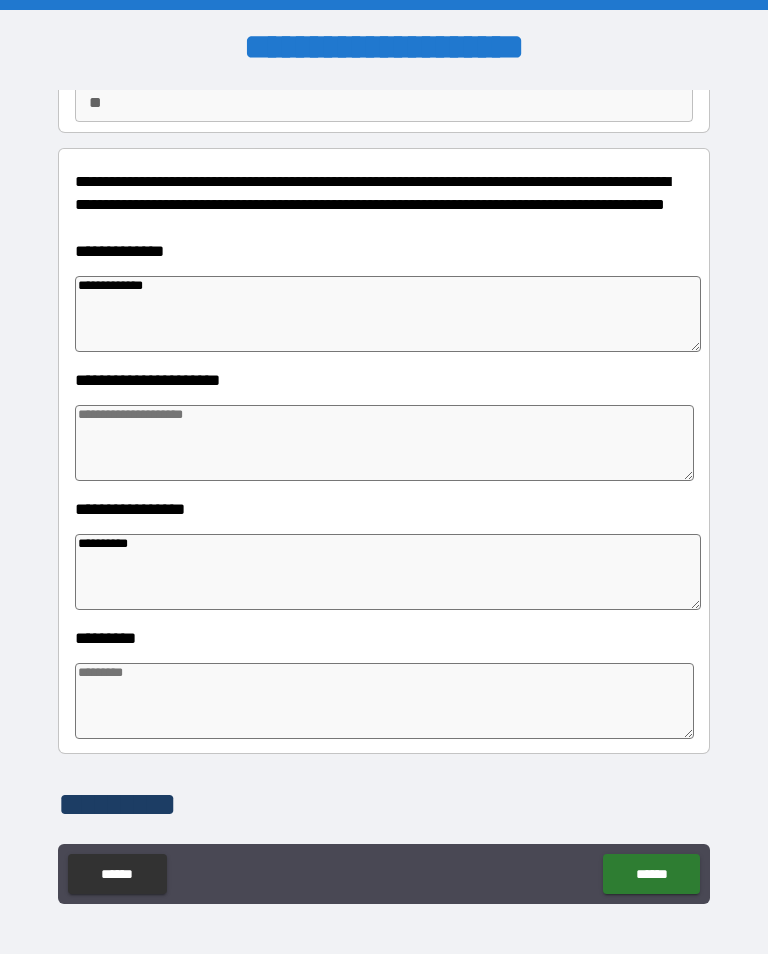 type on "*" 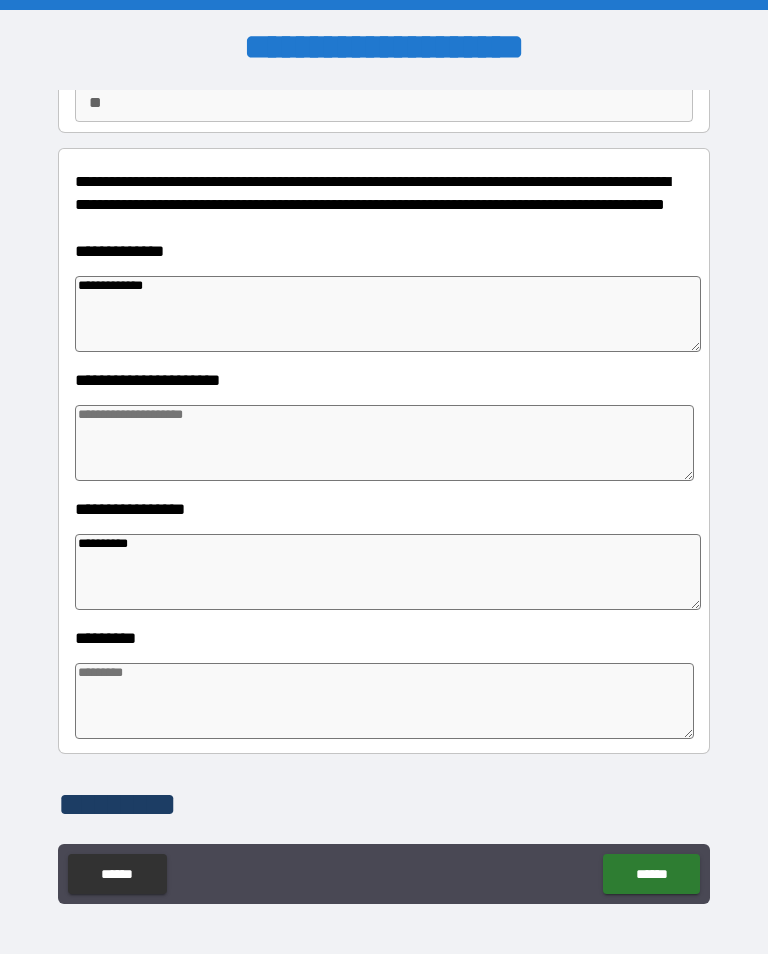 type on "*" 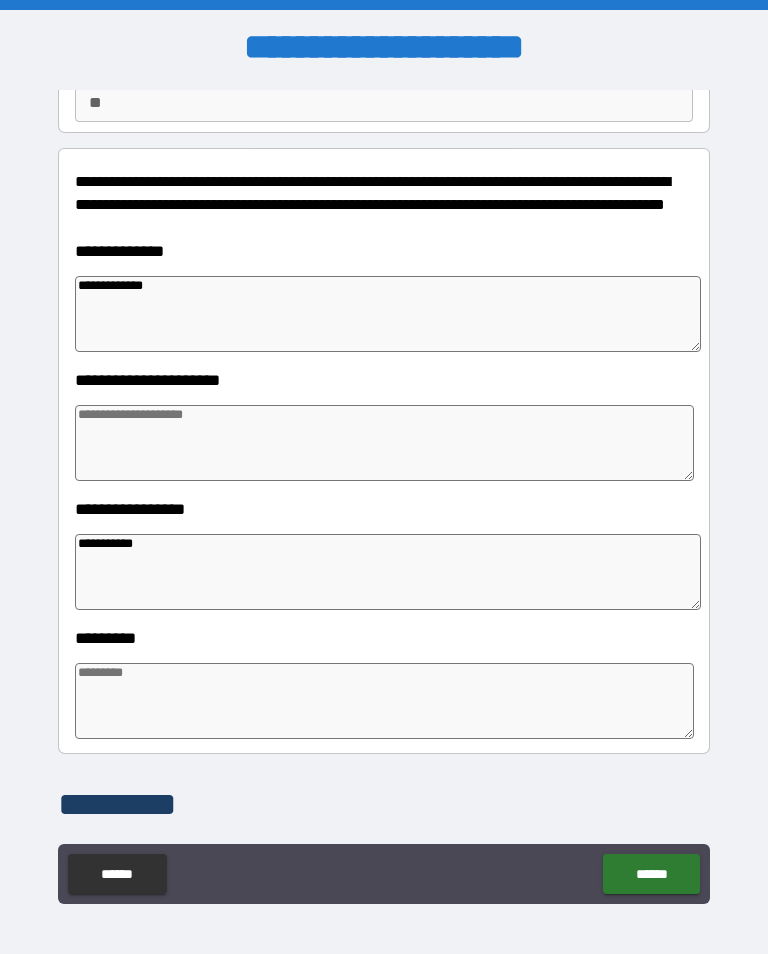 type on "*" 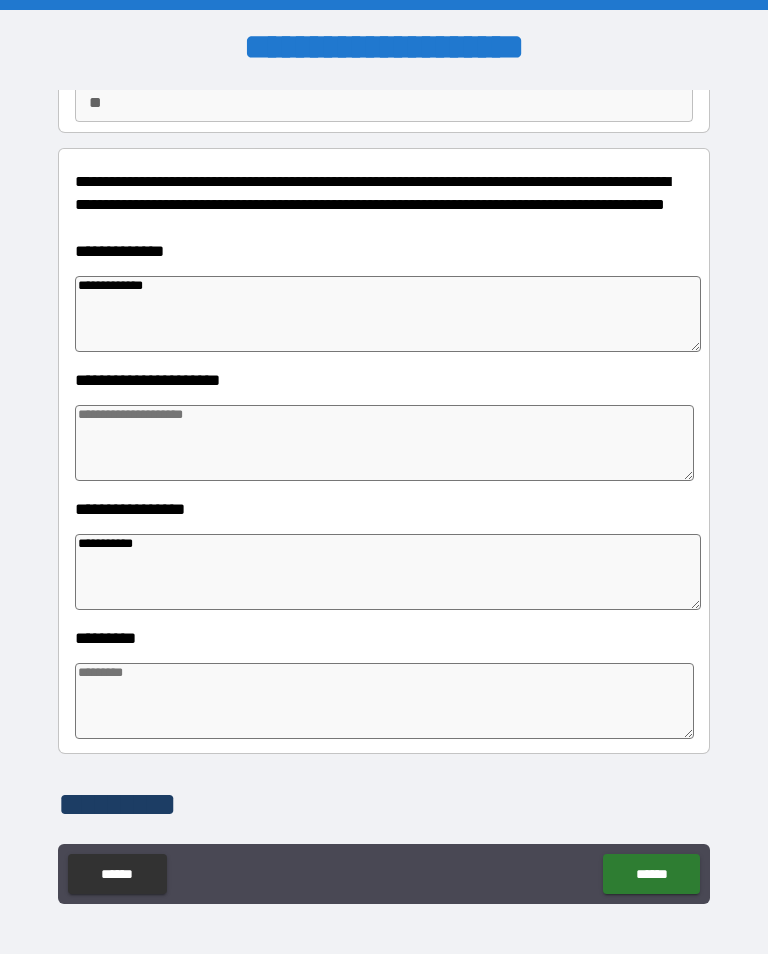 type on "*" 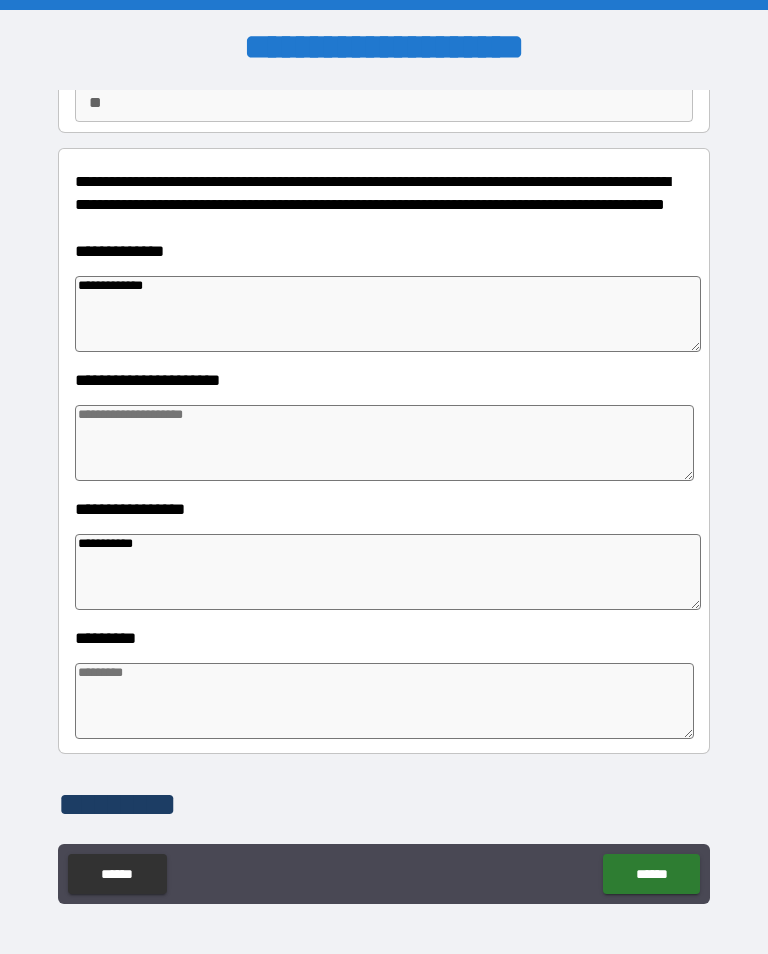 type on "*" 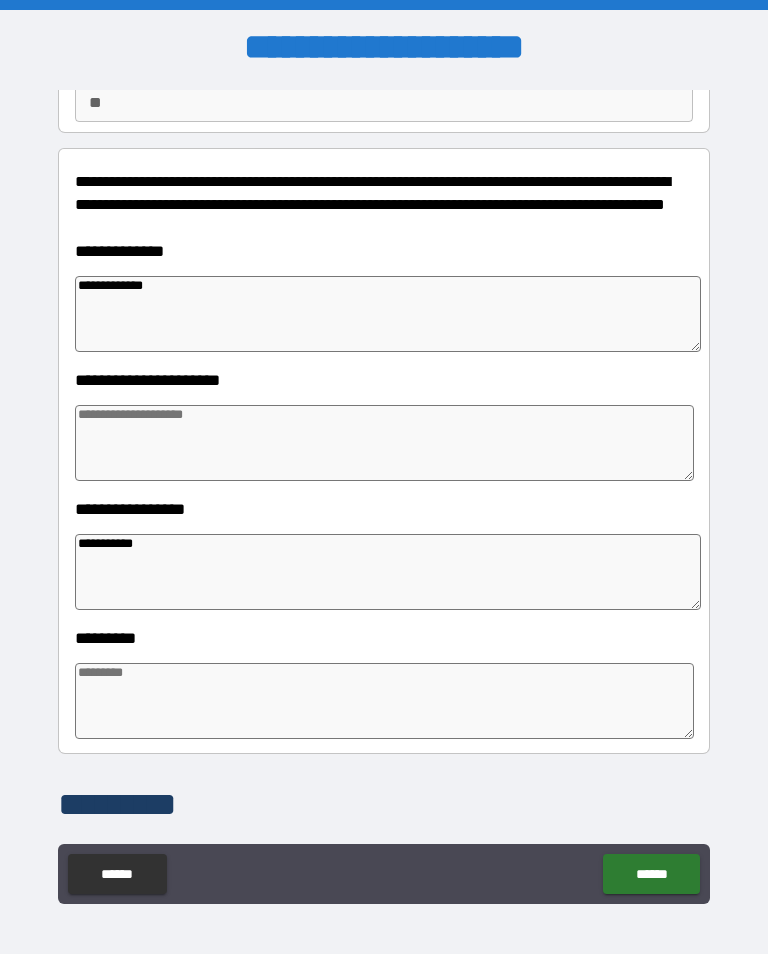 type on "**********" 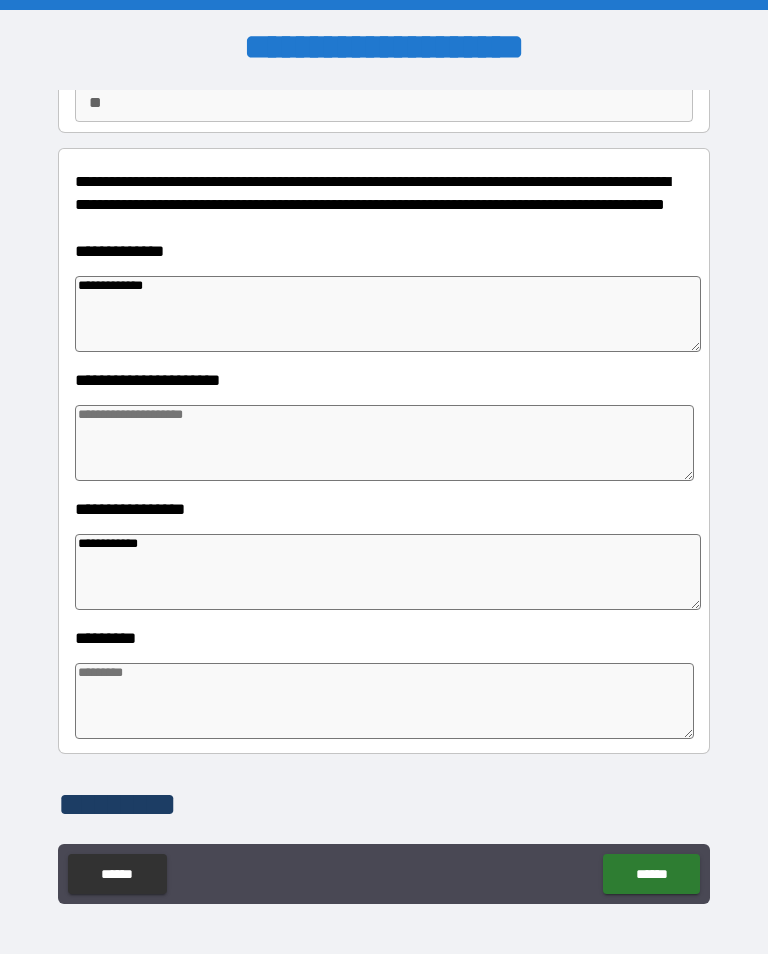 type on "*" 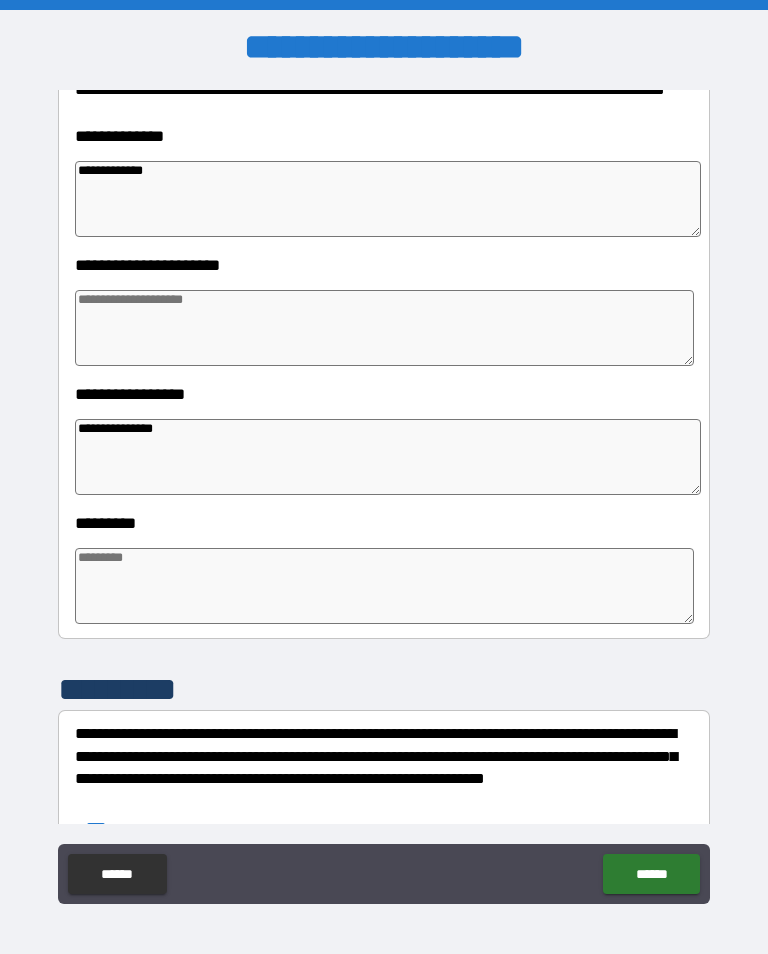 scroll, scrollTop: 317, scrollLeft: 0, axis: vertical 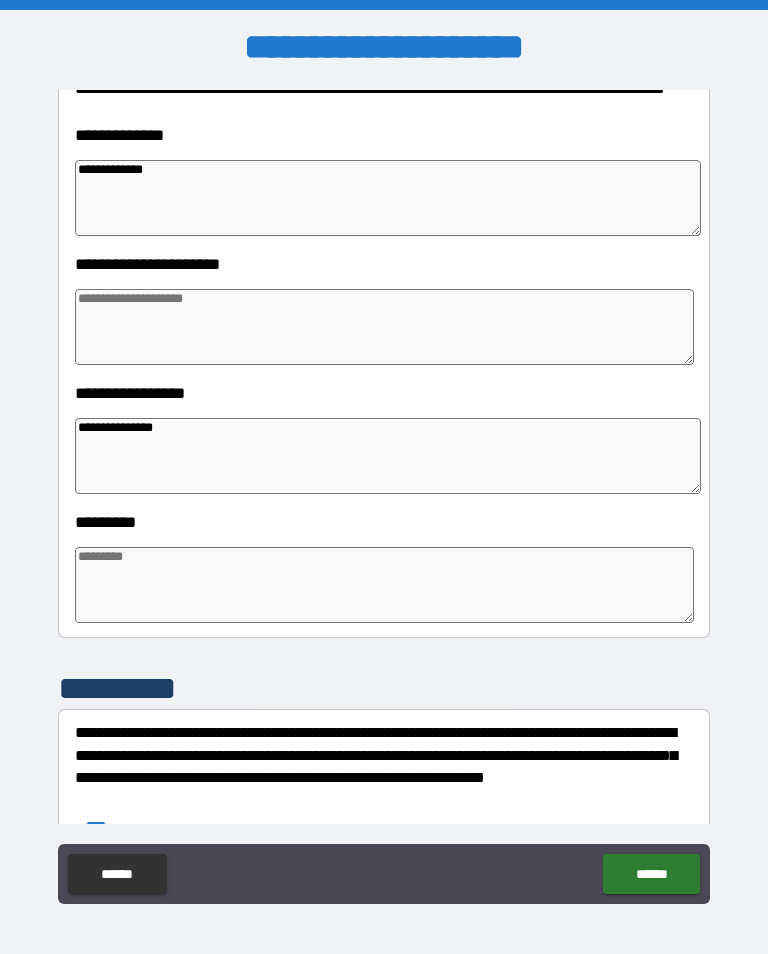 click at bounding box center [384, 327] 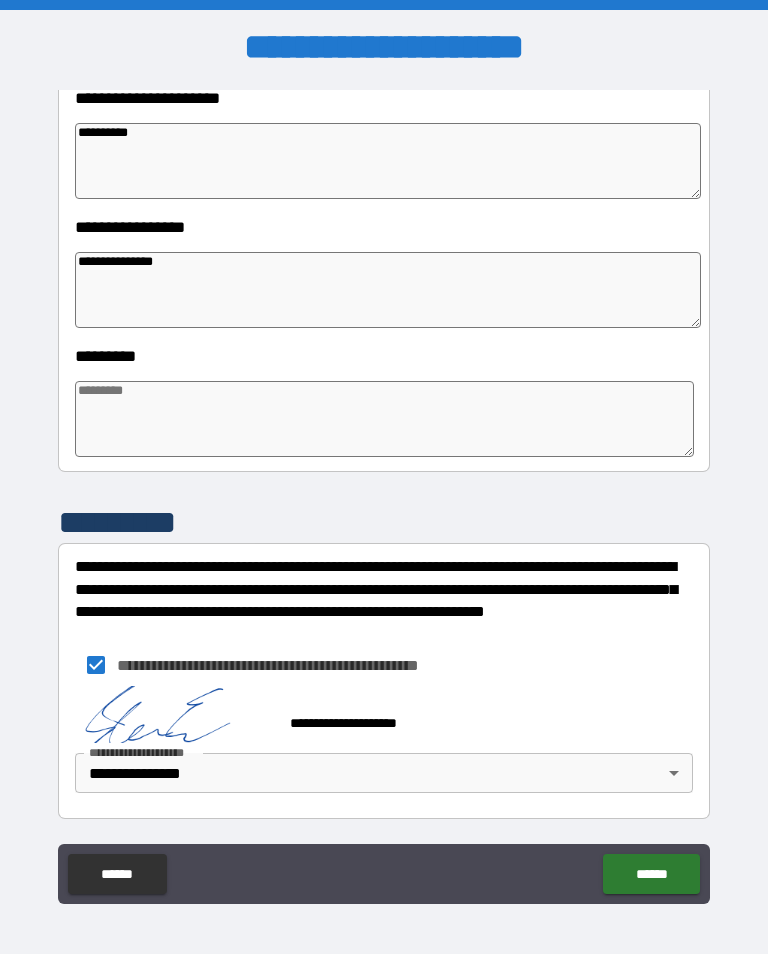 scroll, scrollTop: 483, scrollLeft: 0, axis: vertical 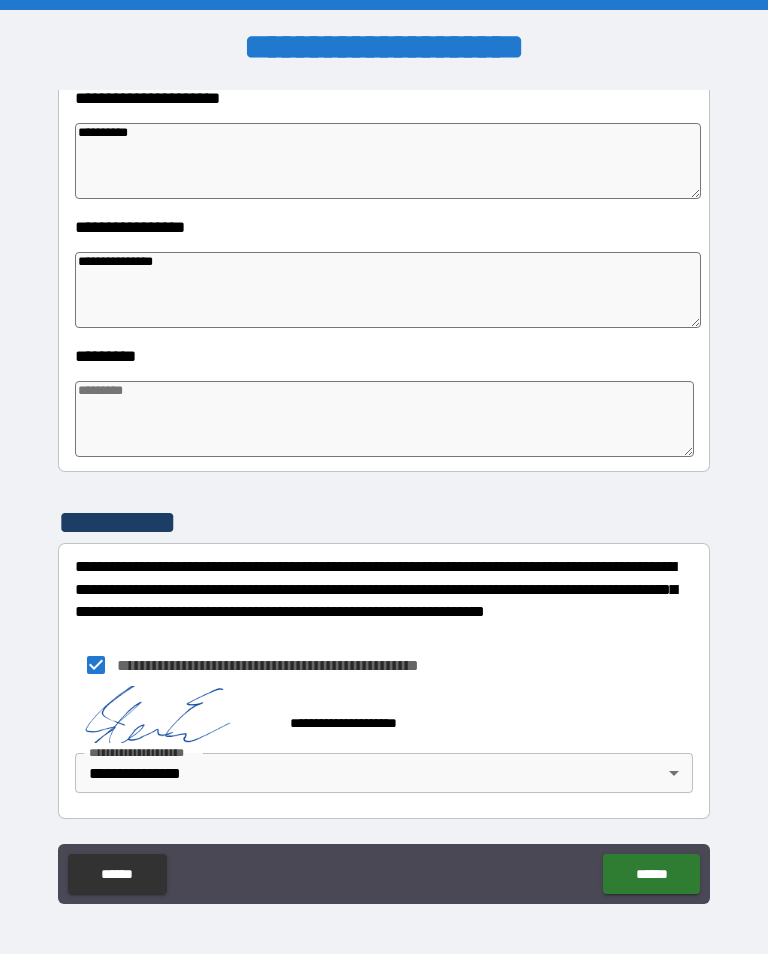 click on "******" at bounding box center [651, 874] 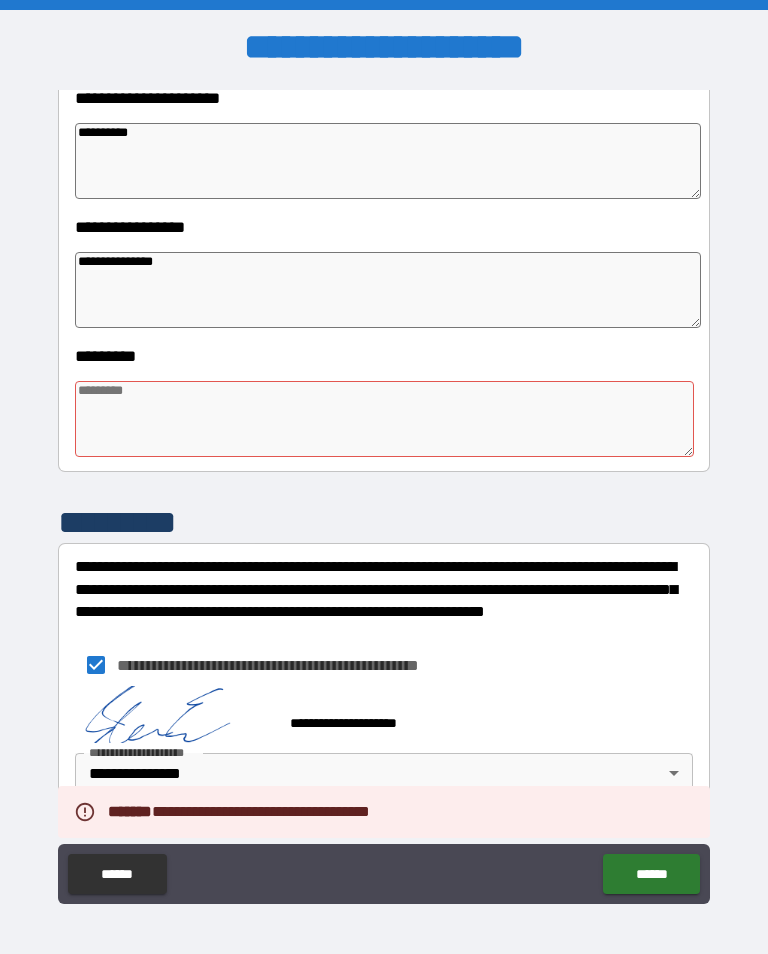 click at bounding box center [384, 419] 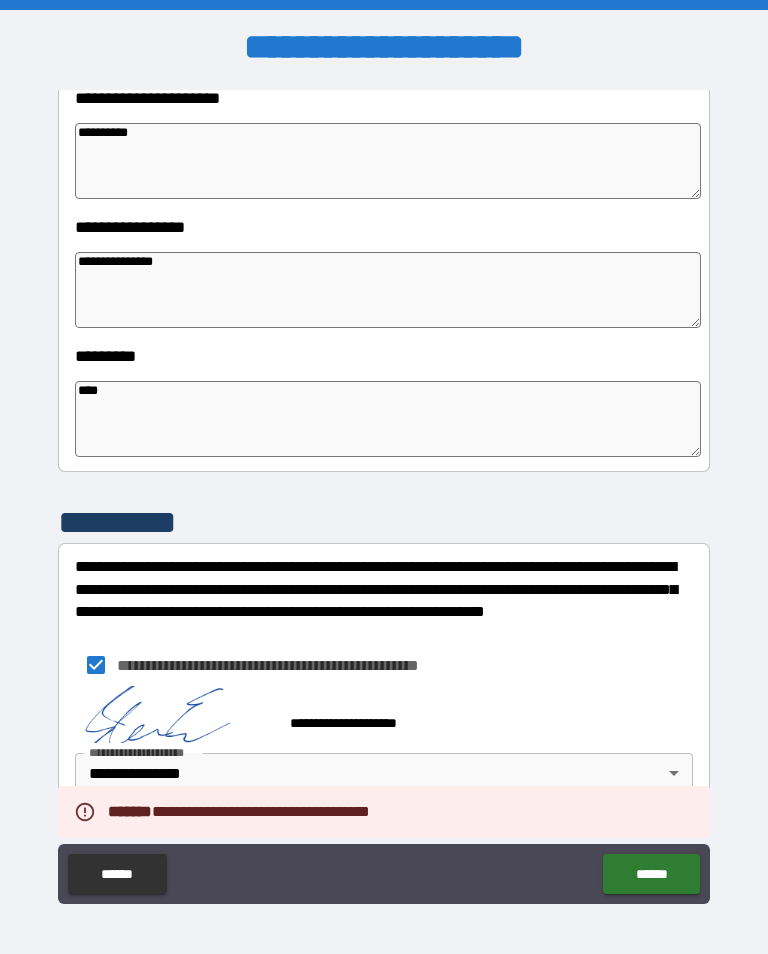 click on "********* **** *" at bounding box center (390, 406) 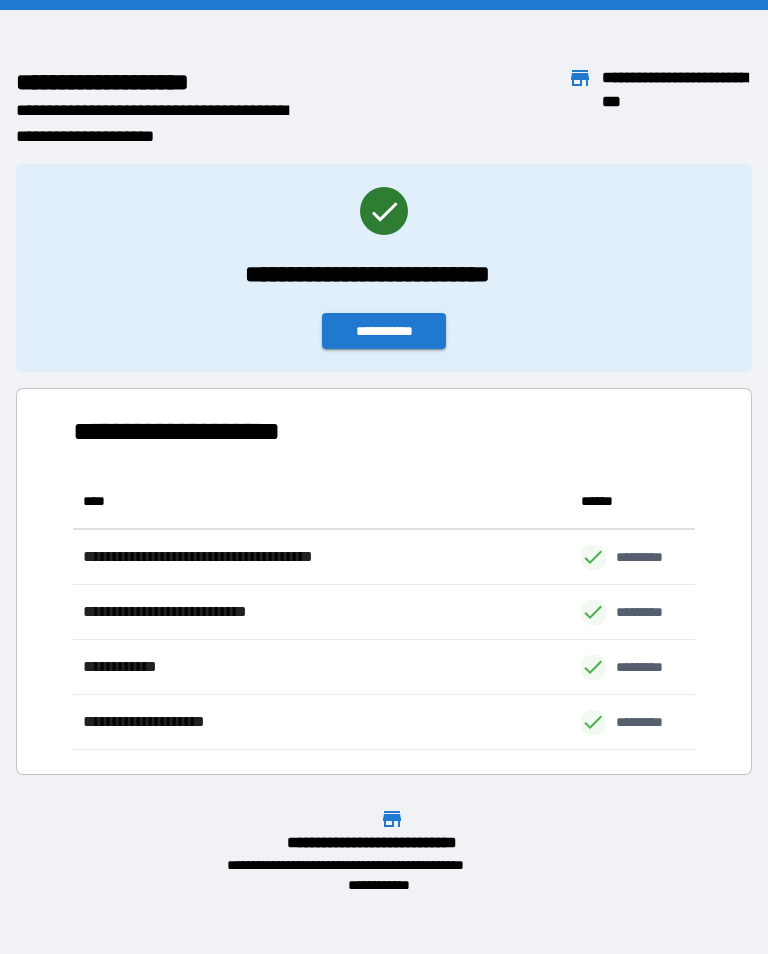 scroll, scrollTop: 276, scrollLeft: 622, axis: both 